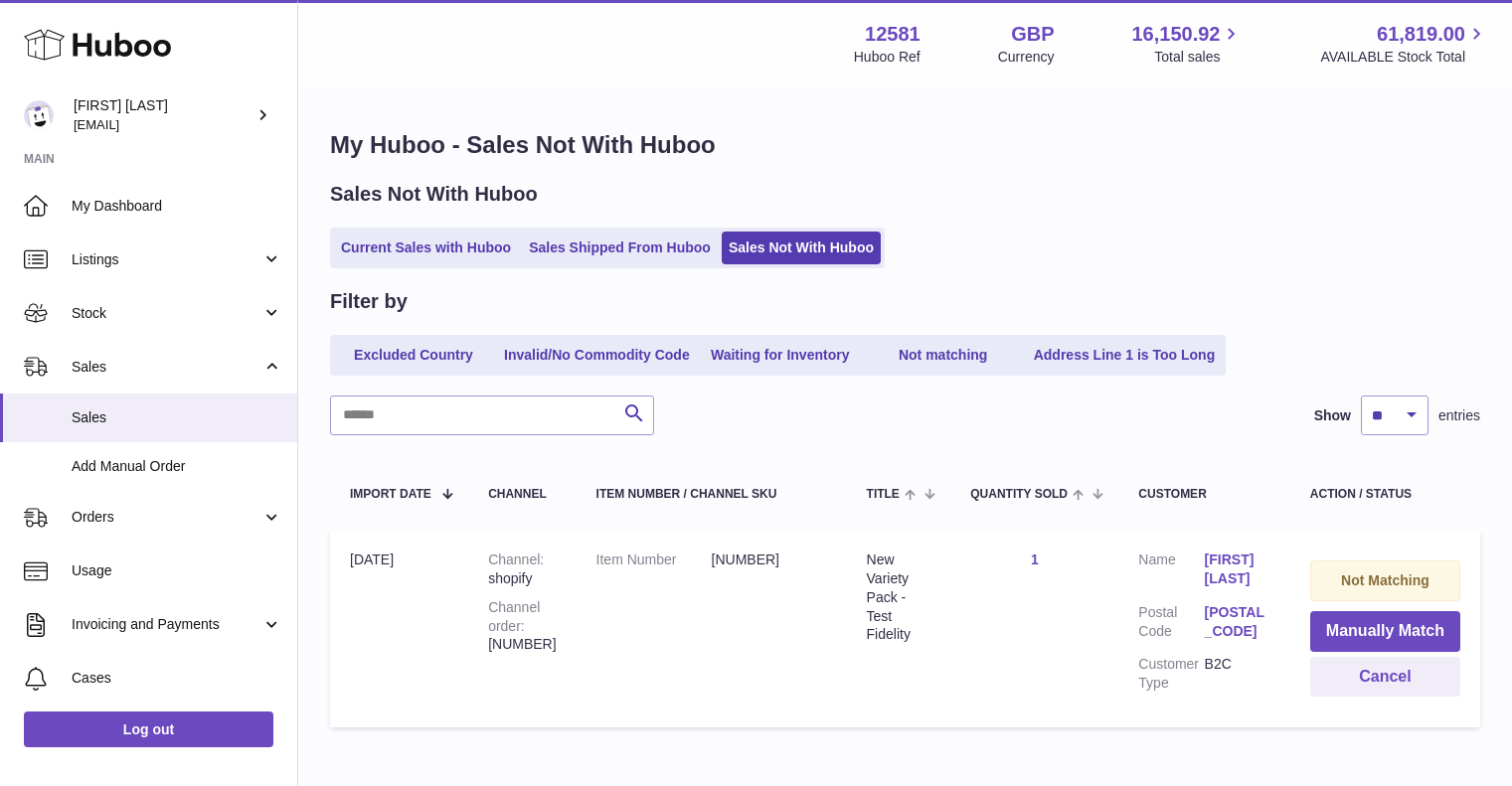 scroll, scrollTop: 0, scrollLeft: 0, axis: both 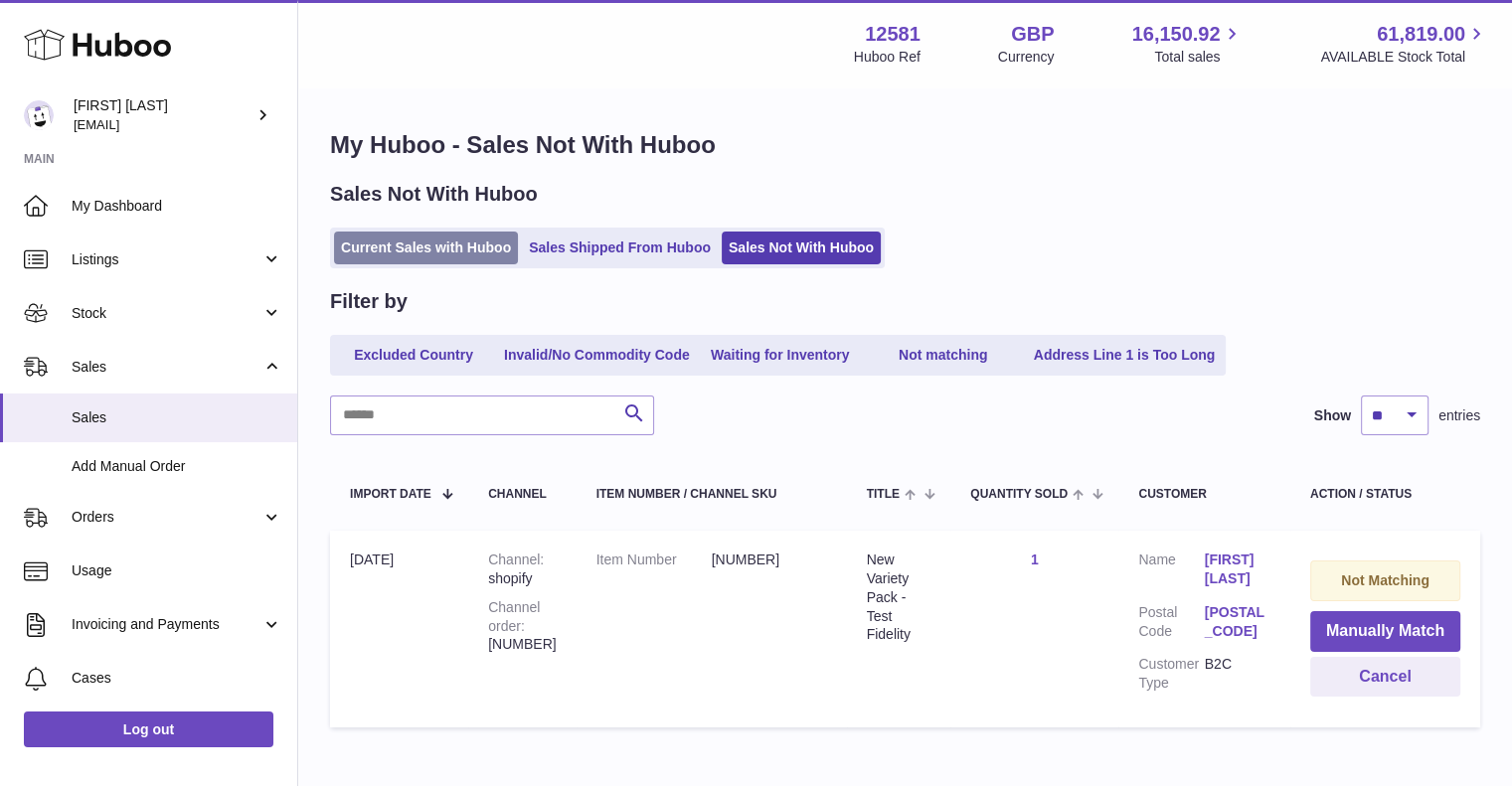 click on "Current Sales with Huboo" at bounding box center (425, 247) 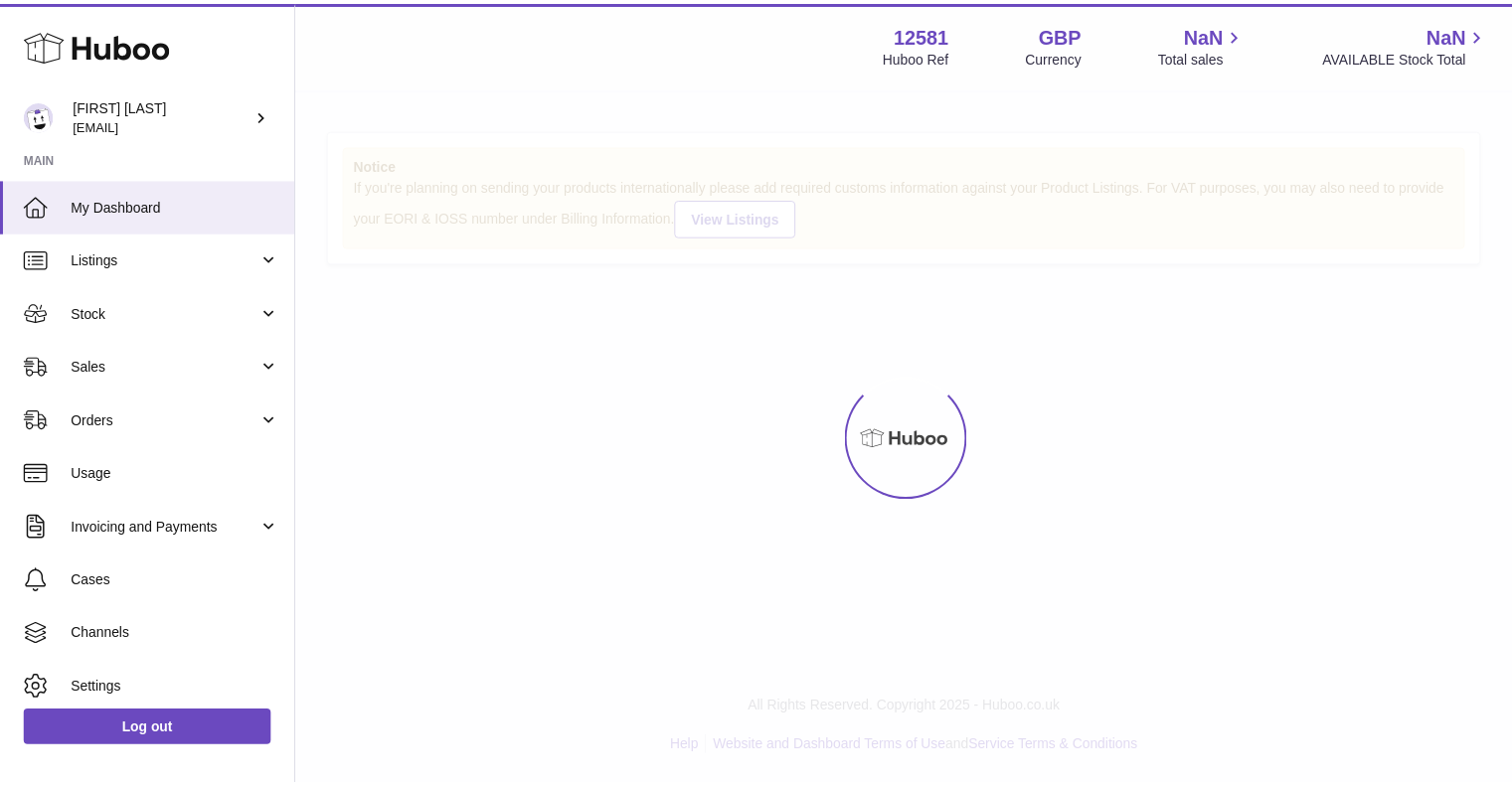 scroll, scrollTop: 0, scrollLeft: 0, axis: both 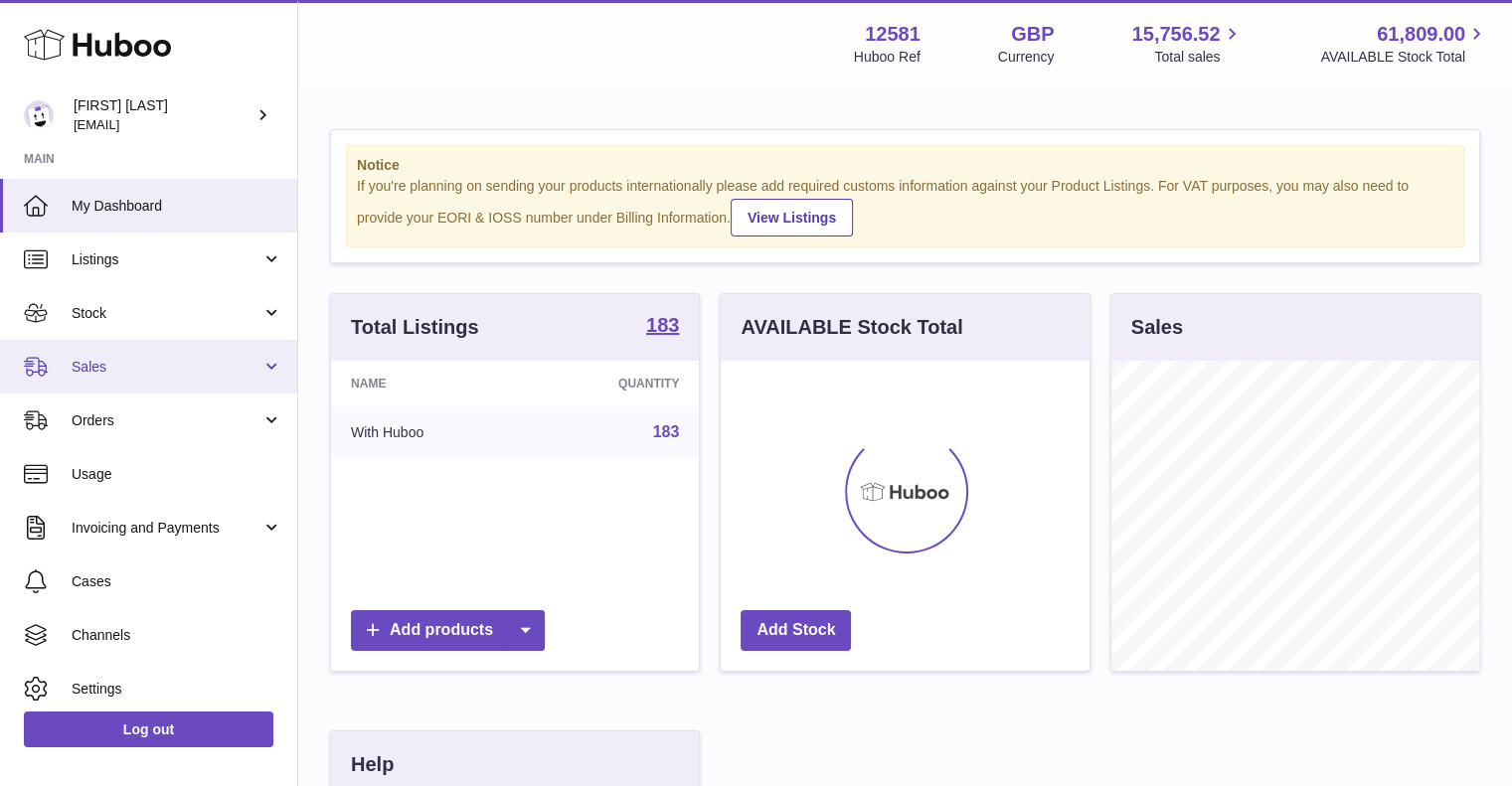 click on "Sales" at bounding box center (148, 367) 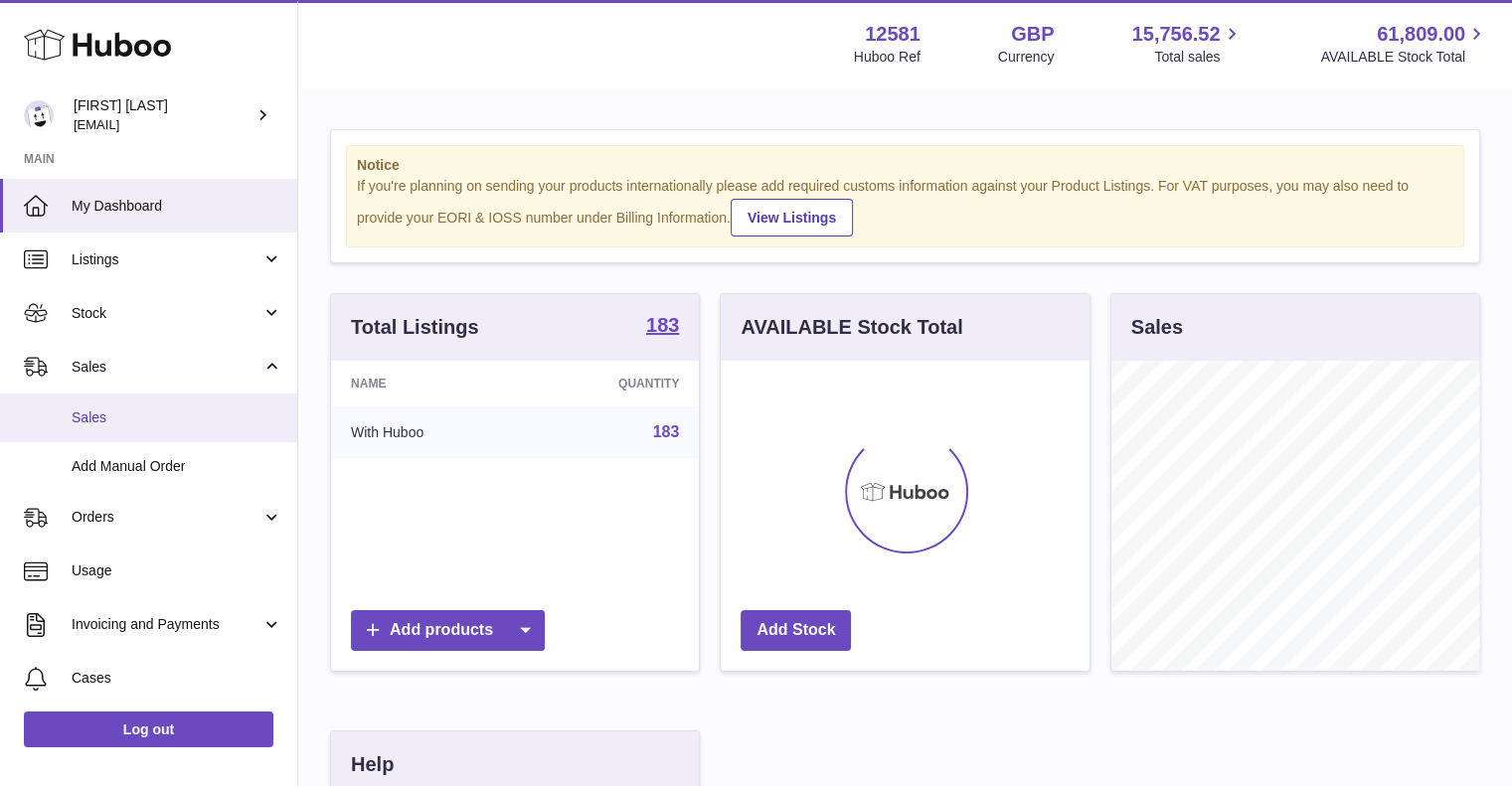 click on "Sales" at bounding box center [177, 417] 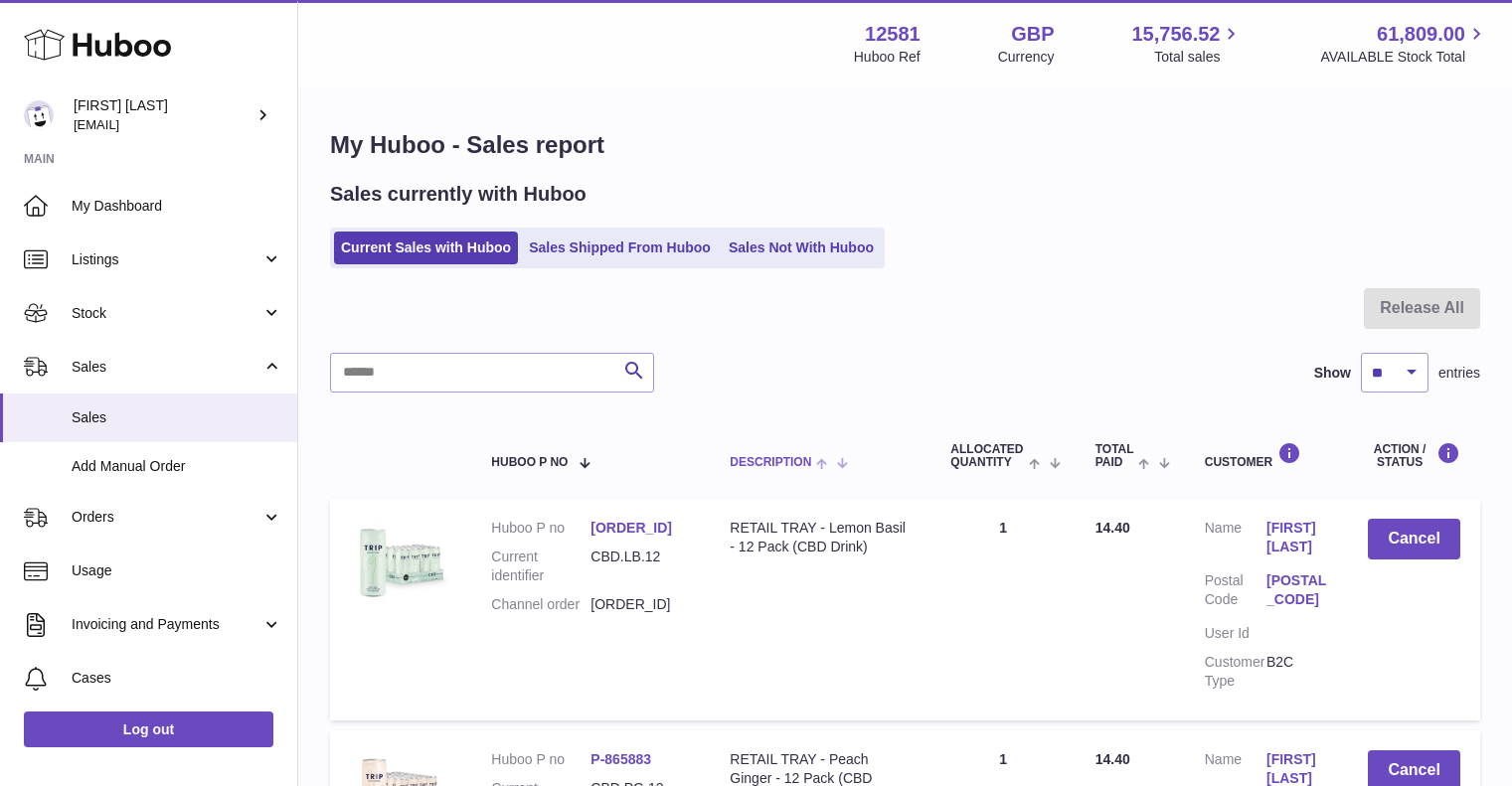 scroll, scrollTop: 0, scrollLeft: 0, axis: both 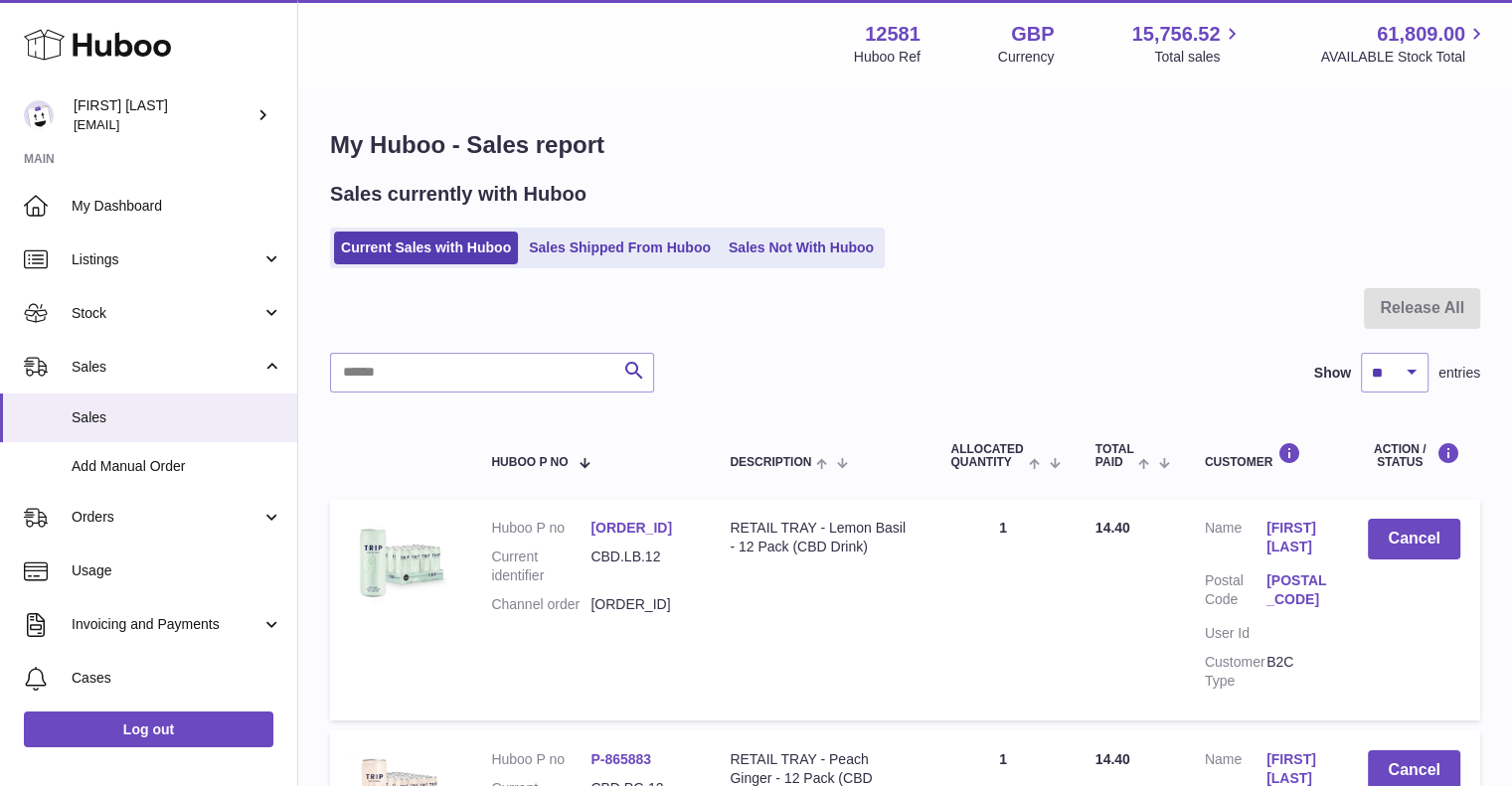 click at bounding box center [905, 320] 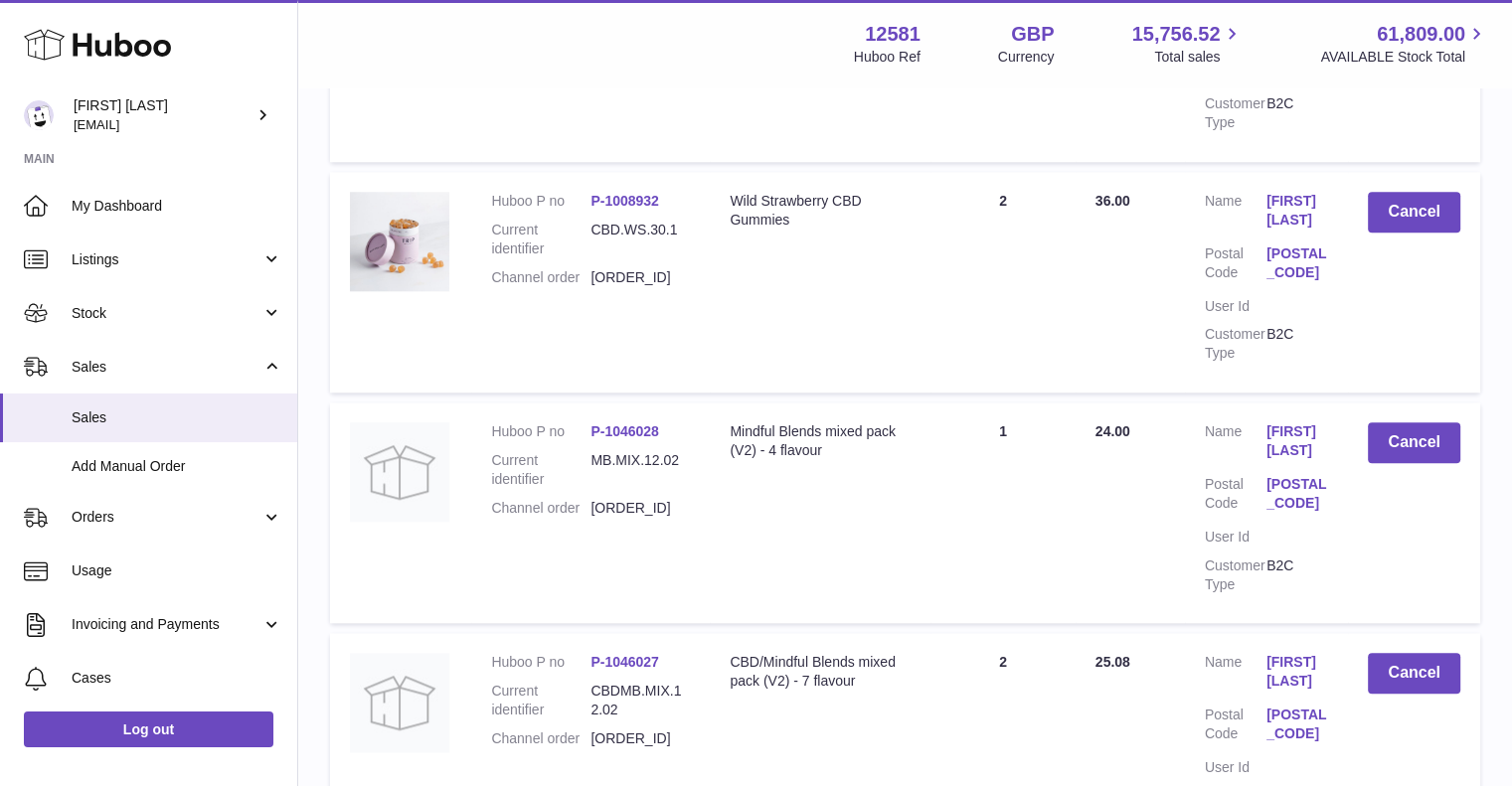 scroll, scrollTop: 2209, scrollLeft: 0, axis: vertical 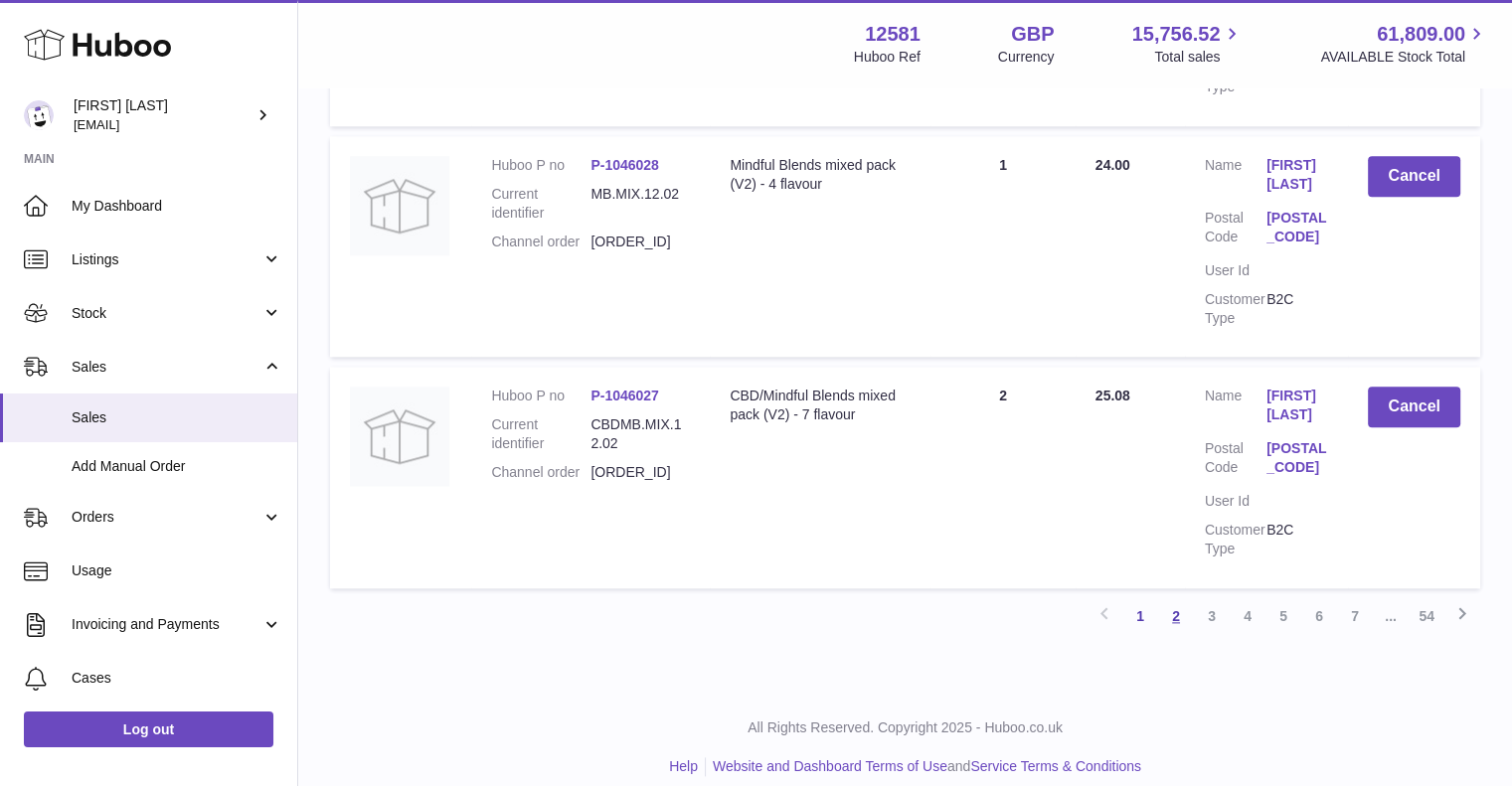 click on "2" at bounding box center [1176, 616] 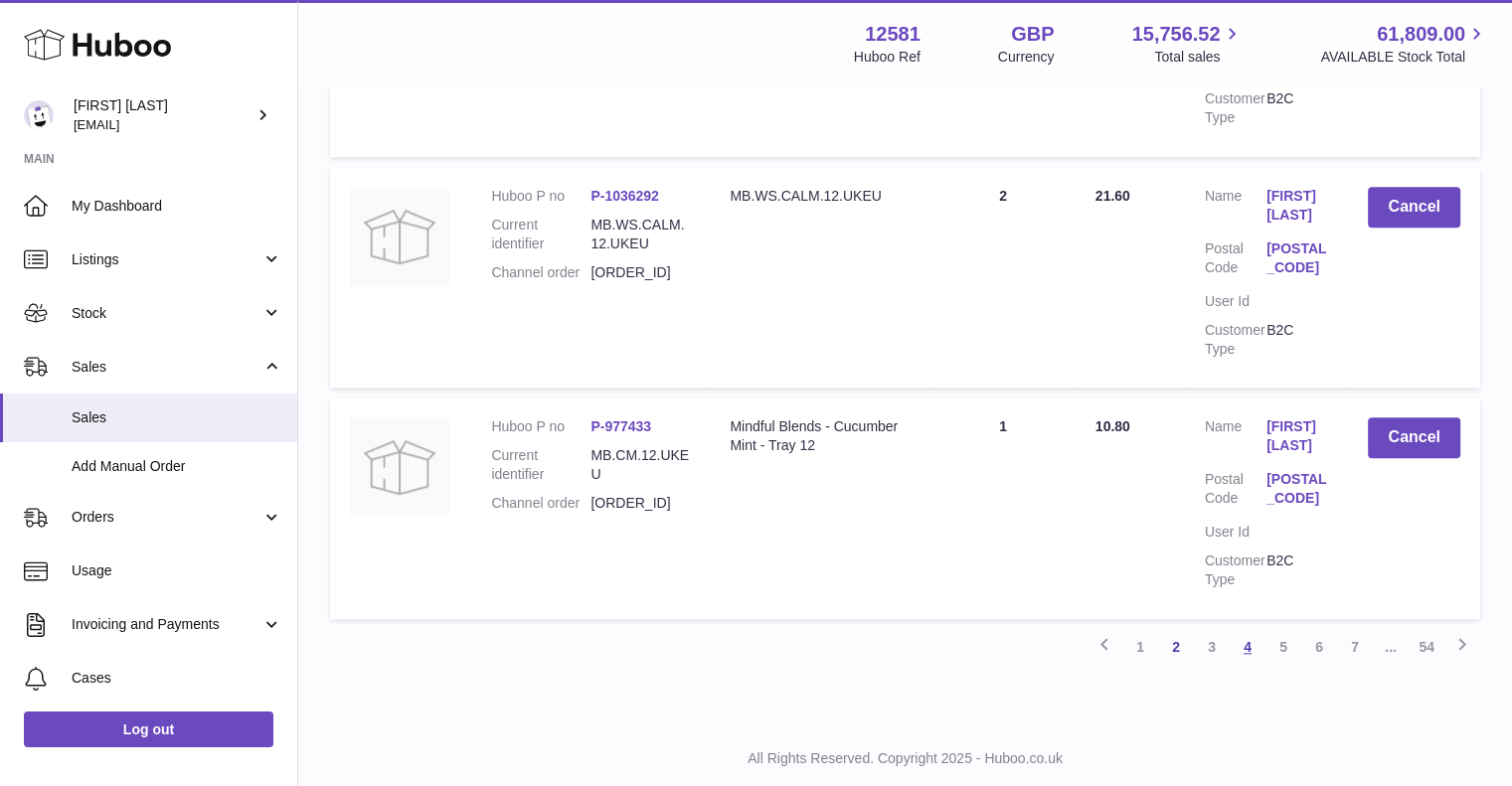 click on "4" at bounding box center [1248, 647] 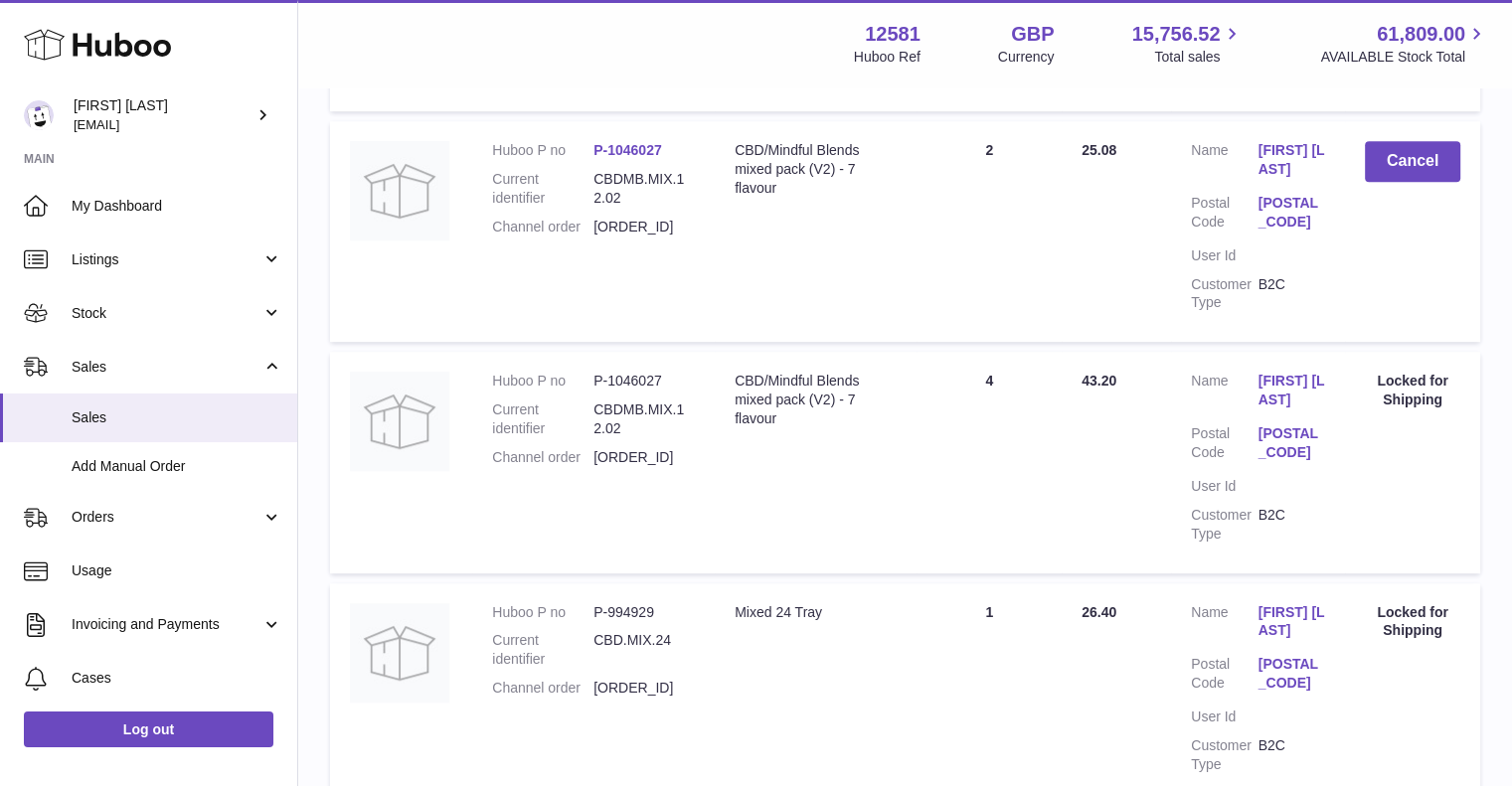 scroll, scrollTop: 1069, scrollLeft: 0, axis: vertical 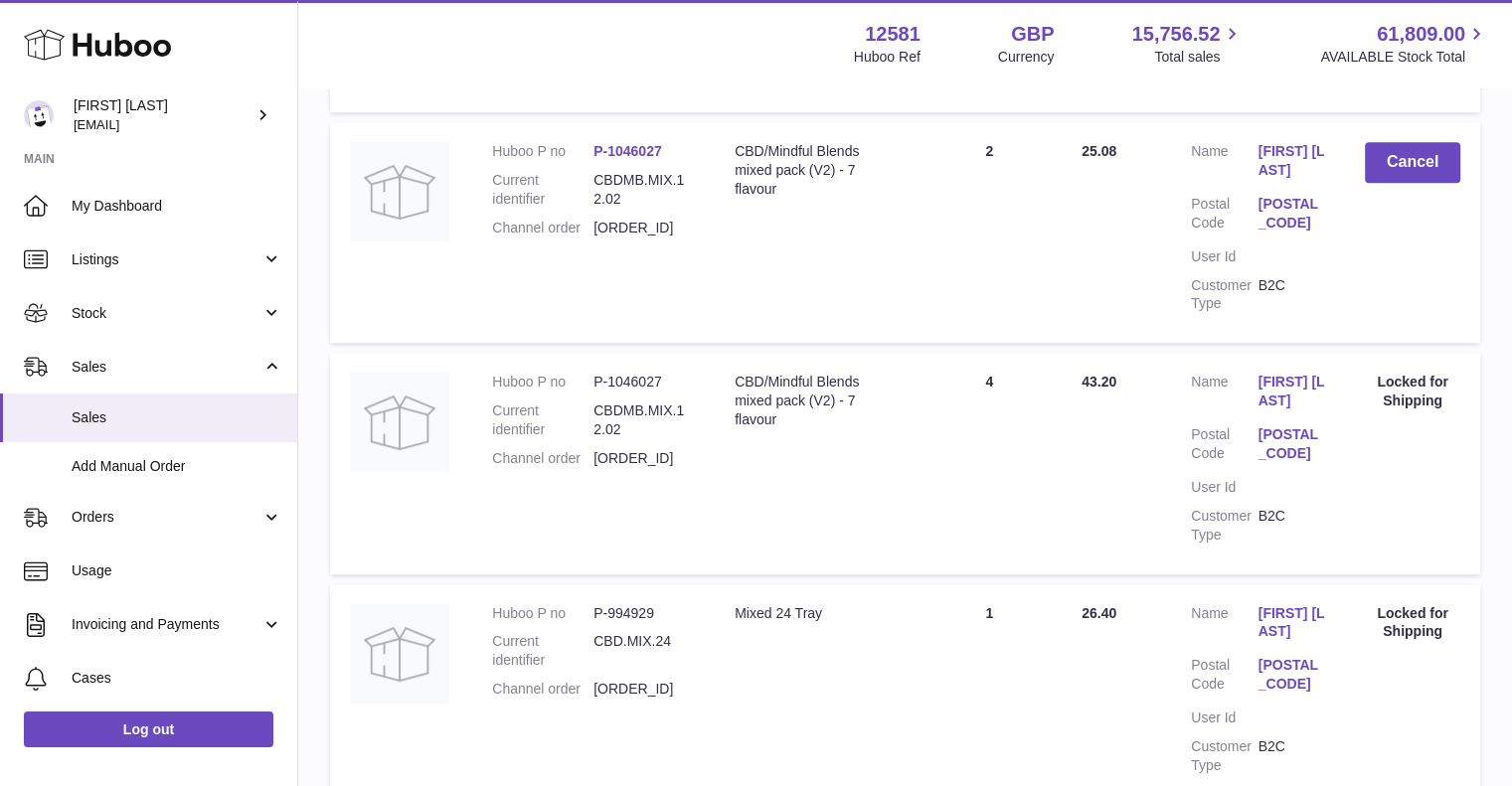 click on "Locked for Shipping" at bounding box center [1413, 392] 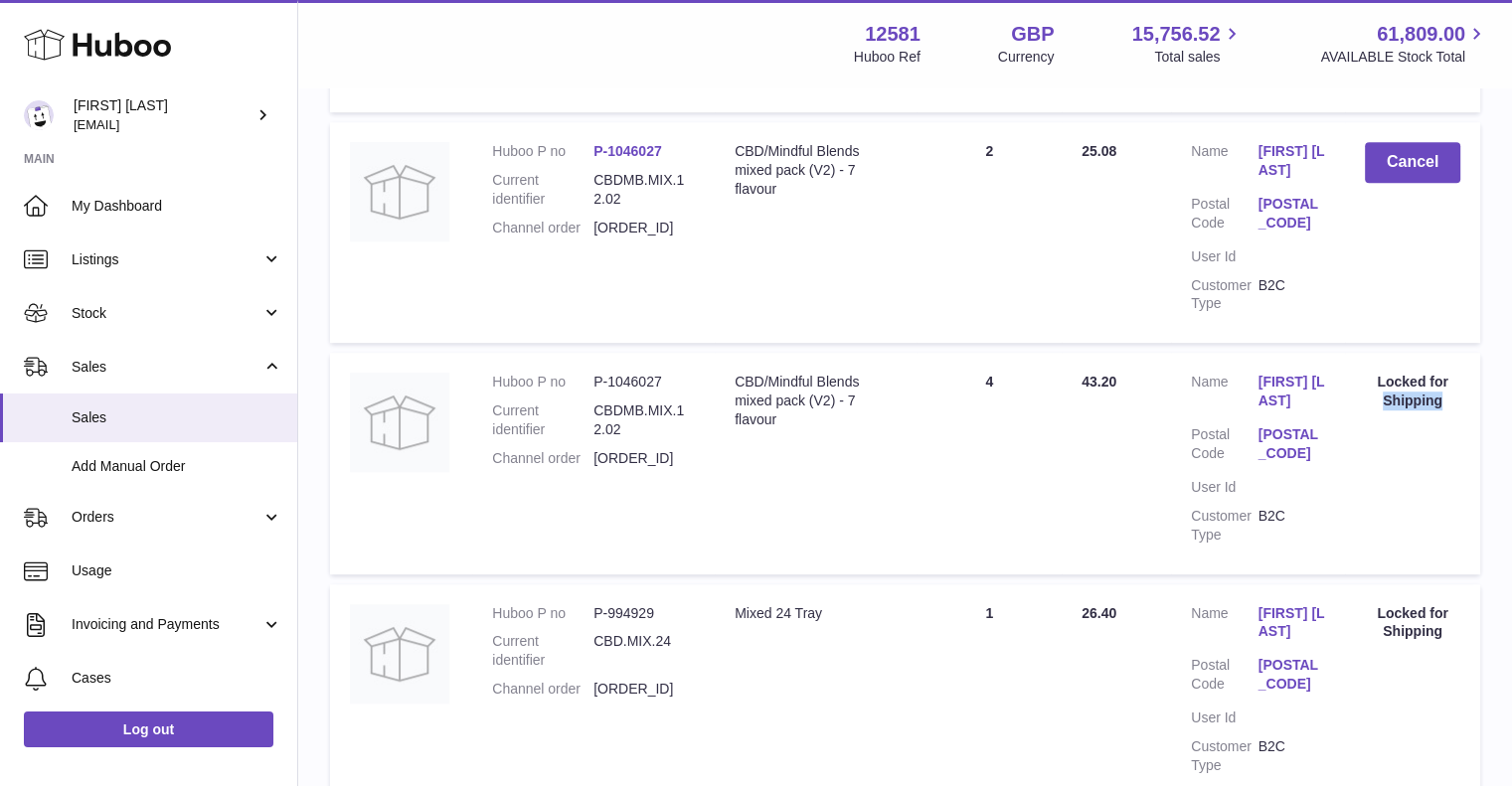 click on "Locked for Shipping" at bounding box center (1413, 392) 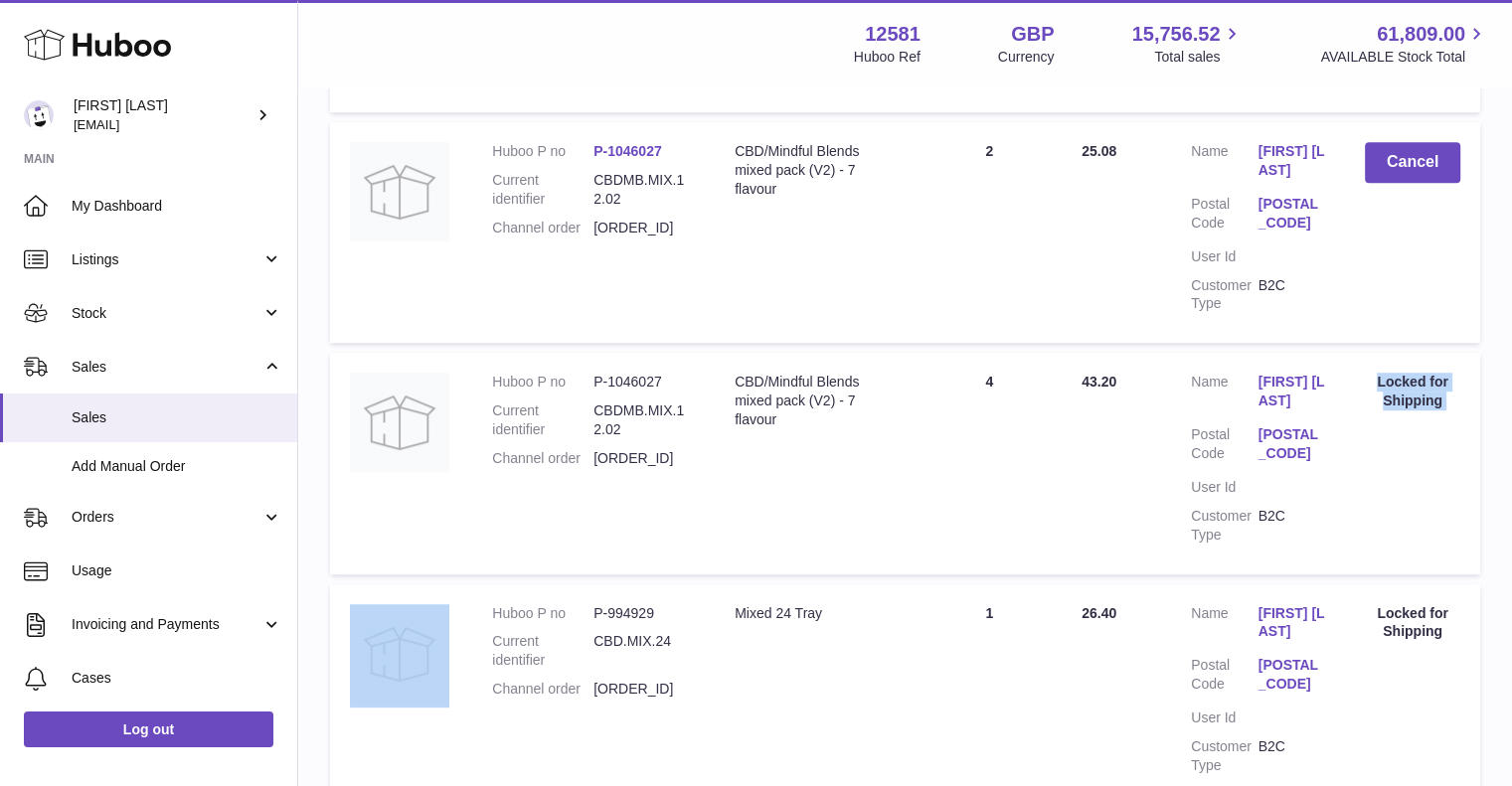 click on "Locked for Shipping" at bounding box center [1413, 392] 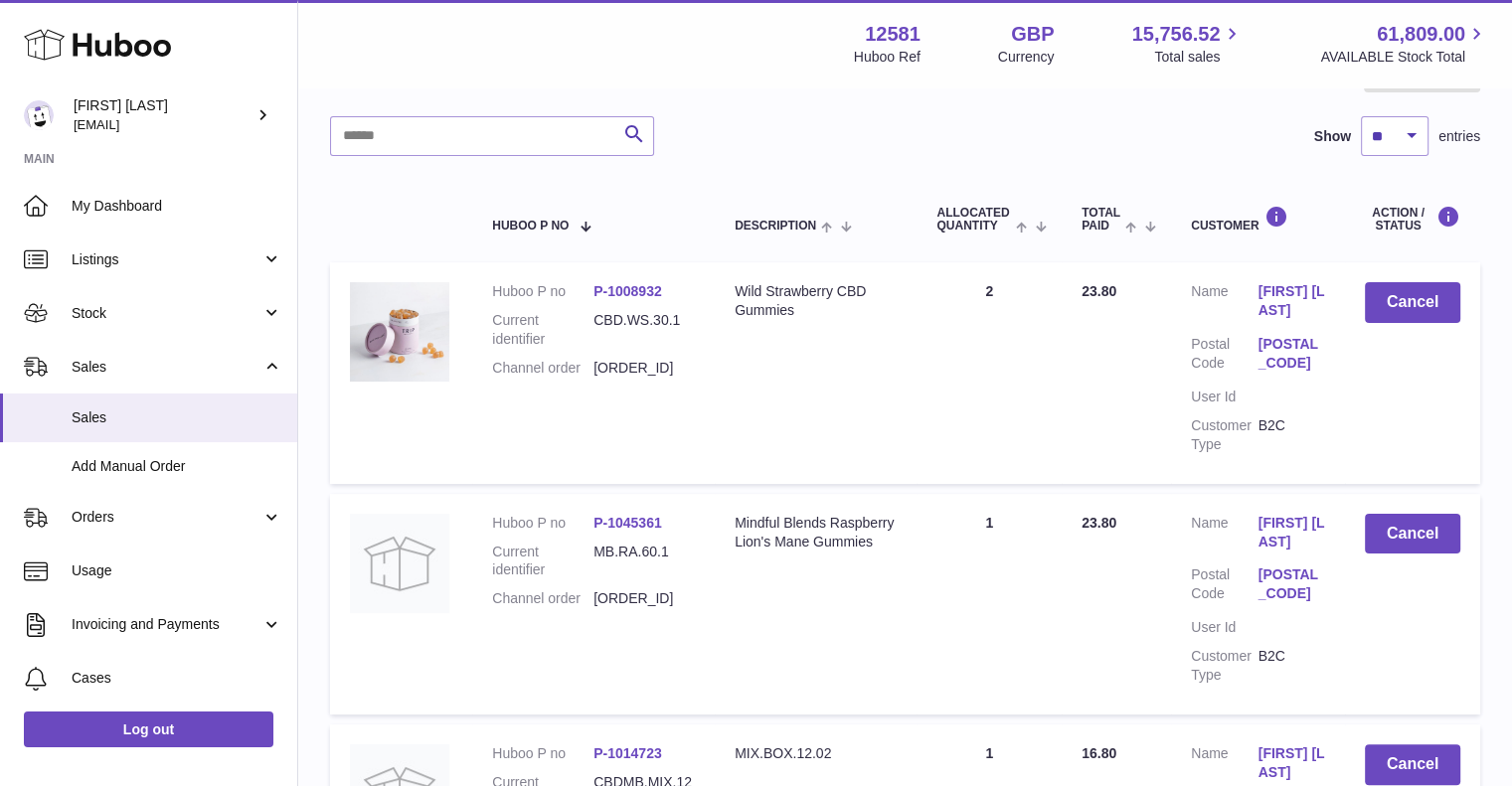 scroll, scrollTop: 0, scrollLeft: 0, axis: both 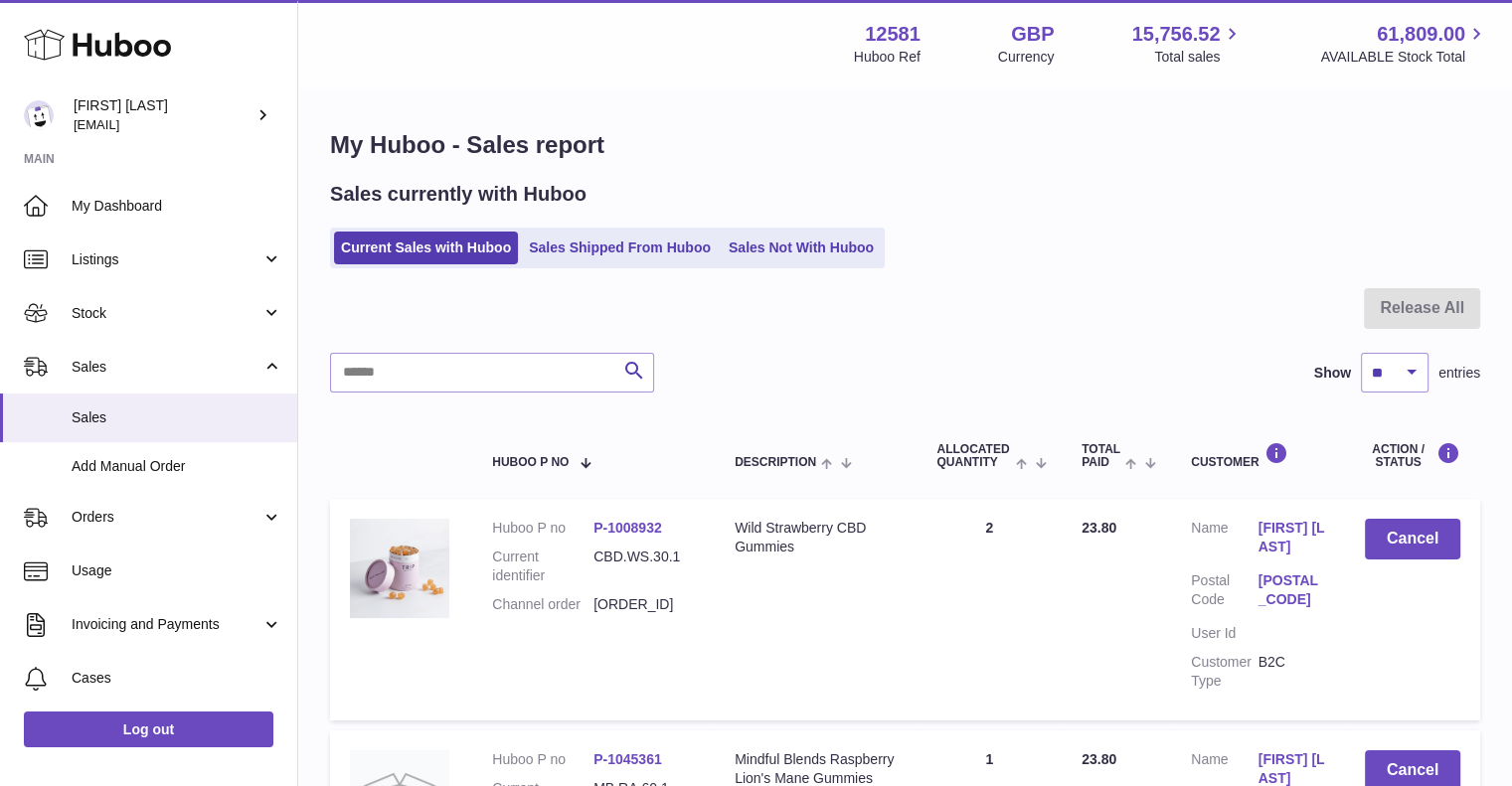 click at bounding box center (905, 320) 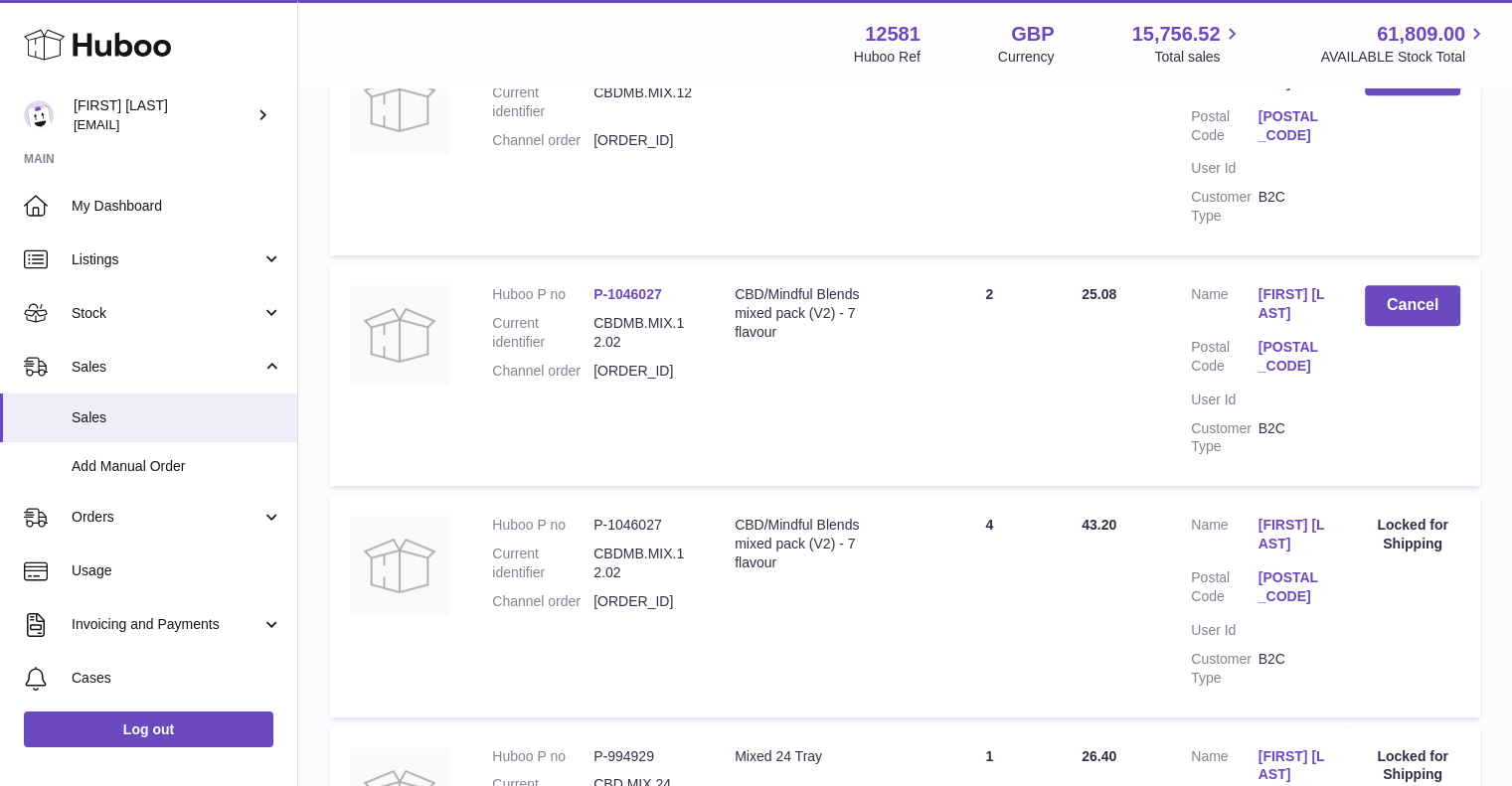 scroll, scrollTop: 930, scrollLeft: 0, axis: vertical 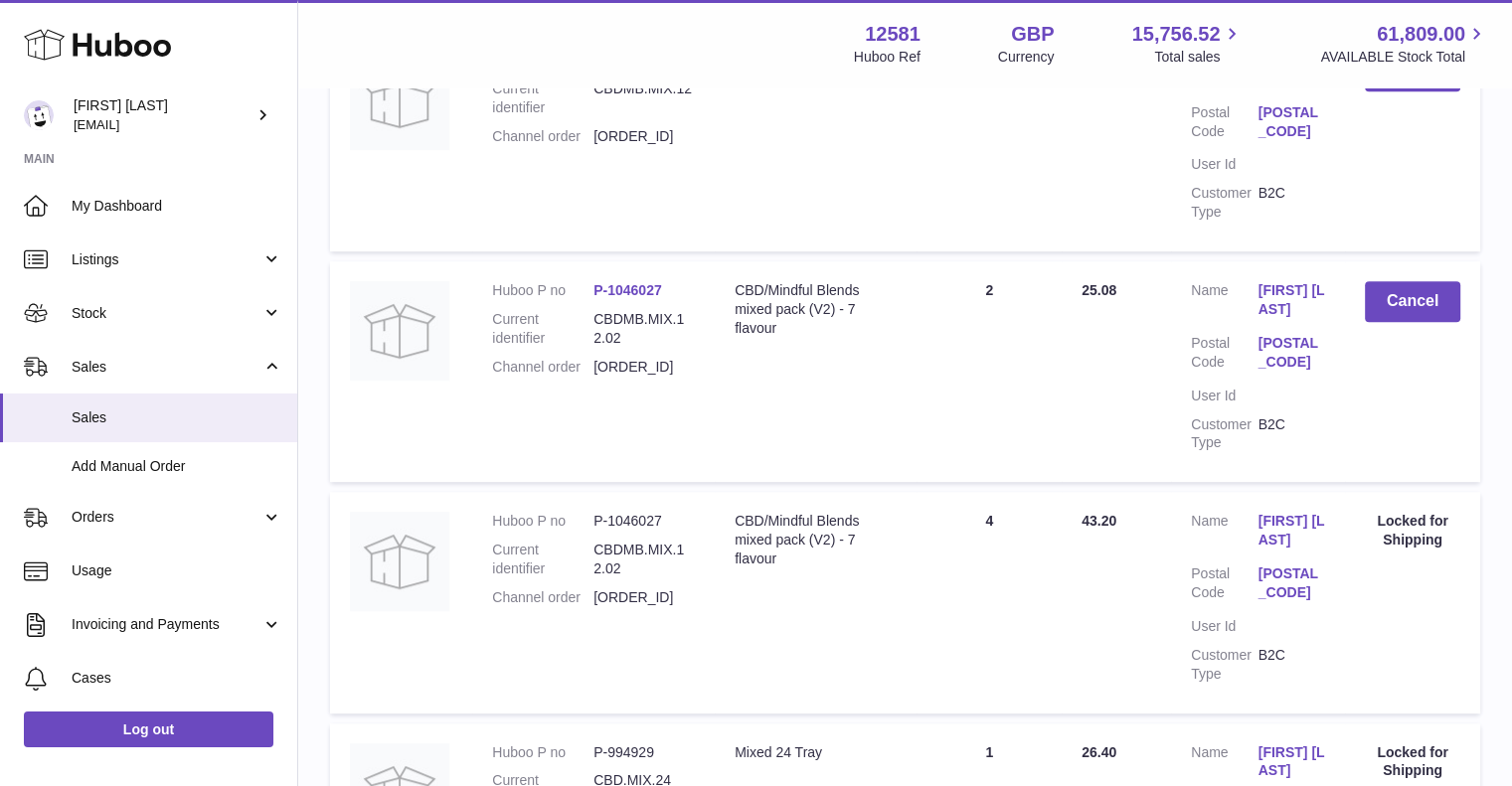 click on "Quantity Sold
4" at bounding box center [989, 602] 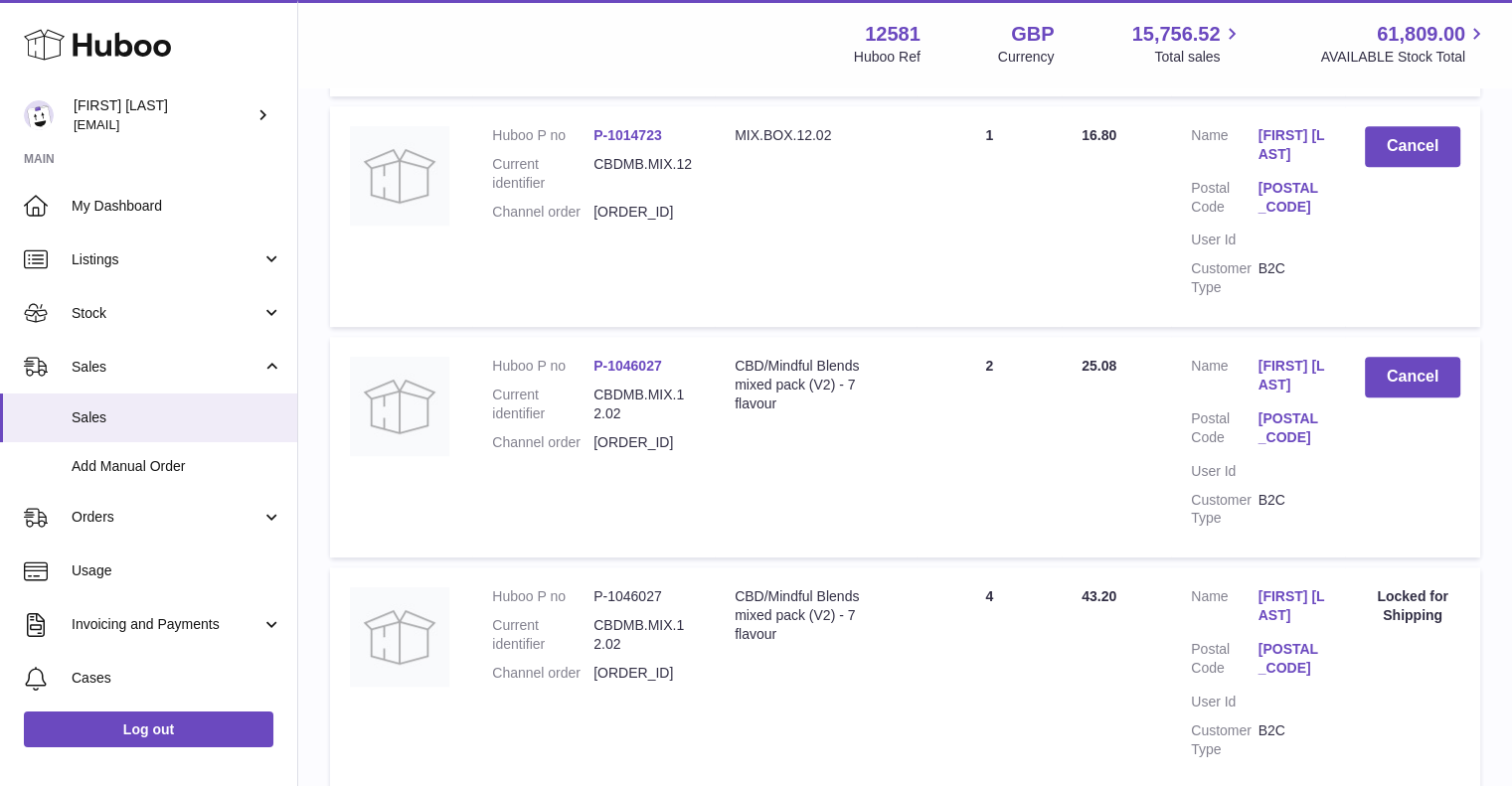 scroll, scrollTop: 0, scrollLeft: 0, axis: both 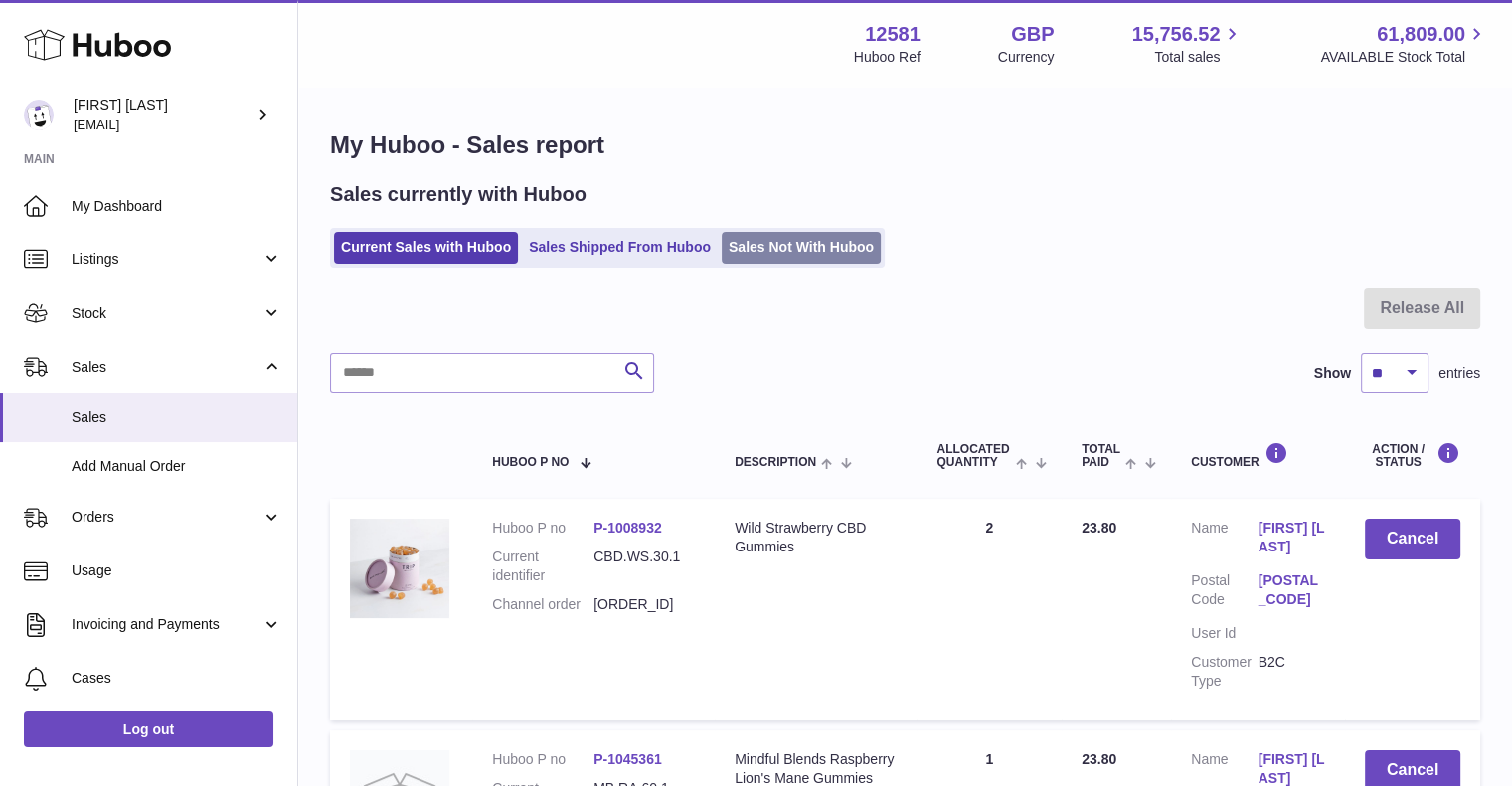 click on "Sales Not With Huboo" at bounding box center (801, 247) 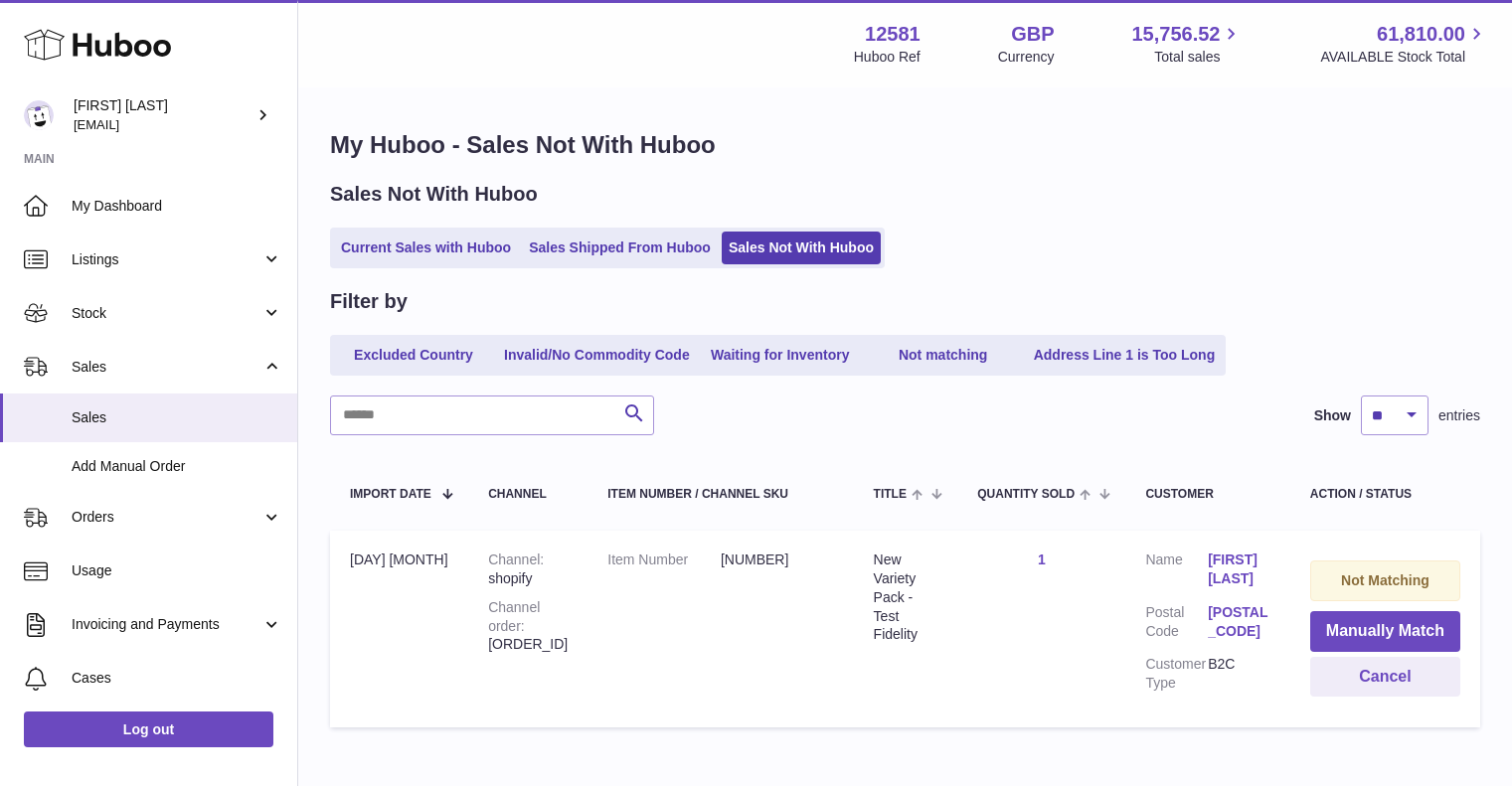 scroll, scrollTop: 0, scrollLeft: 0, axis: both 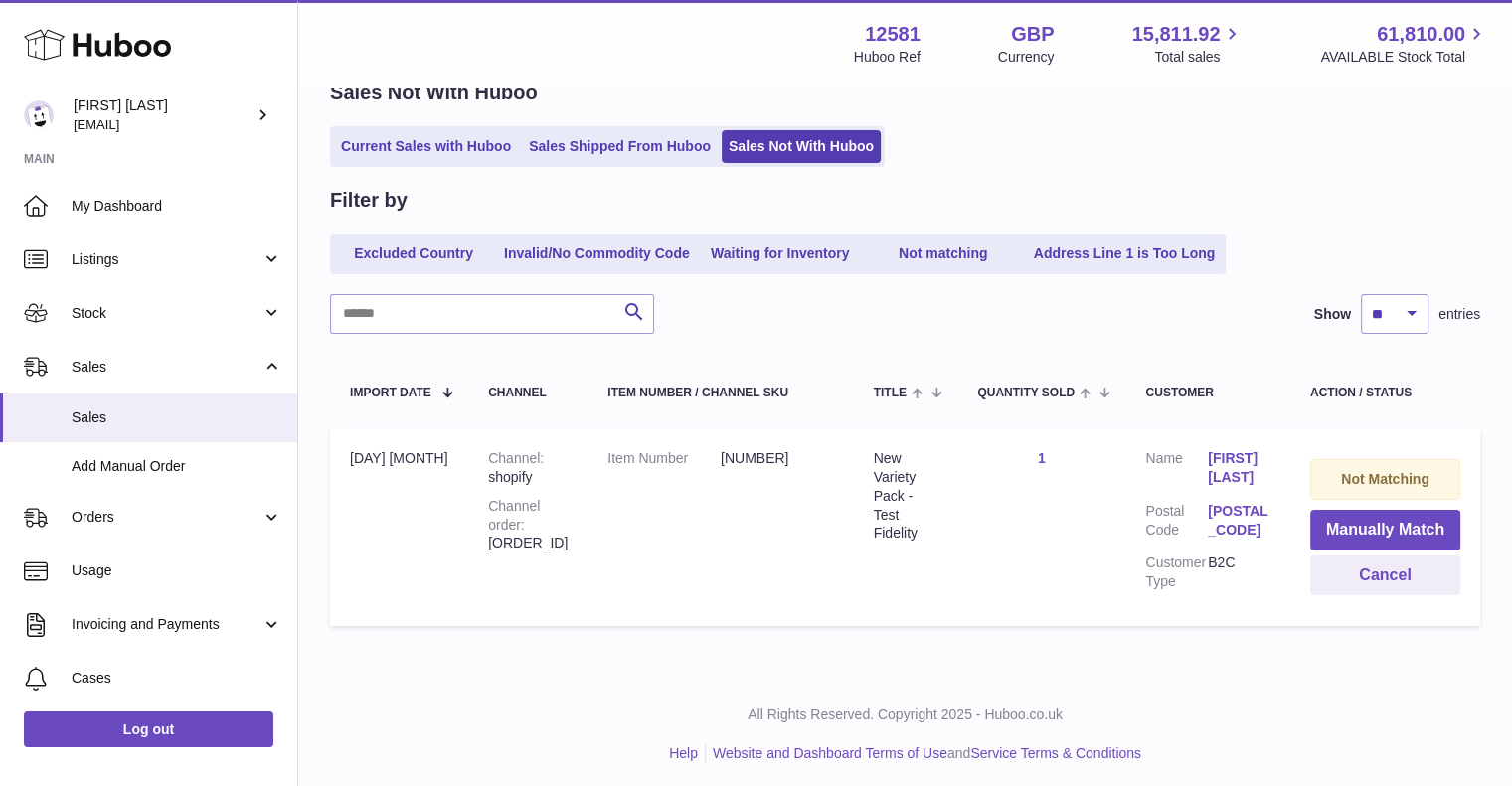 click on "All Rights Reserved. Copyright 2025 - Huboo.co.uk" at bounding box center [905, 714] 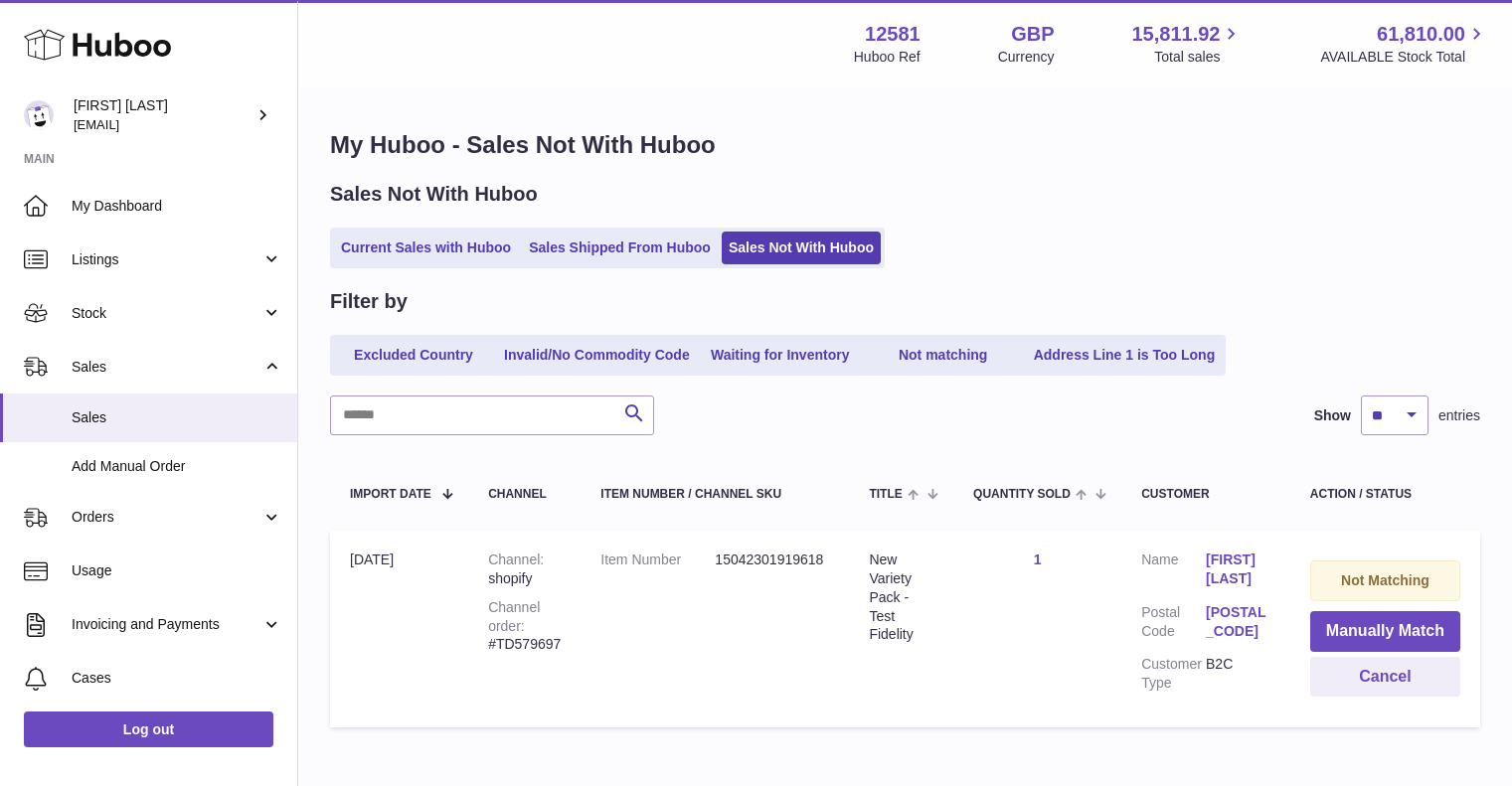 scroll, scrollTop: 0, scrollLeft: 0, axis: both 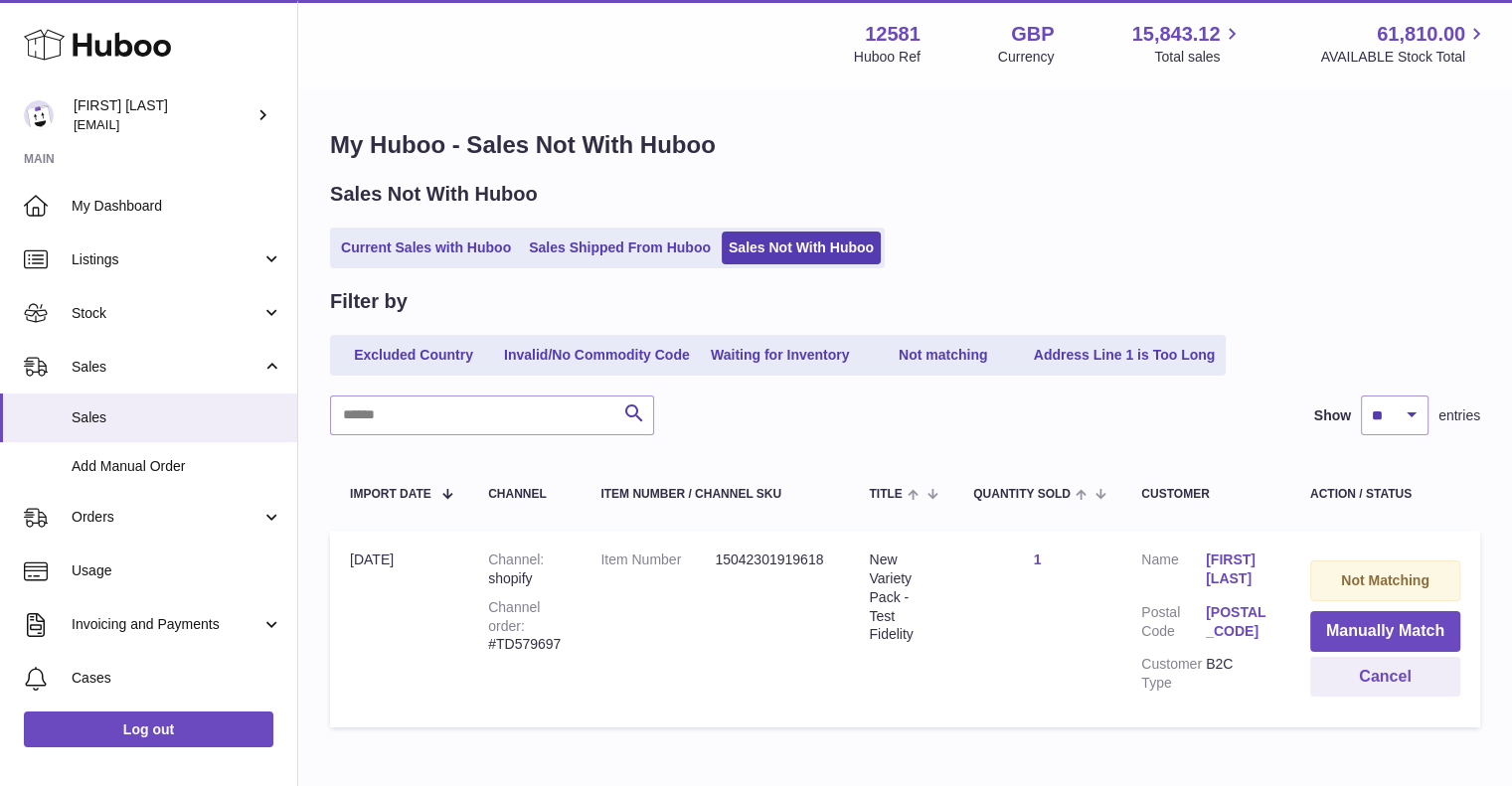 click on "My Huboo - Sales Not With Huboo   Sales Not With Huboo
Current Sales with Huboo
Sales Shipped From Huboo
Sales Not With Huboo
Filter by   Excluded Country Invalid/No Commodity Code Waiting for Inventory Not matching Address Line 1 is Too Long       Search
Show
** ** ** ***
entries
Import date
Channel
Item Number / Channel SKU
Title       Quantity Sold
Customer
Action / Status
Import date 6th Aug
Channel shopify
Channel order #TD579697
Item Number   15042301919618           Title   New Variety Pack - Test Fidelity     Quantity Sold
1
Customer  Name   [FIRST] [LAST]   Postal Code   [POSTAL_CODE]   Customer Type" at bounding box center [905, 433] 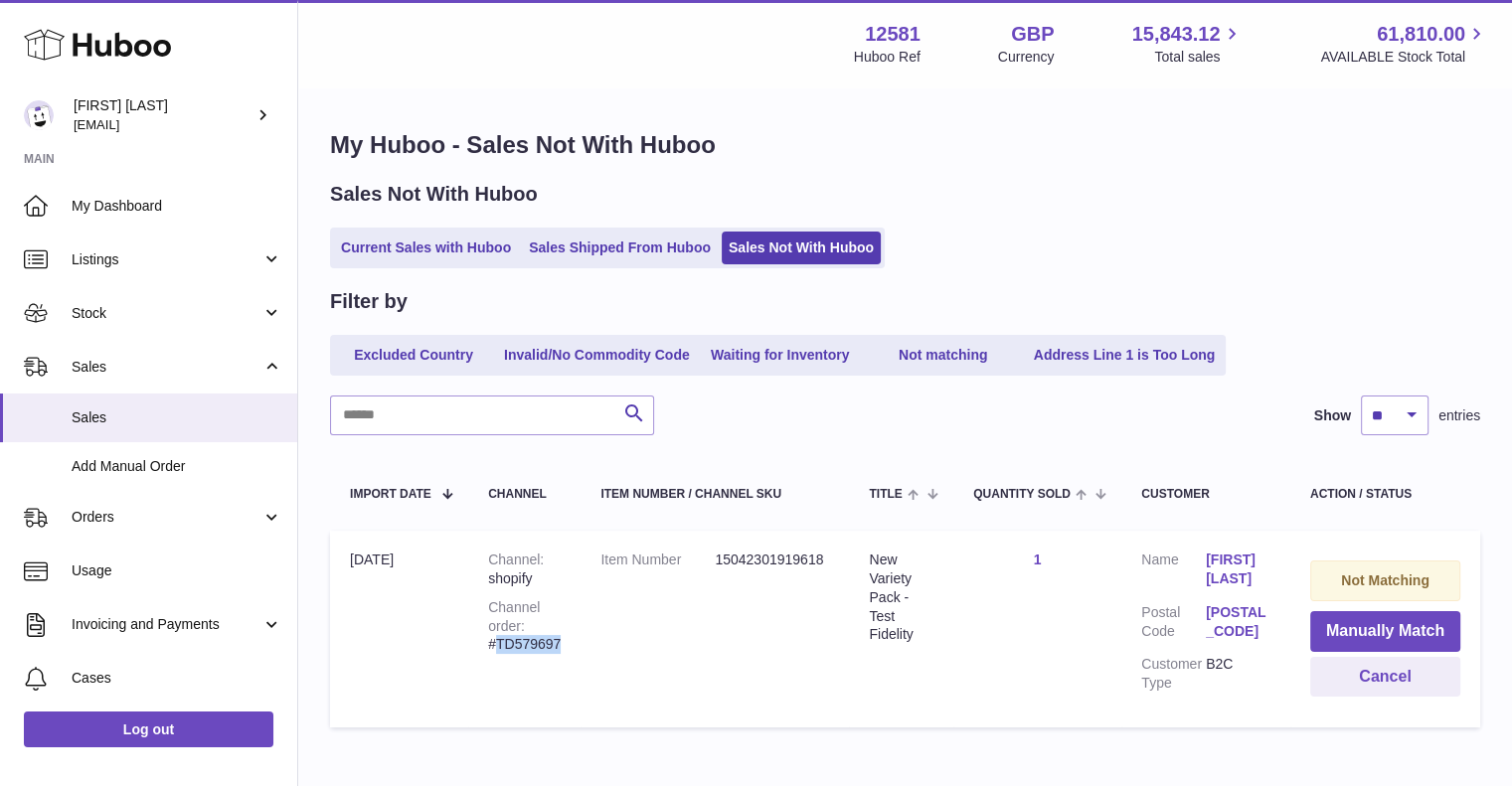 click on "Channel order #TD579697" at bounding box center (524, 626) 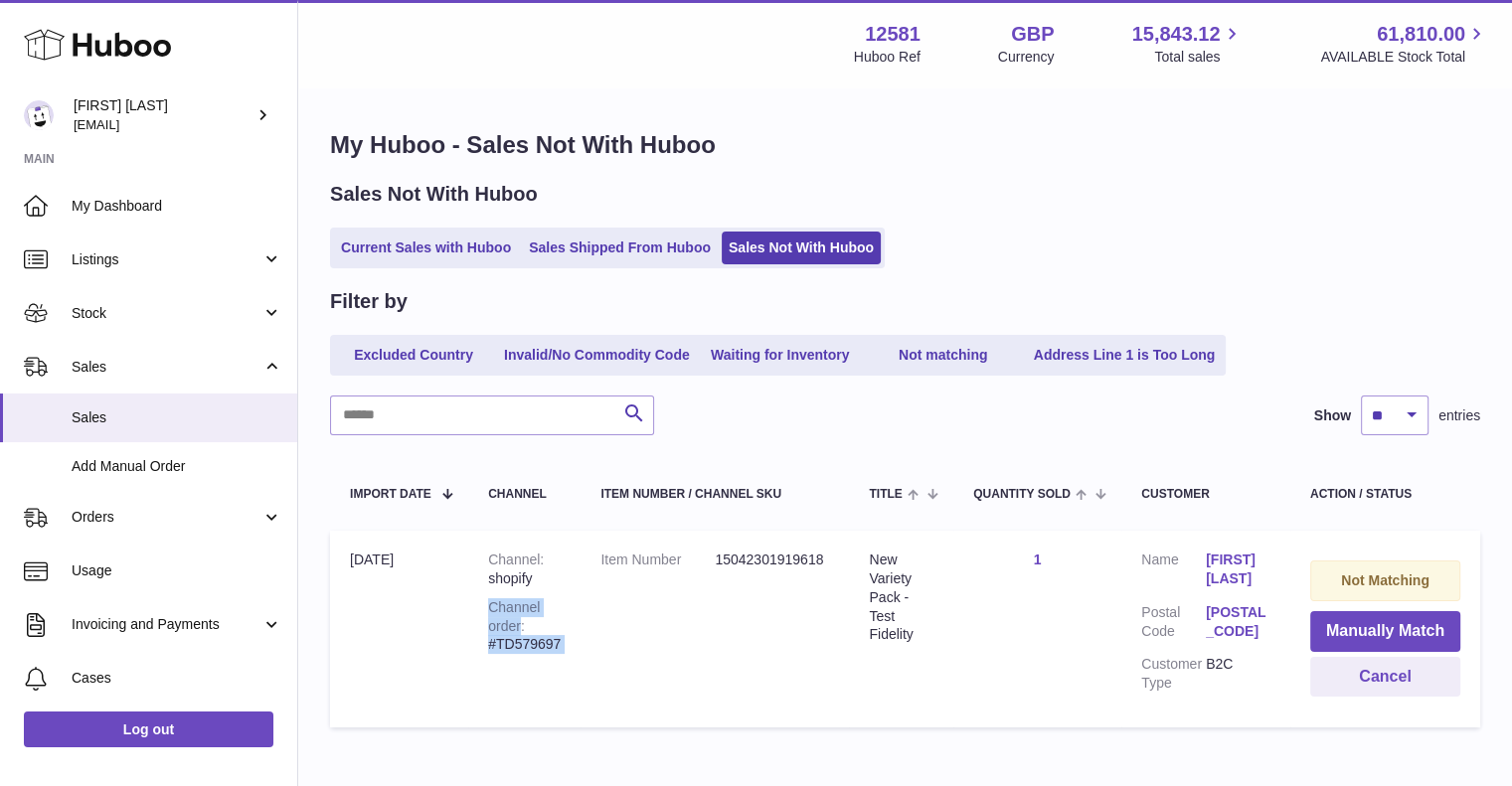click on "Channel order #TD579697" at bounding box center (524, 626) 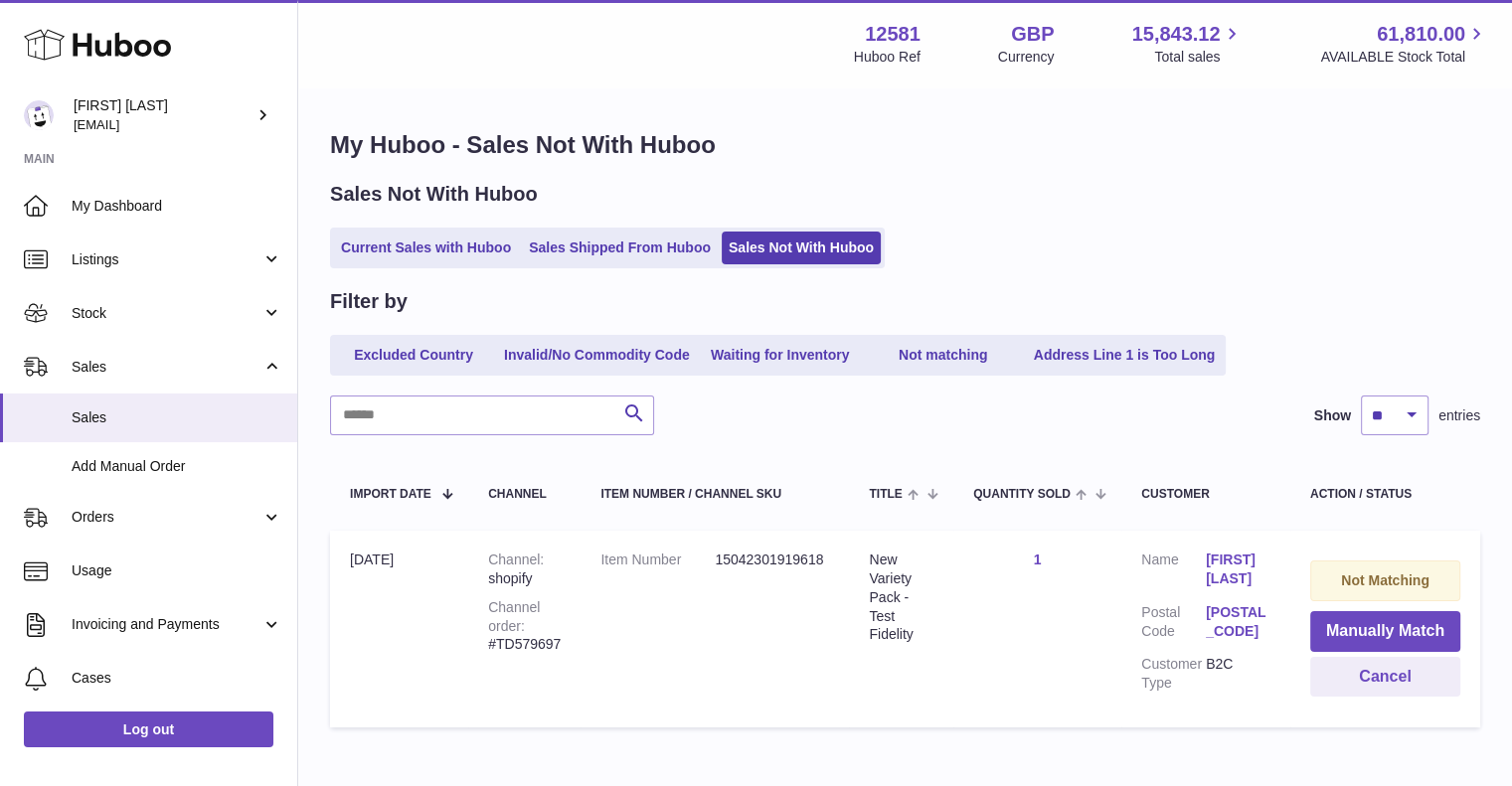 click on "Channel order #TD579697" at bounding box center (524, 626) 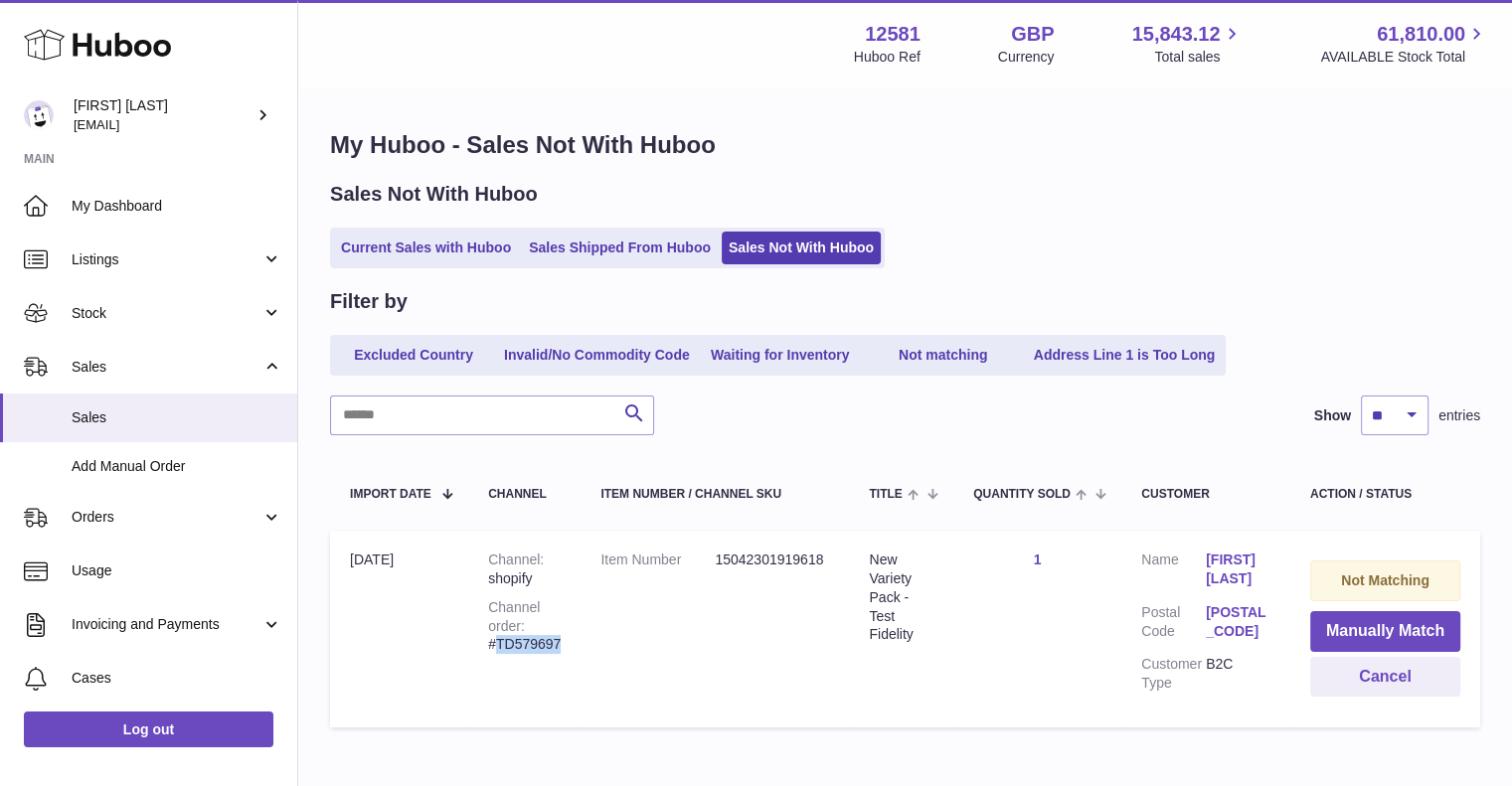 click on "Channel order #TD579697" at bounding box center [524, 626] 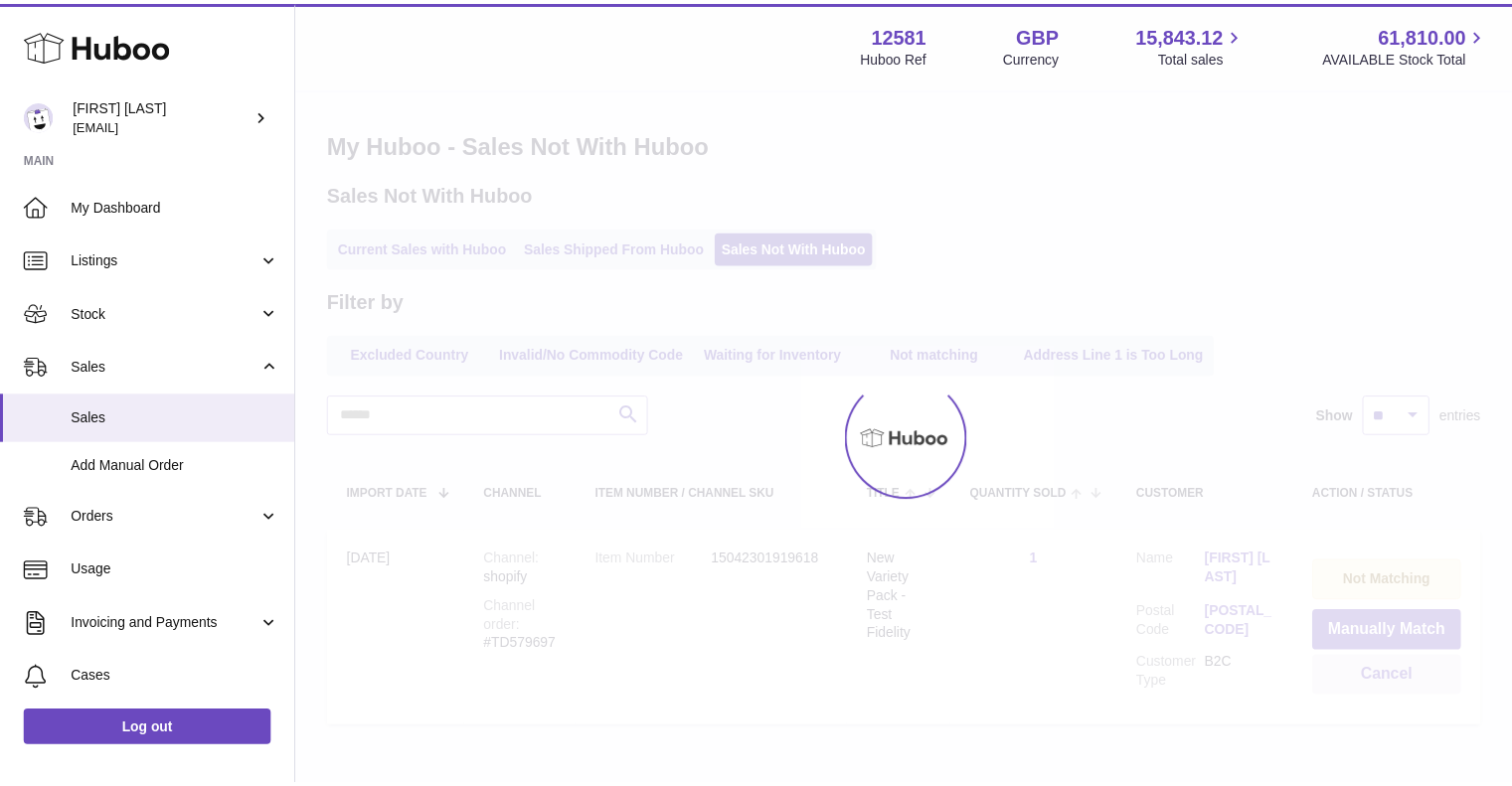 scroll, scrollTop: 0, scrollLeft: 0, axis: both 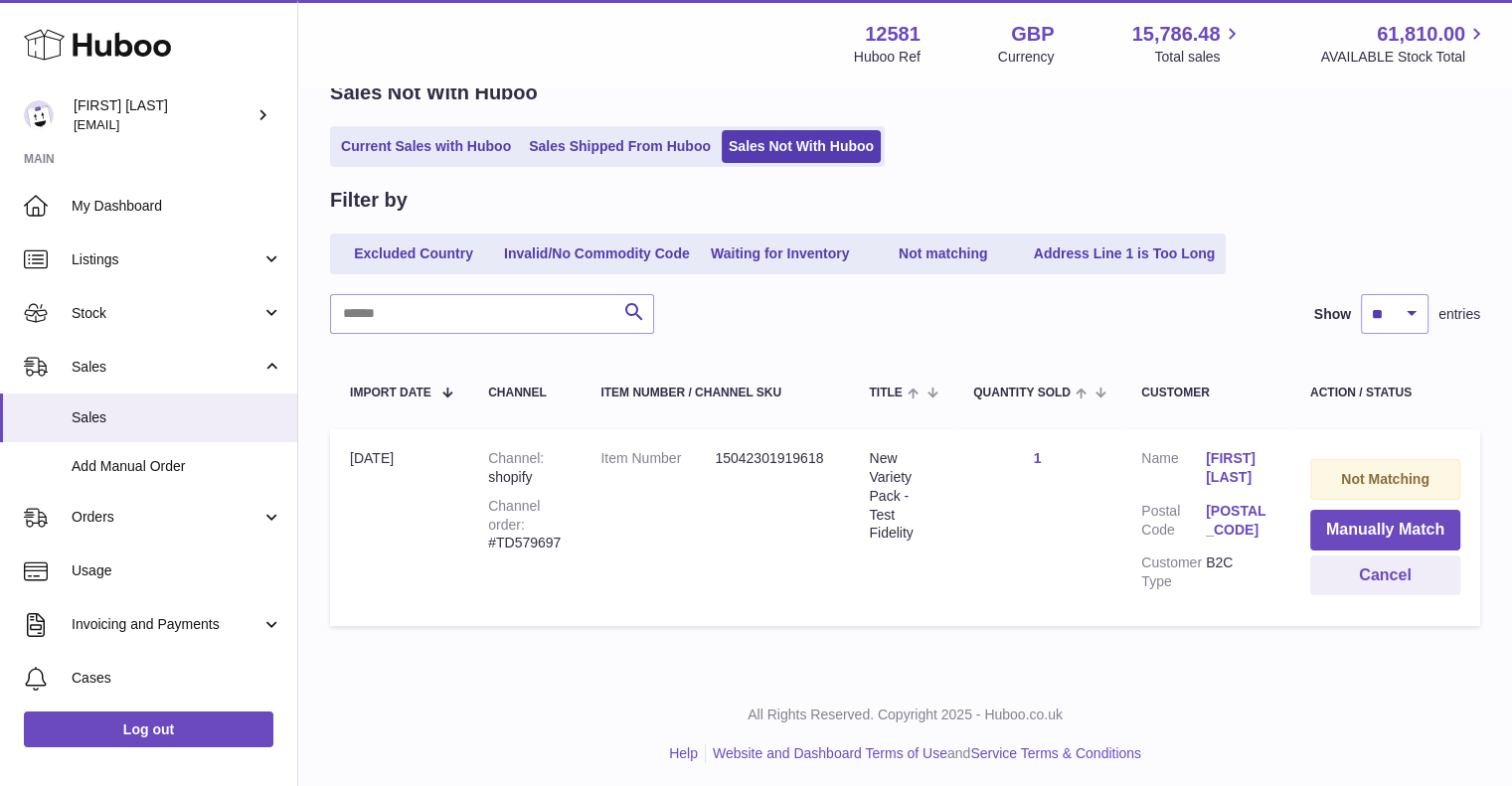 click on "My Huboo - Sales Not With Huboo   Sales Not With Huboo
Current Sales with Huboo
Sales Shipped From Huboo
Sales Not With Huboo
Filter by   Excluded Country Invalid/No Commodity Code Waiting for Inventory Not matching Address Line 1 is Too Long       Search
Show
** ** ** ***
entries
Import date
Channel
Item Number / Channel SKU
Title       Quantity Sold
Customer
Action / Status
Import date [DATE]
Channel shopify
Channel order #TD579697
Item Number   15042301919618           Title   New Variety Pack - Test Fidelity     Quantity Sold
1
Customer  Name   [FIRST] [LAST]   Postal Code   [POSTAL_CODE]   Customer Type" at bounding box center [905, 332] 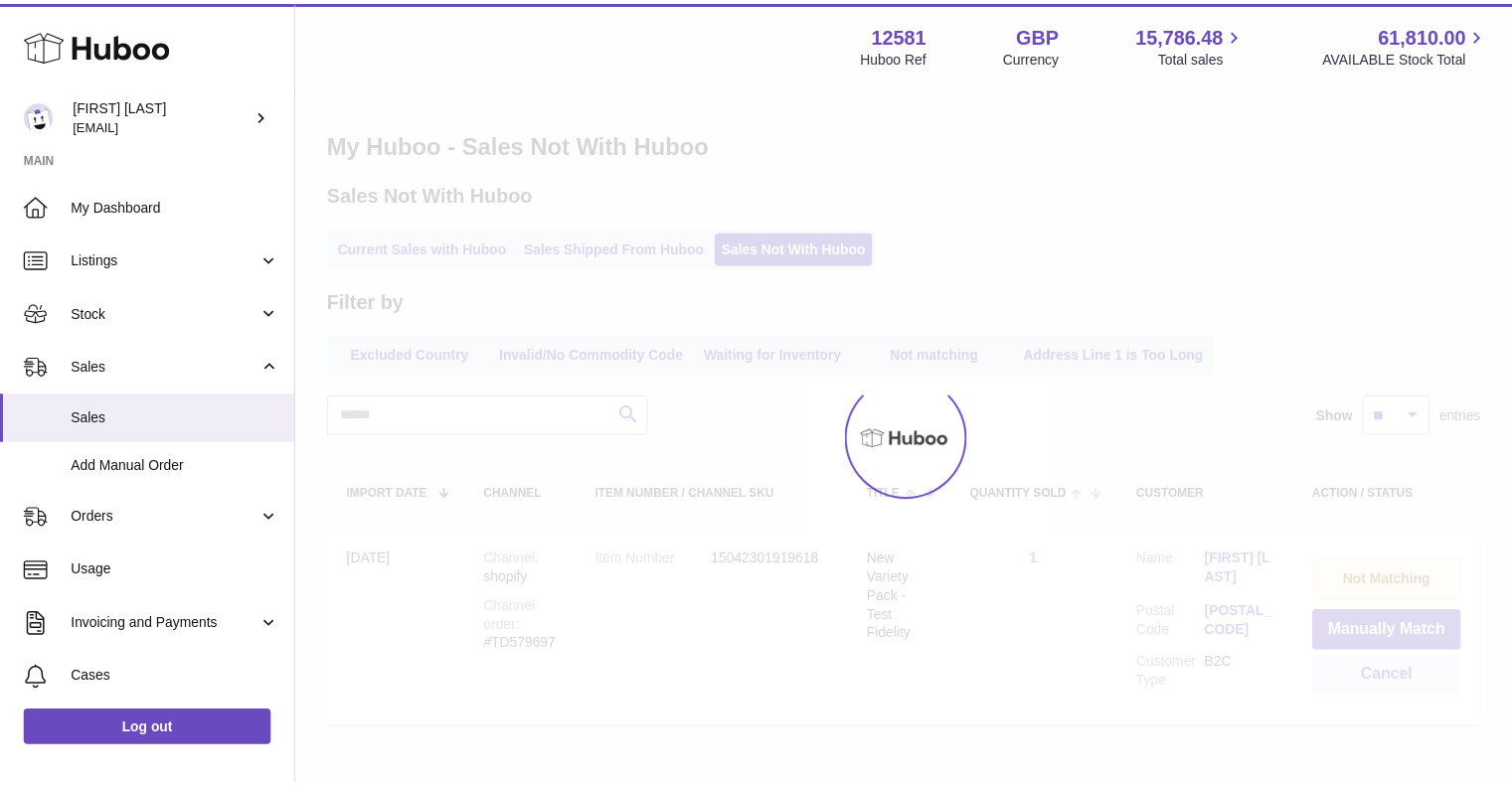 scroll, scrollTop: 0, scrollLeft: 0, axis: both 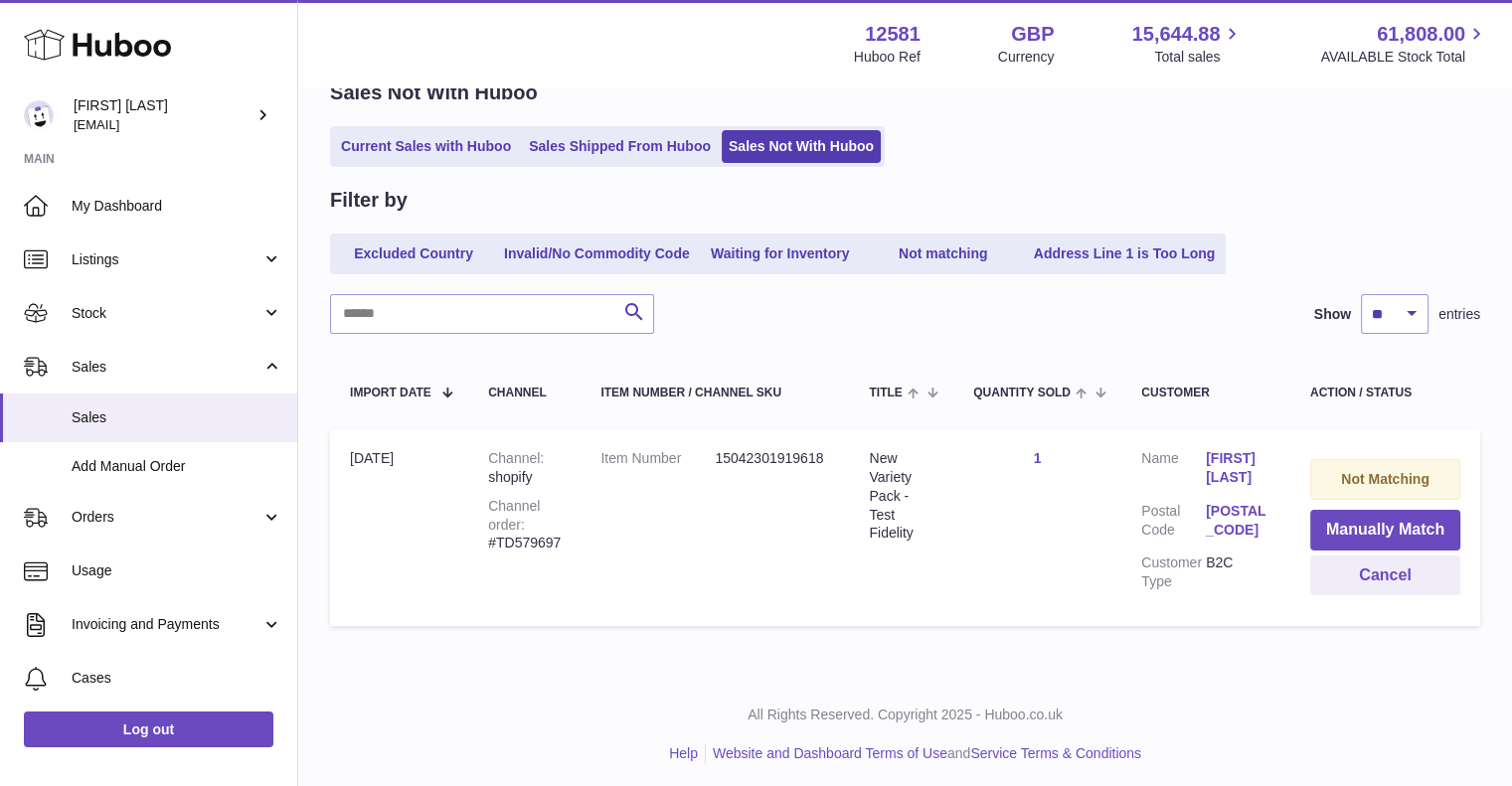 click on "My Huboo - Sales Not With Huboo   Sales Not With Huboo
Current Sales with Huboo
Sales Shipped From Huboo
Sales Not With Huboo
Filter by   Excluded Country Invalid/No Commodity Code Waiting for Inventory Not matching Address Line 1 is Too Long       Search
Show
** ** ** ***
entries
Import date
Channel
Item Number / Channel SKU
Title       Quantity Sold
Customer
Action / Status
Import date 6th Aug
Channel shopify
Channel order #TD579697
Item Number   15042301919618           Title   New Variety Pack - Test Fidelity     Quantity Sold
1
Customer  Name   Barnaby Whicher   Postal Code   W8 7SP   Customer Type" at bounding box center (905, 332) 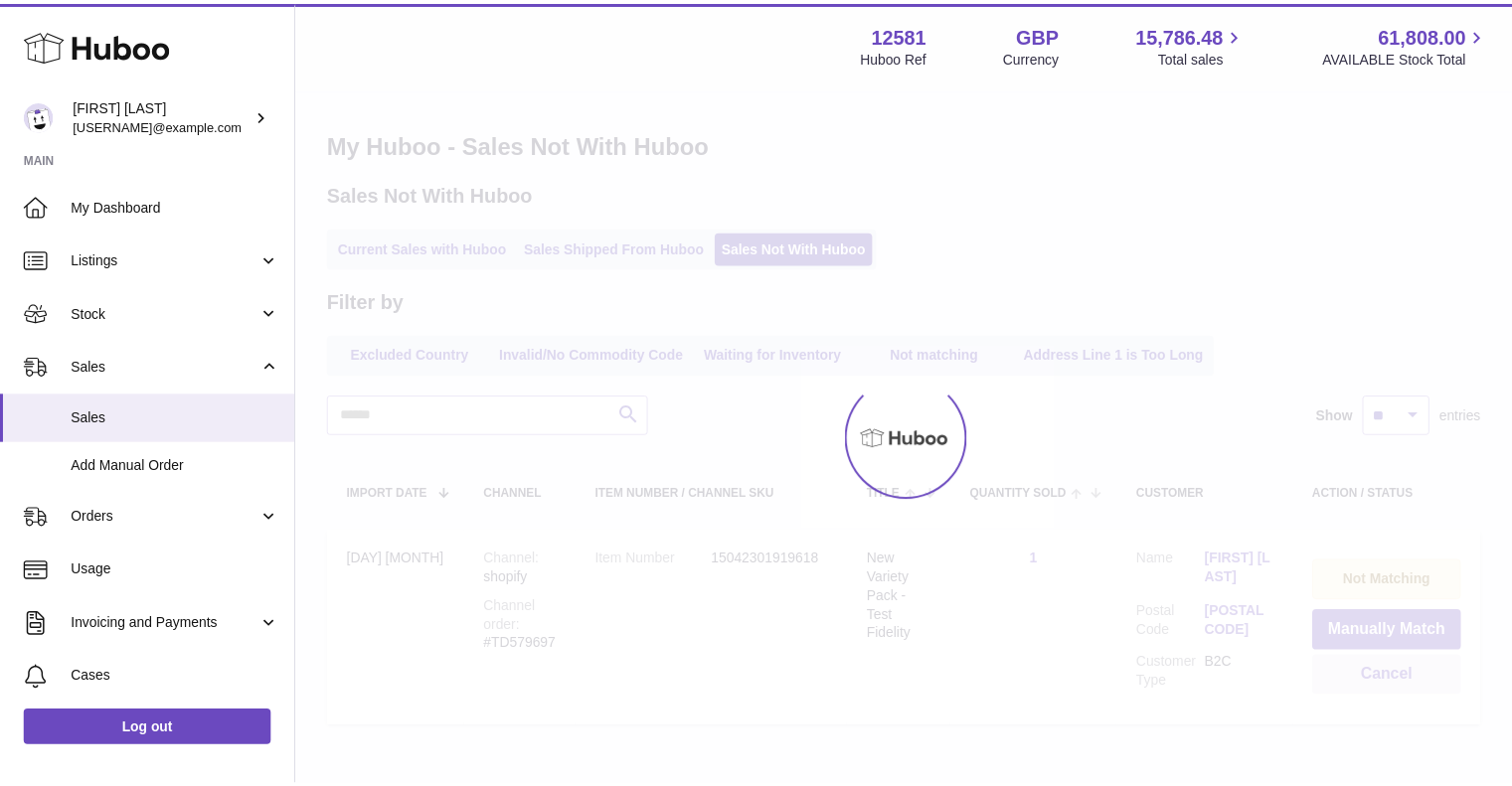 scroll, scrollTop: 0, scrollLeft: 0, axis: both 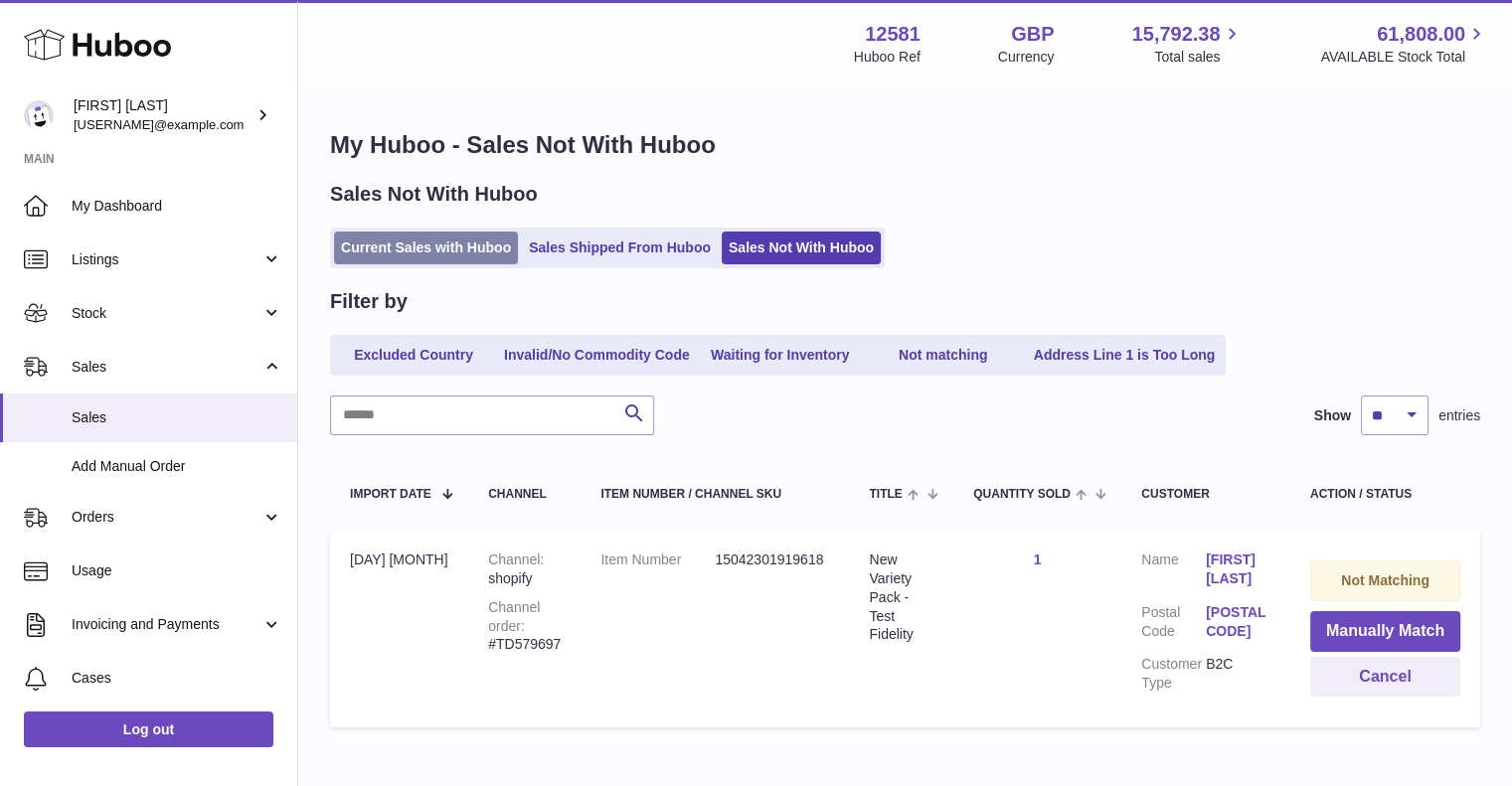 click on "Current Sales with Huboo" at bounding box center [425, 247] 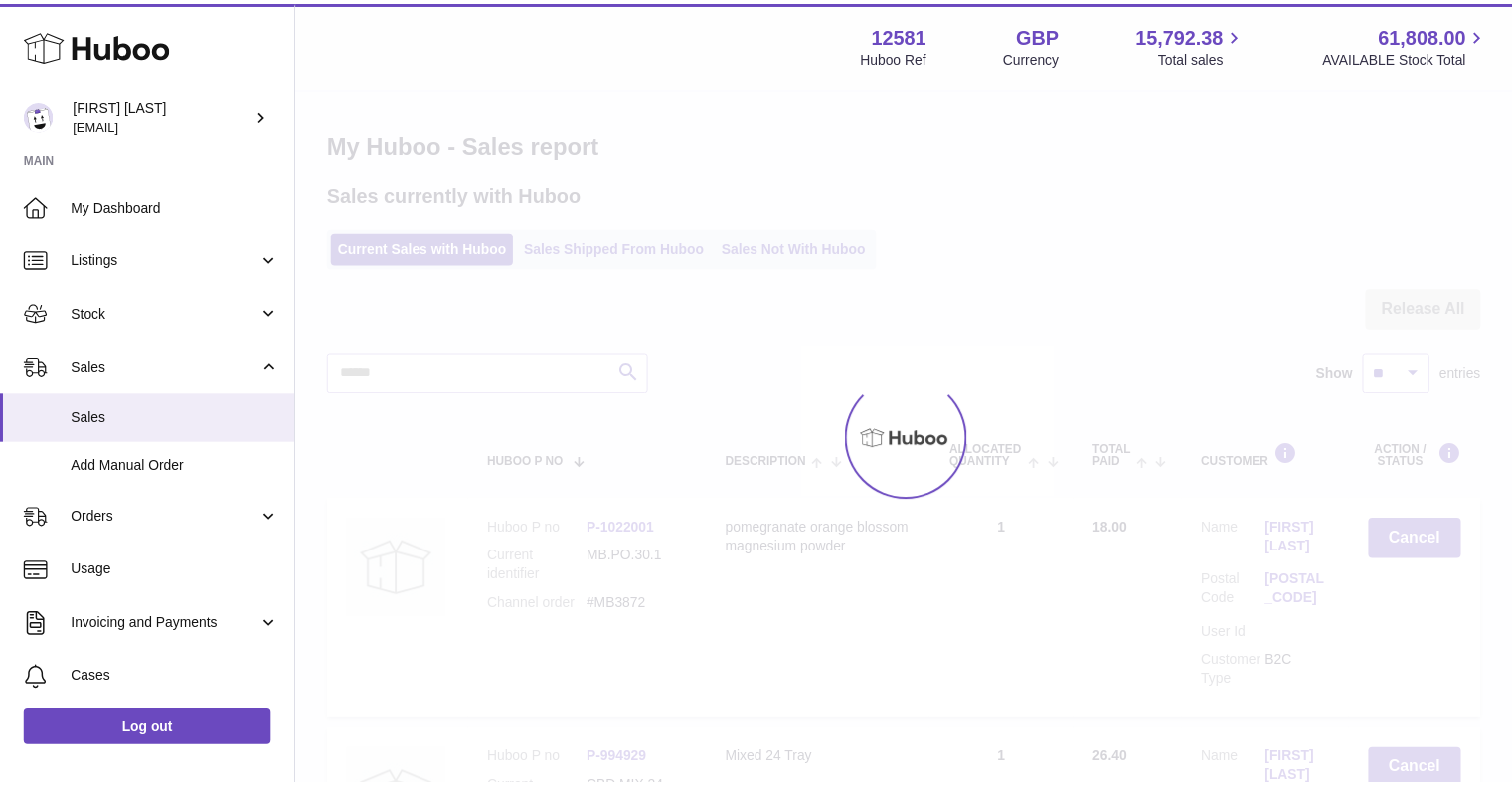 scroll, scrollTop: 0, scrollLeft: 0, axis: both 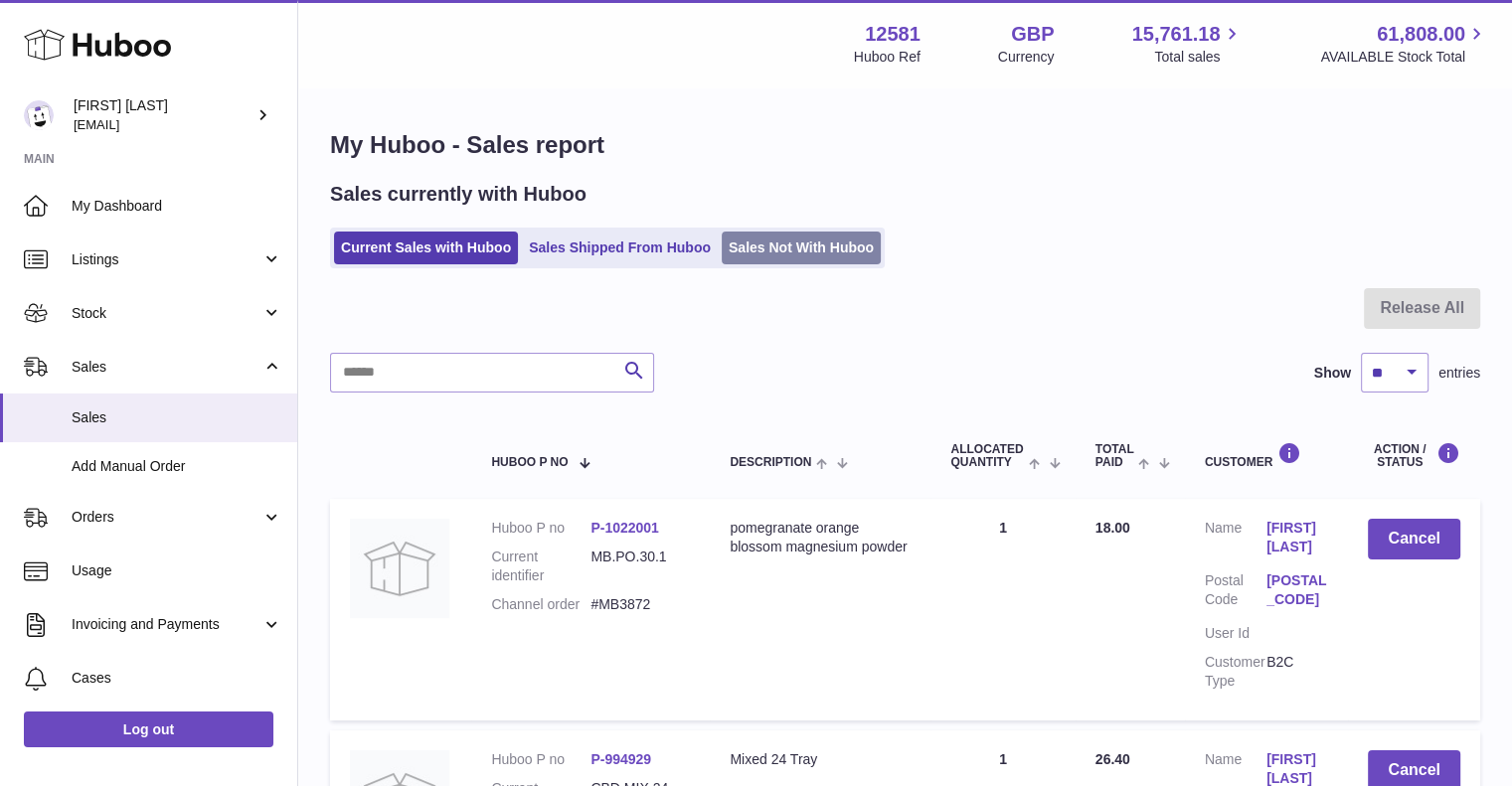 click on "Sales Not With Huboo" at bounding box center (801, 247) 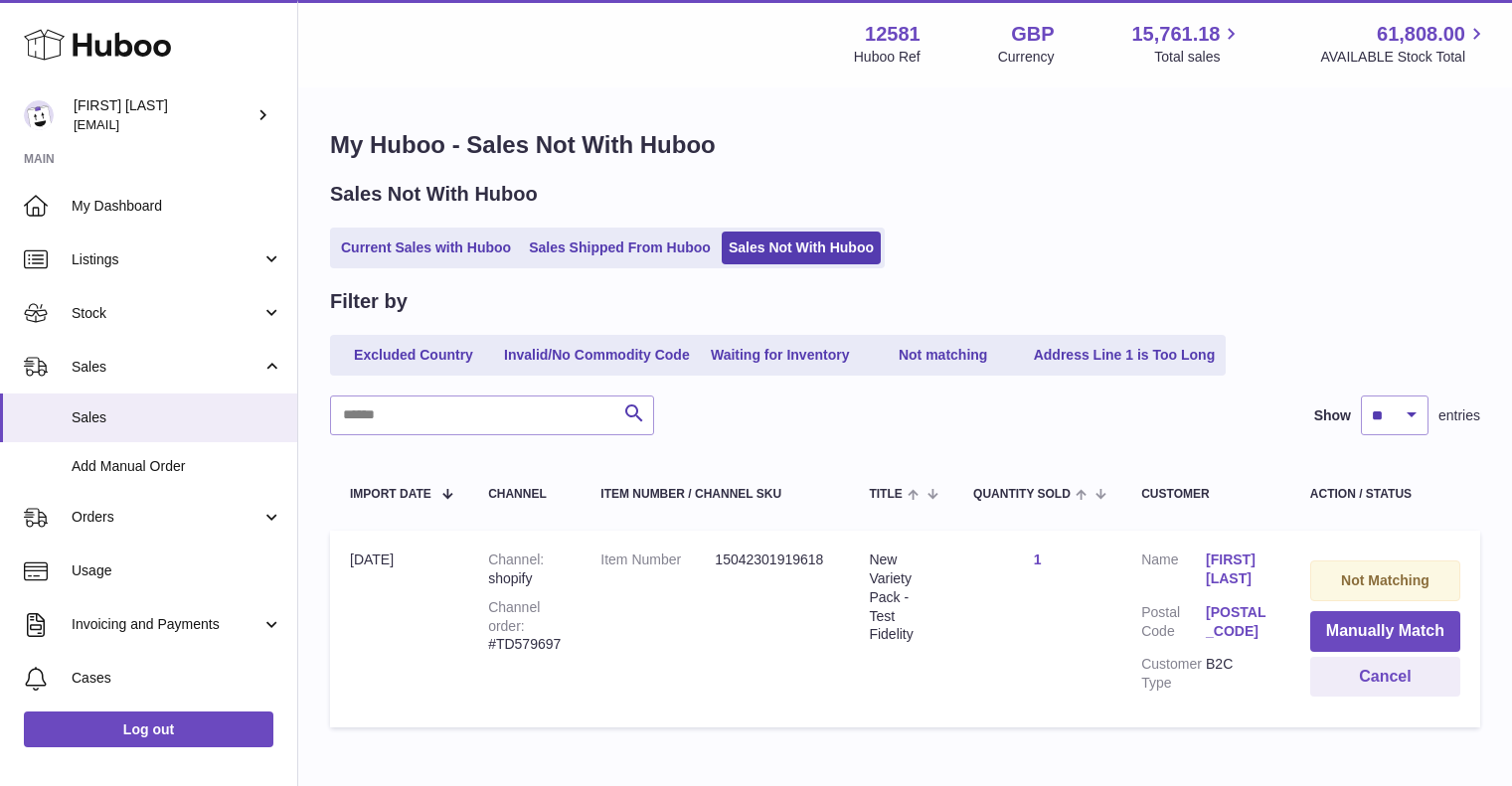 scroll, scrollTop: 0, scrollLeft: 0, axis: both 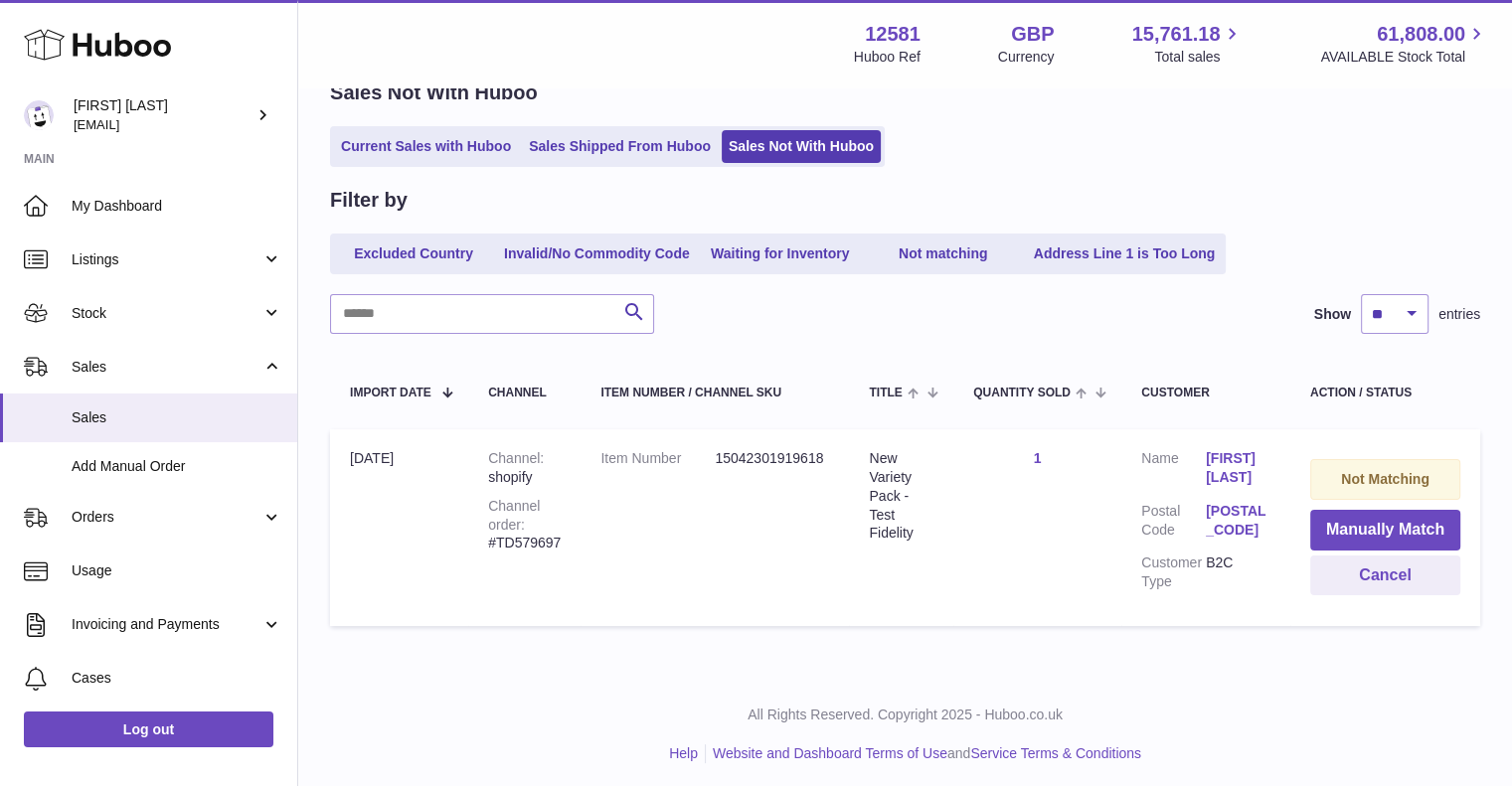 click on "W8 7SP" at bounding box center (1238, 521) 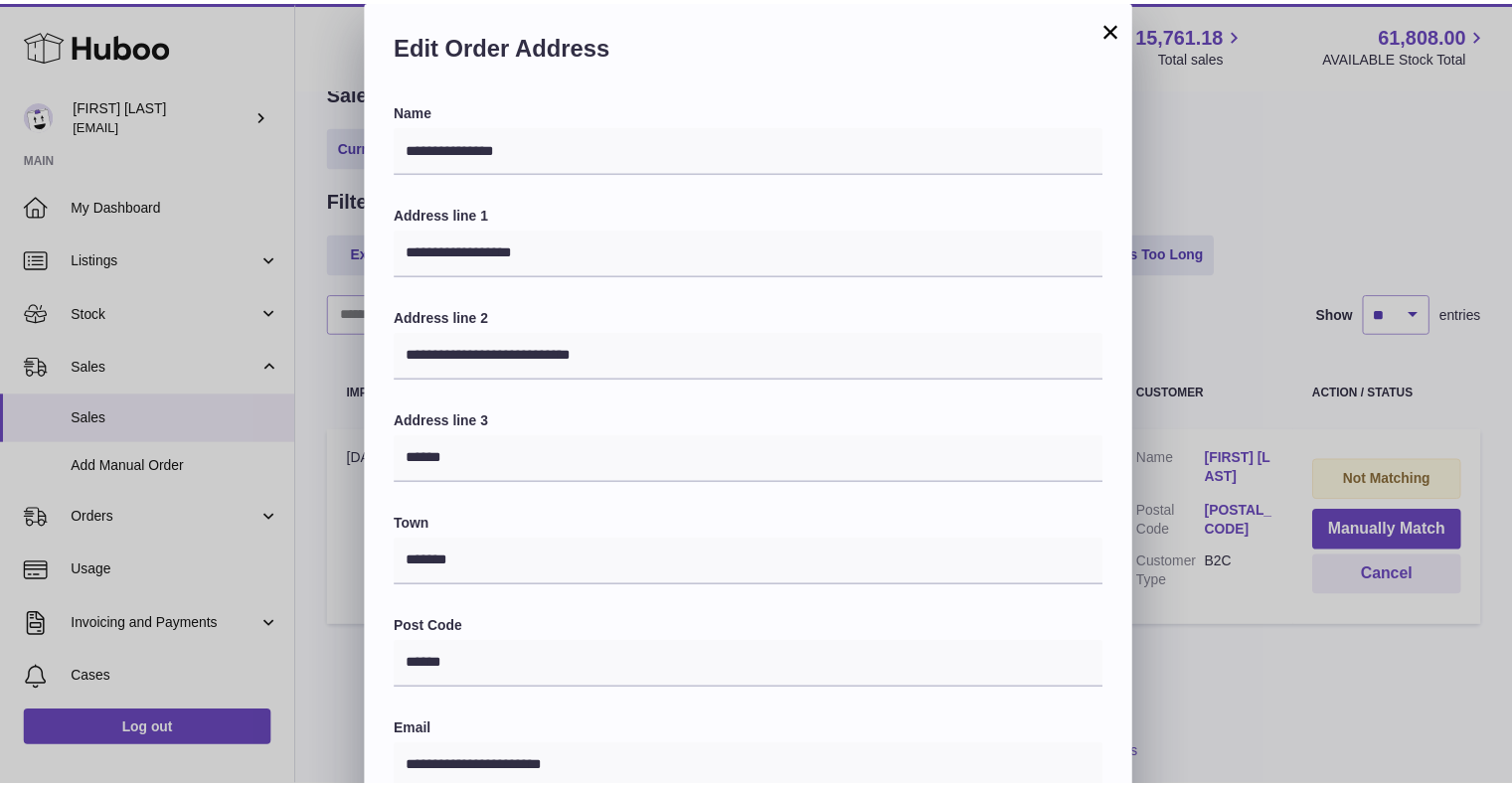 scroll, scrollTop: 408, scrollLeft: 0, axis: vertical 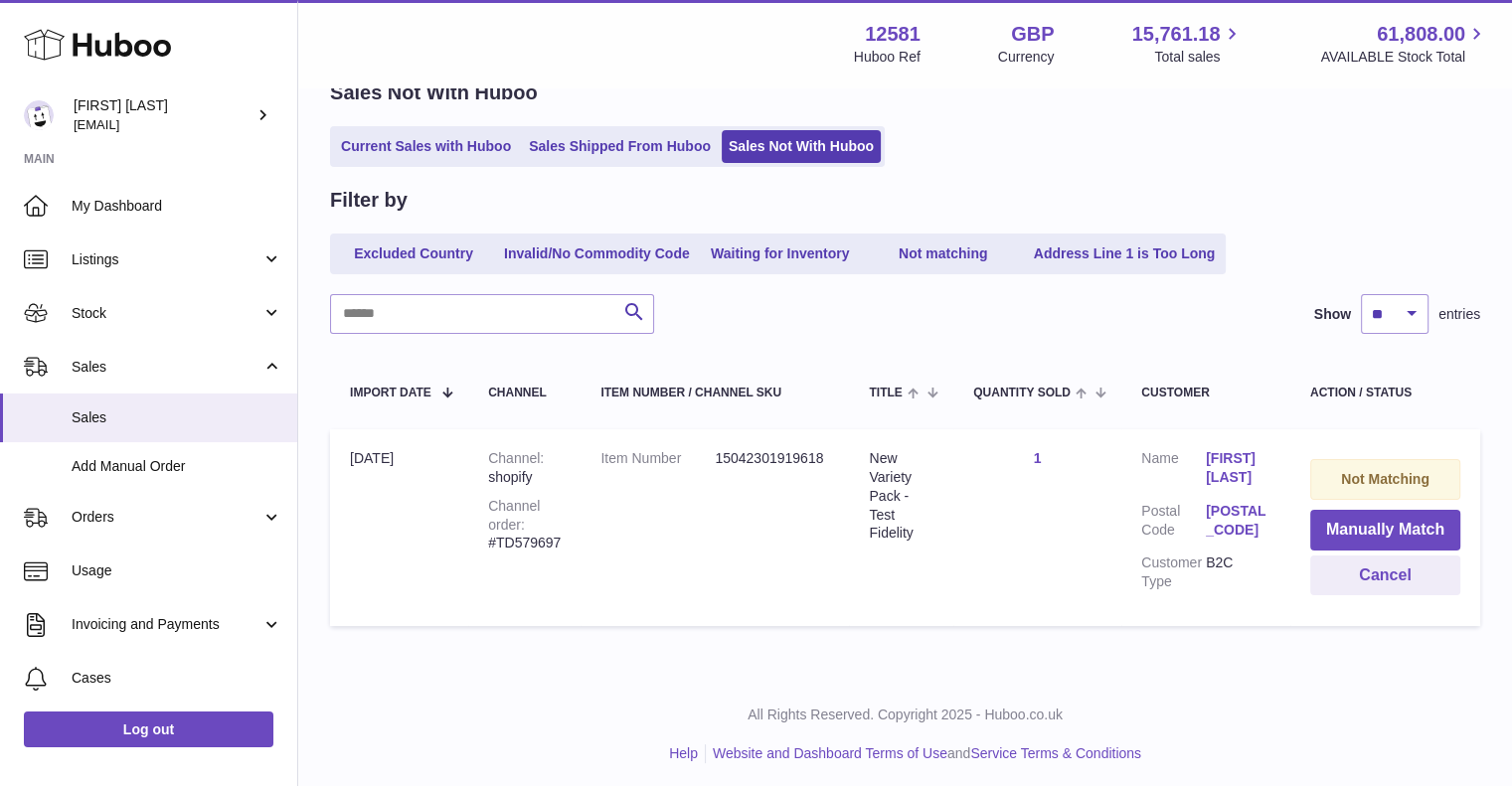 click at bounding box center (756, 393) 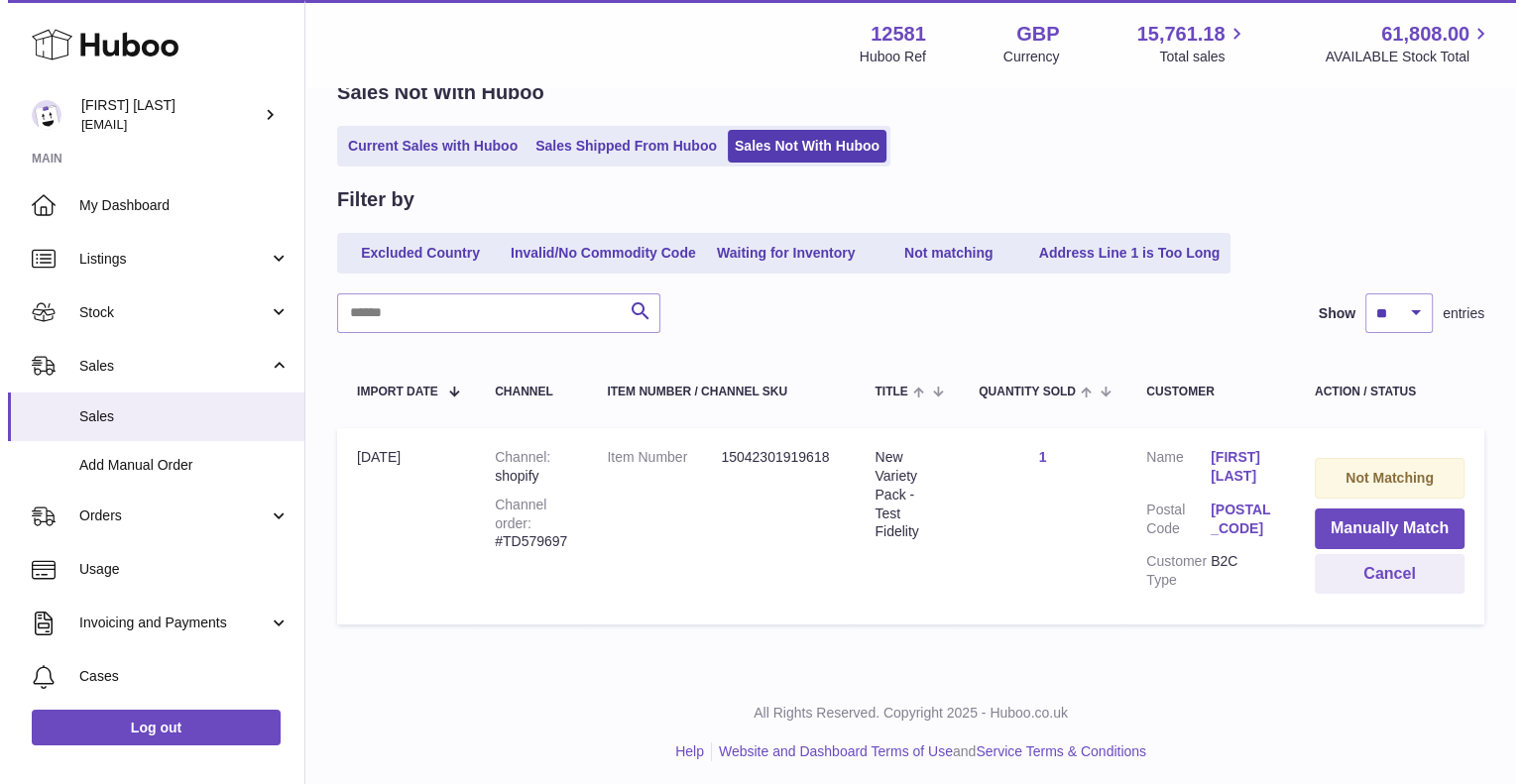 scroll, scrollTop: 0, scrollLeft: 0, axis: both 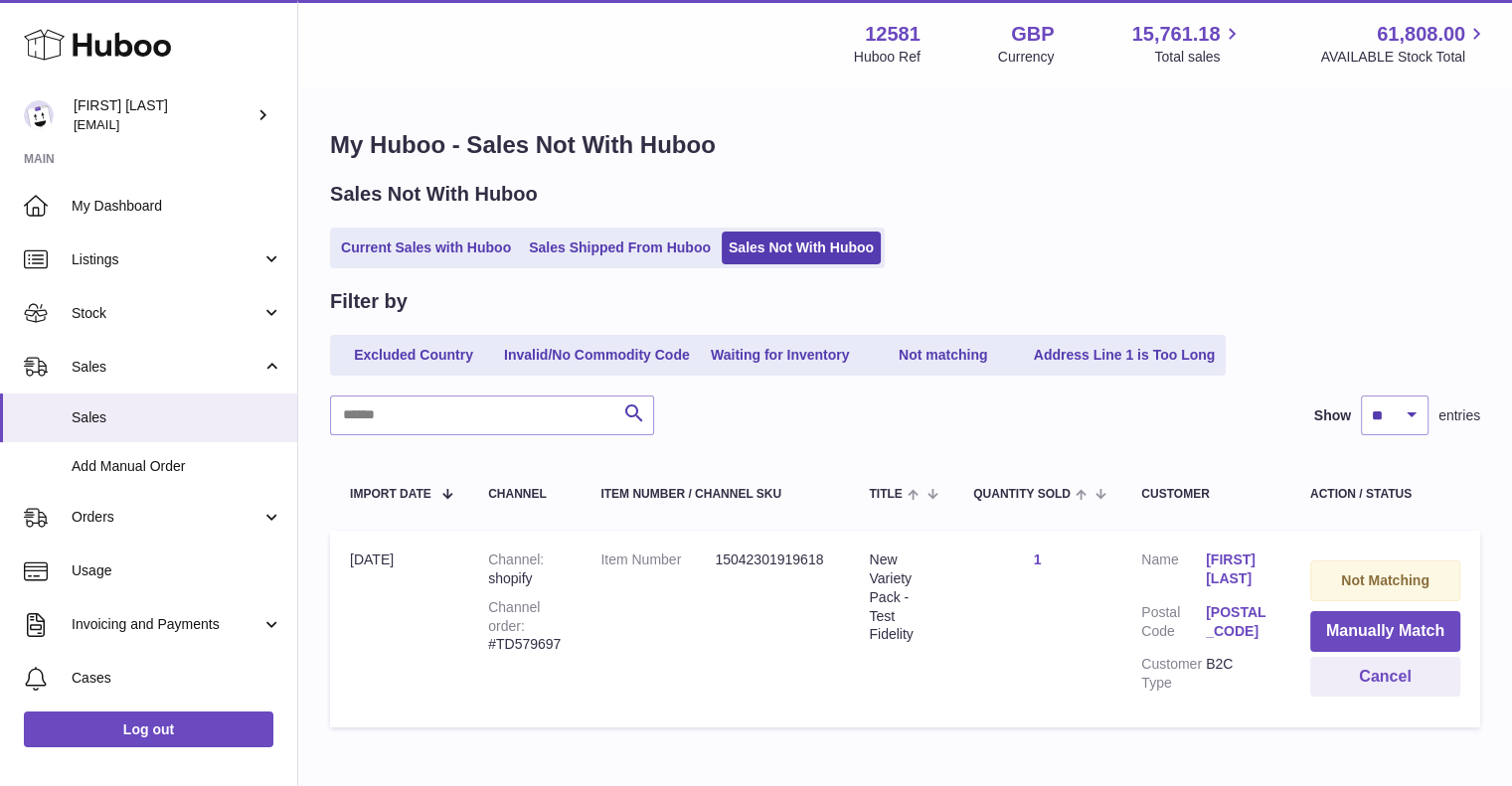 click on "Item Number   15042301919618" at bounding box center [715, 629] 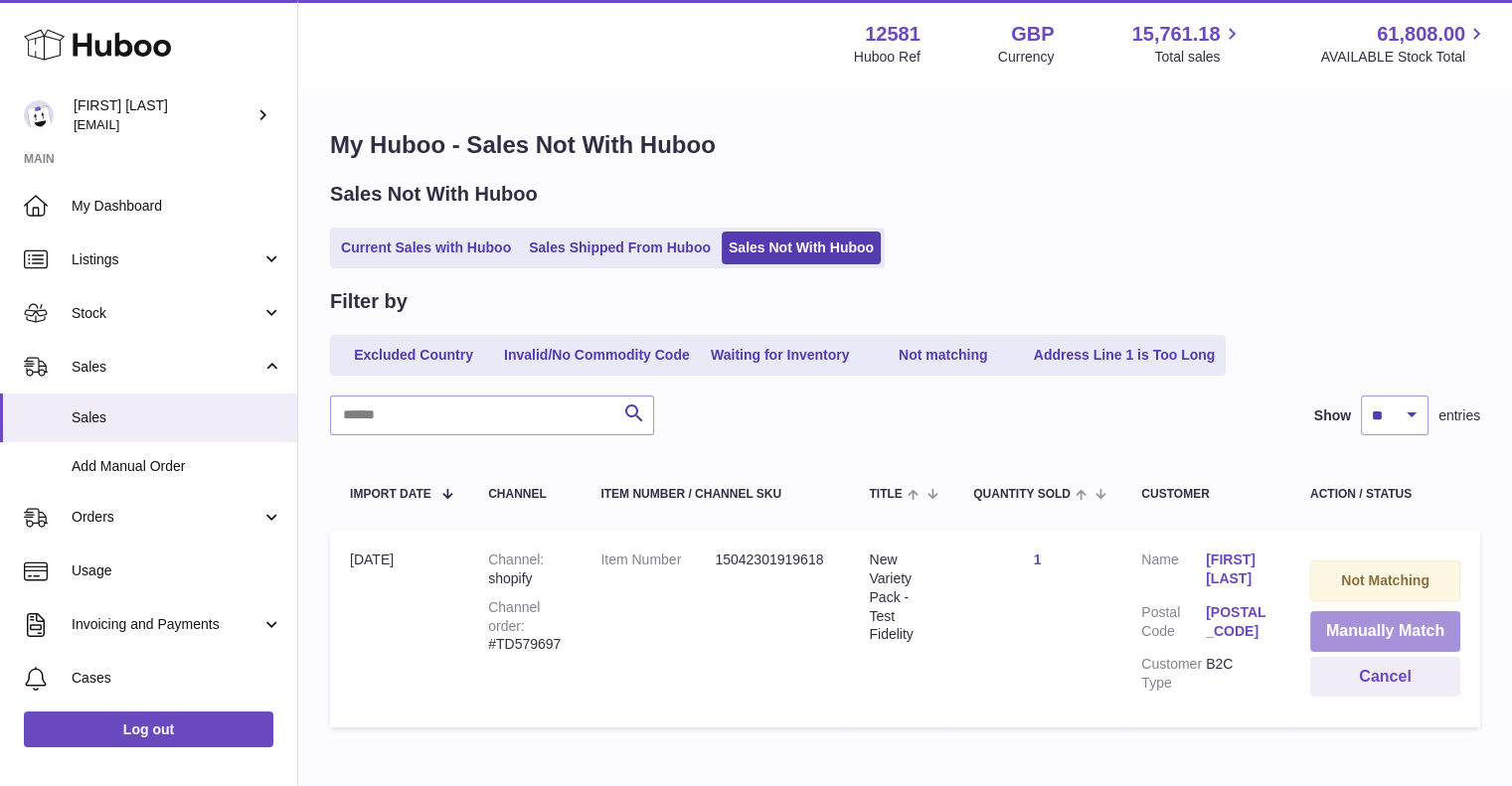 click on "Manually Match" at bounding box center [1385, 631] 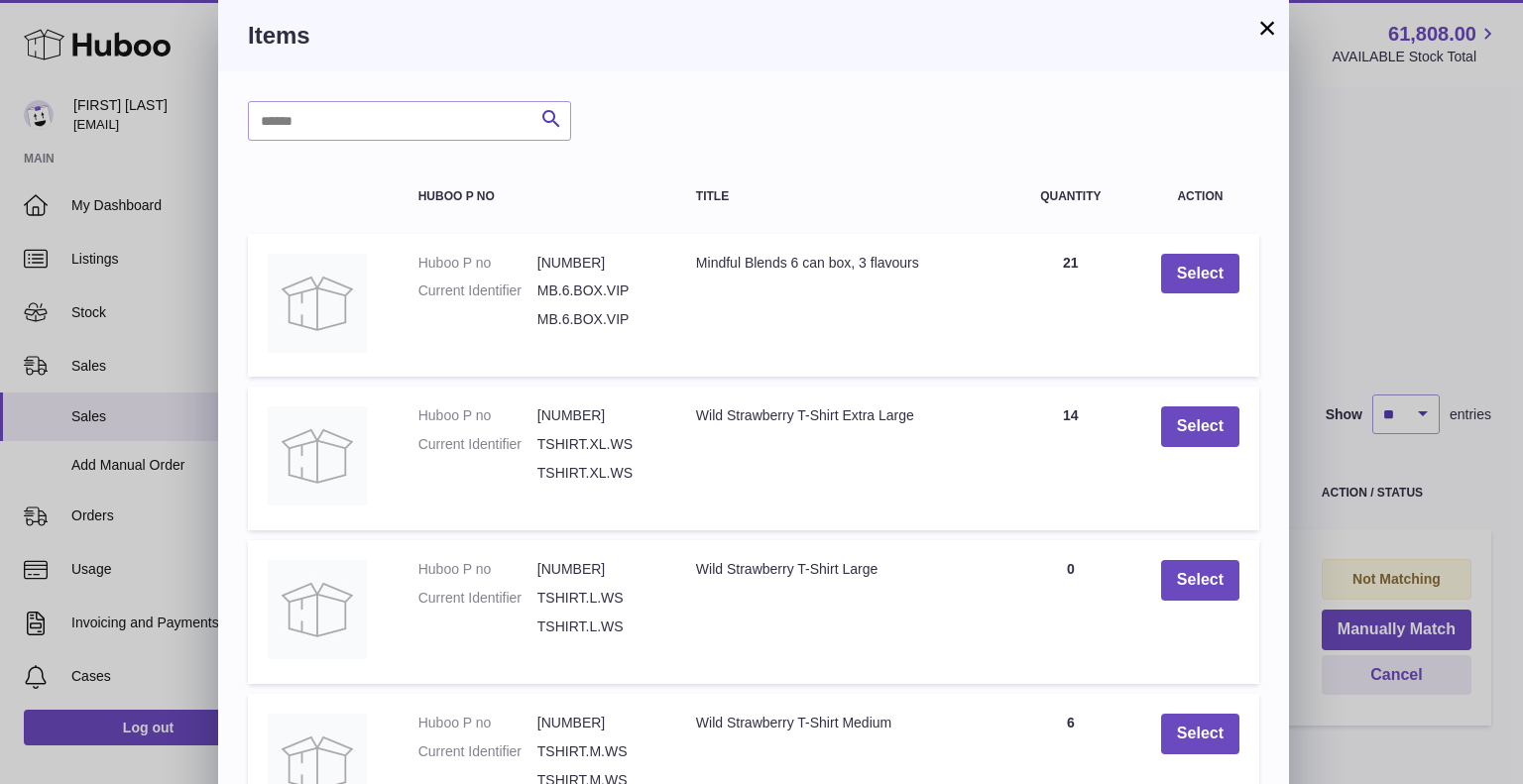 scroll, scrollTop: 344, scrollLeft: 0, axis: vertical 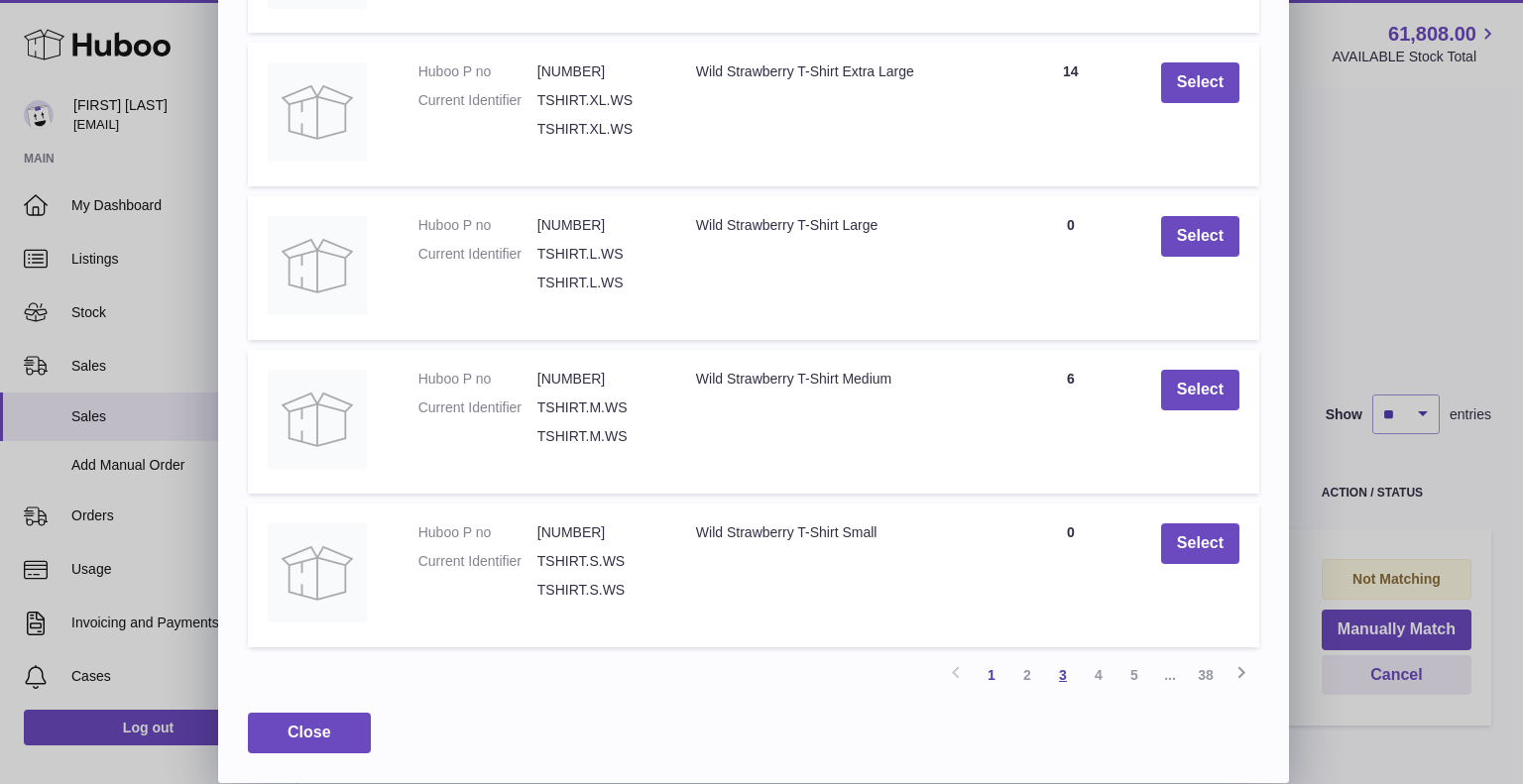 click on "3" at bounding box center [1063, 675] 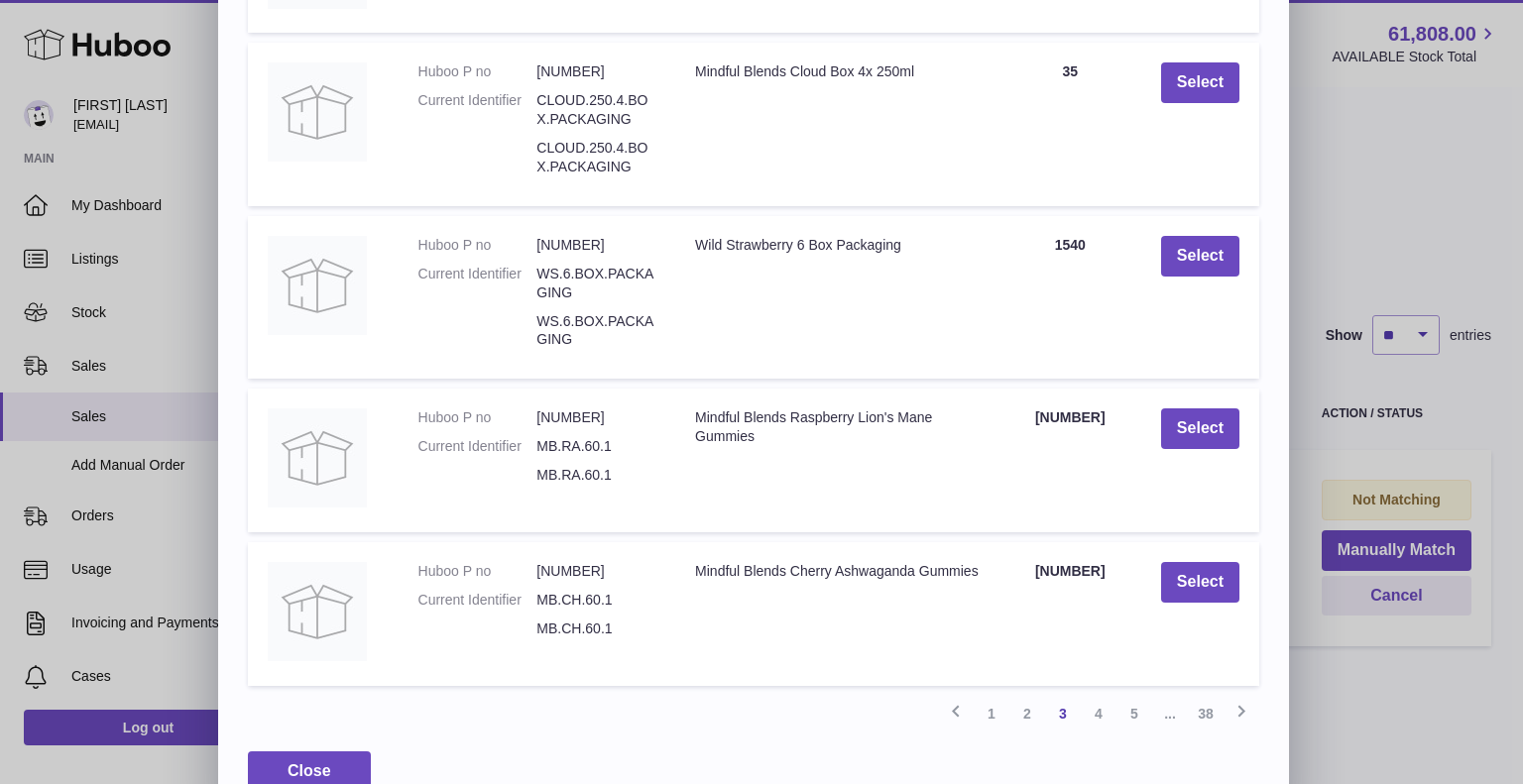 scroll, scrollTop: 89, scrollLeft: 0, axis: vertical 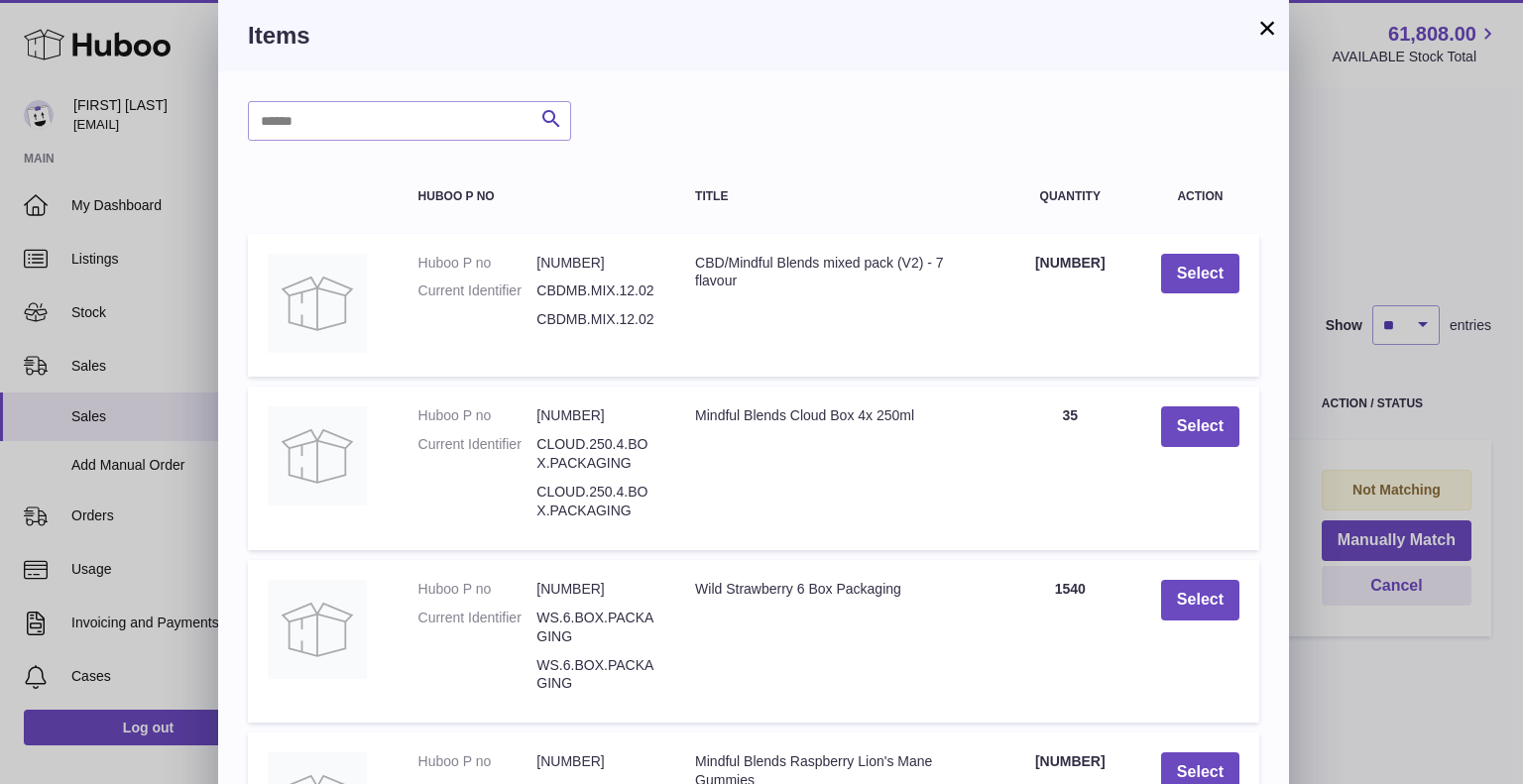click on "×" at bounding box center [1267, 28] 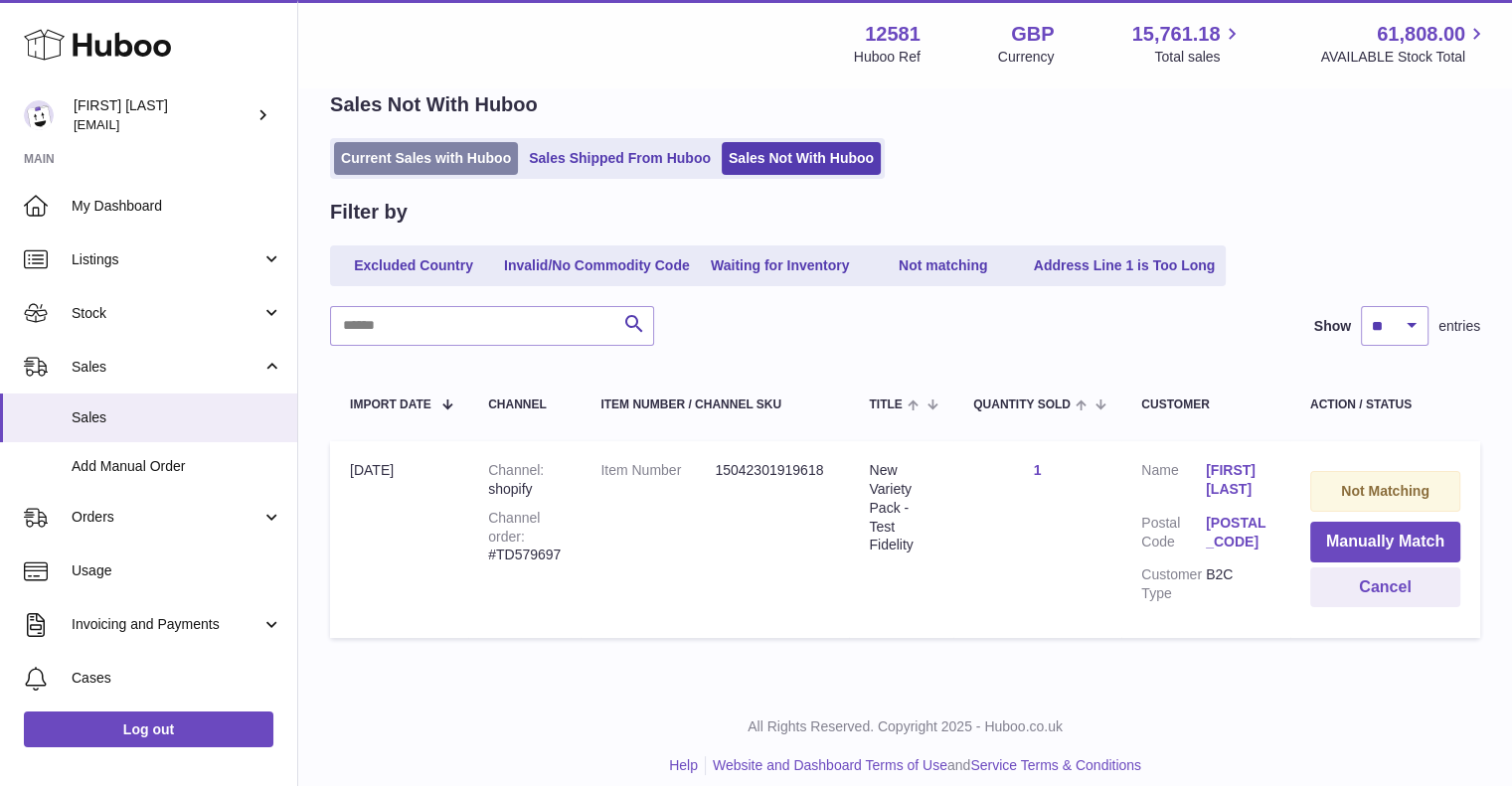 click on "Current Sales with Huboo" at bounding box center [425, 158] 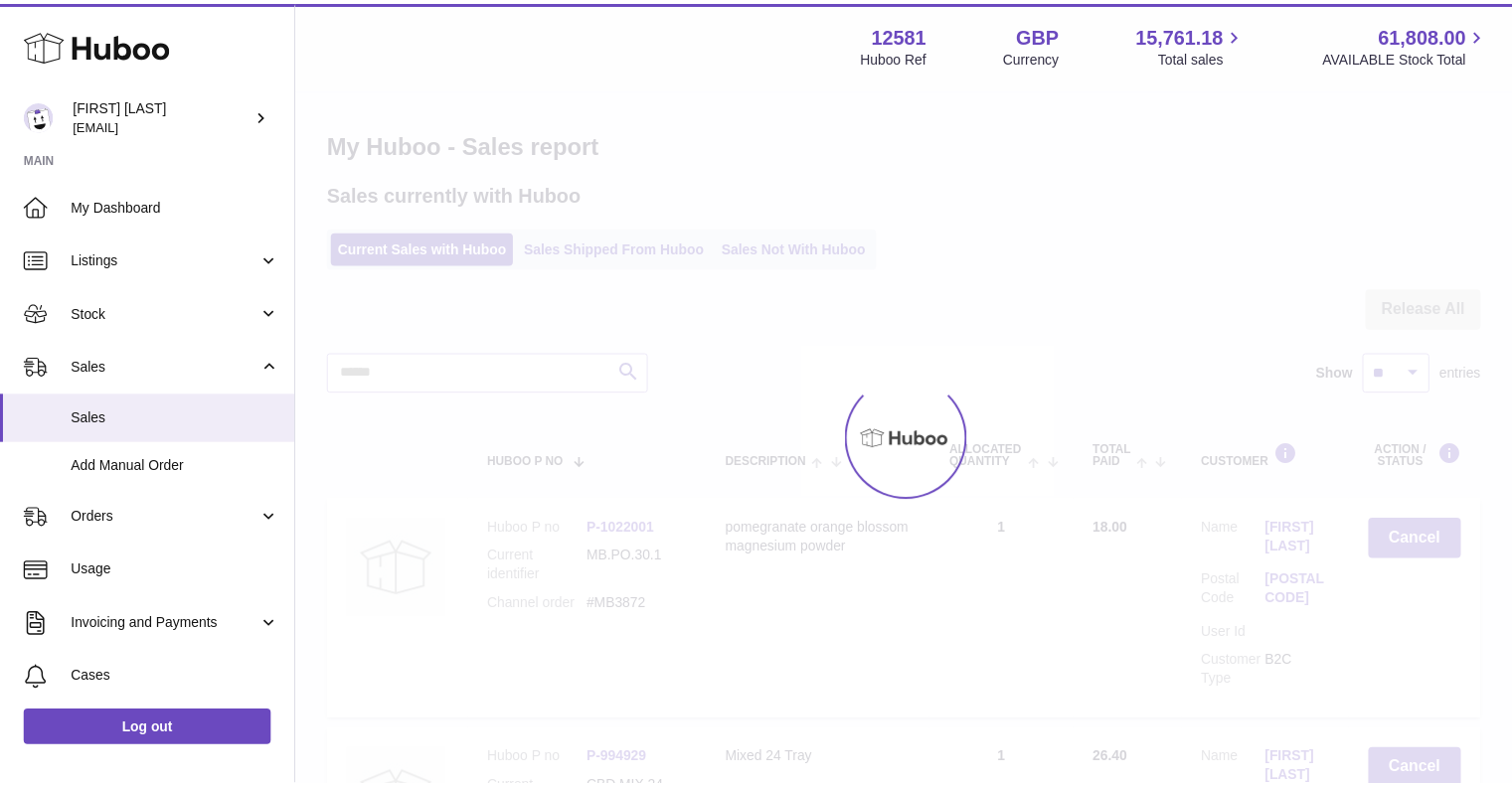 scroll, scrollTop: 0, scrollLeft: 0, axis: both 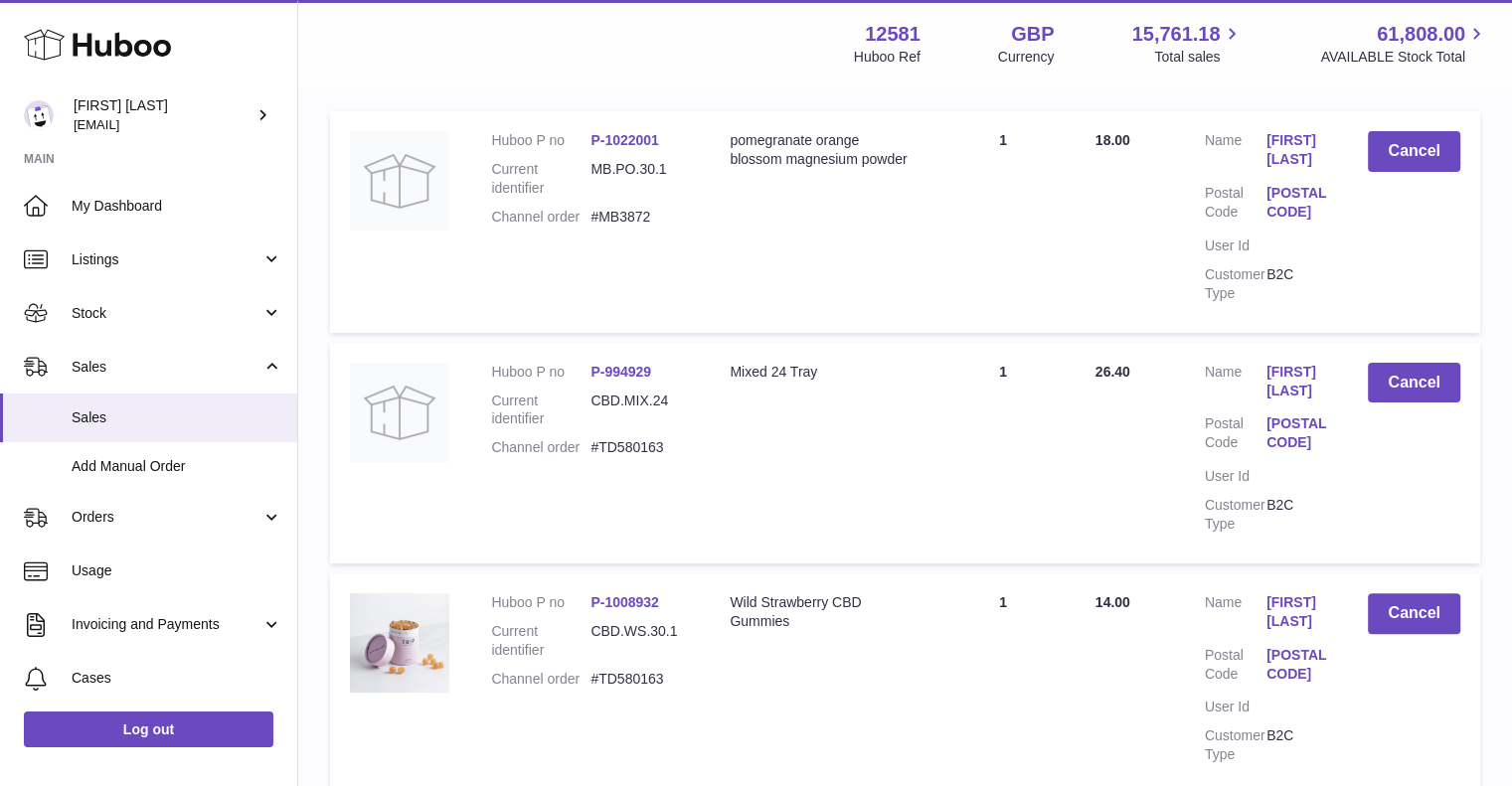 click on "BD20 8NS" at bounding box center (1297, 433) 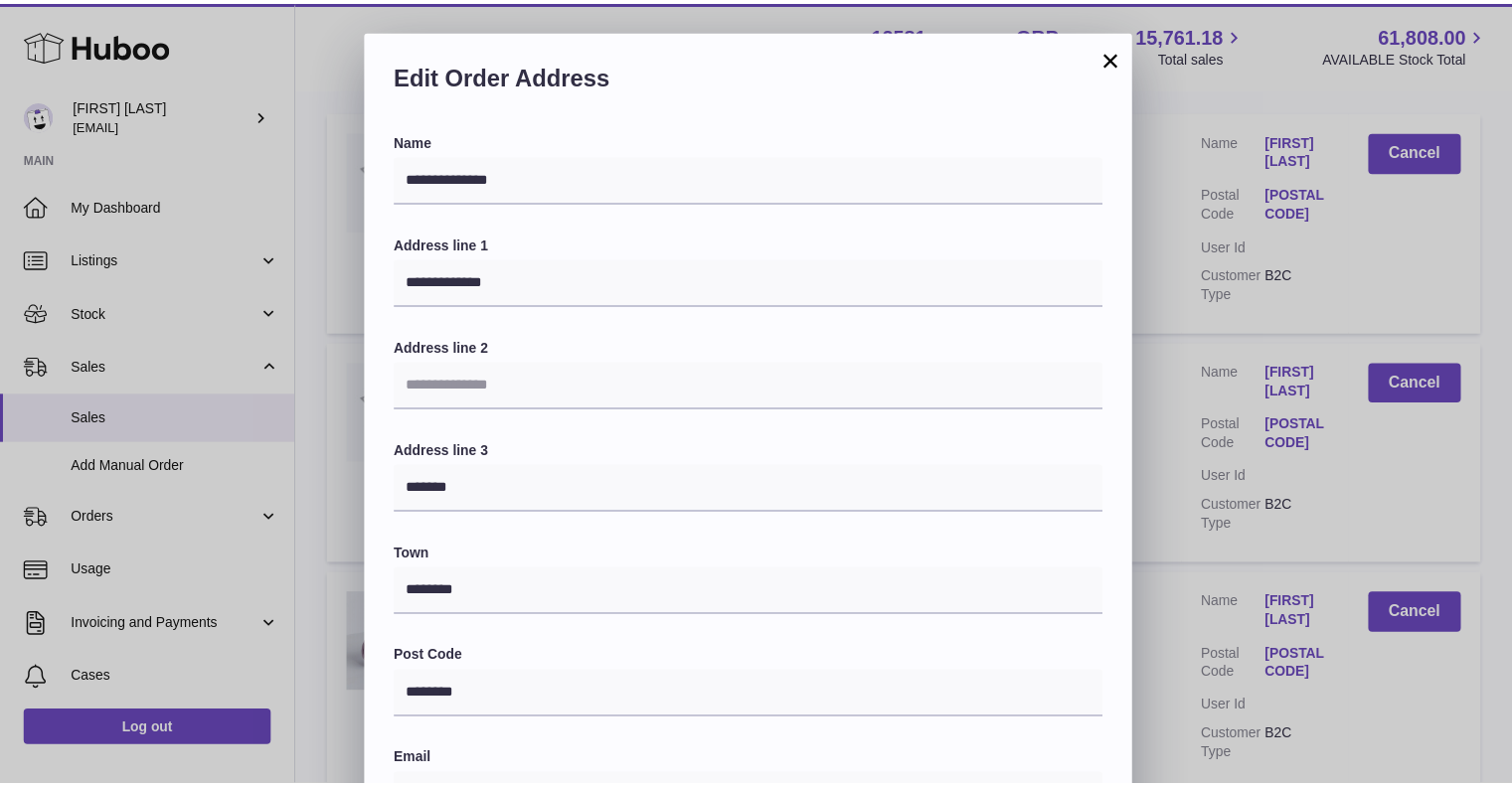 scroll, scrollTop: 465, scrollLeft: 0, axis: vertical 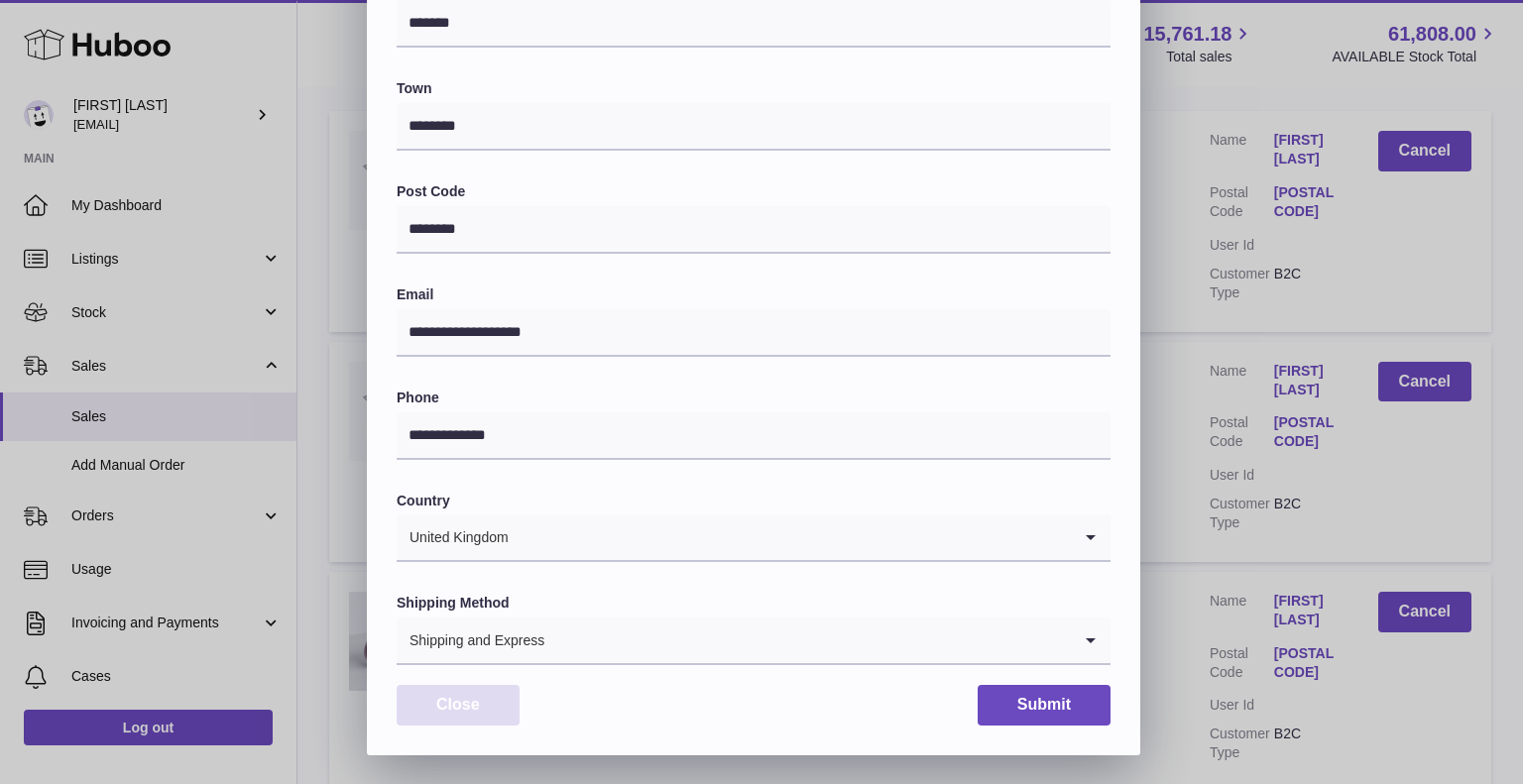 click on "Close" at bounding box center [458, 705] 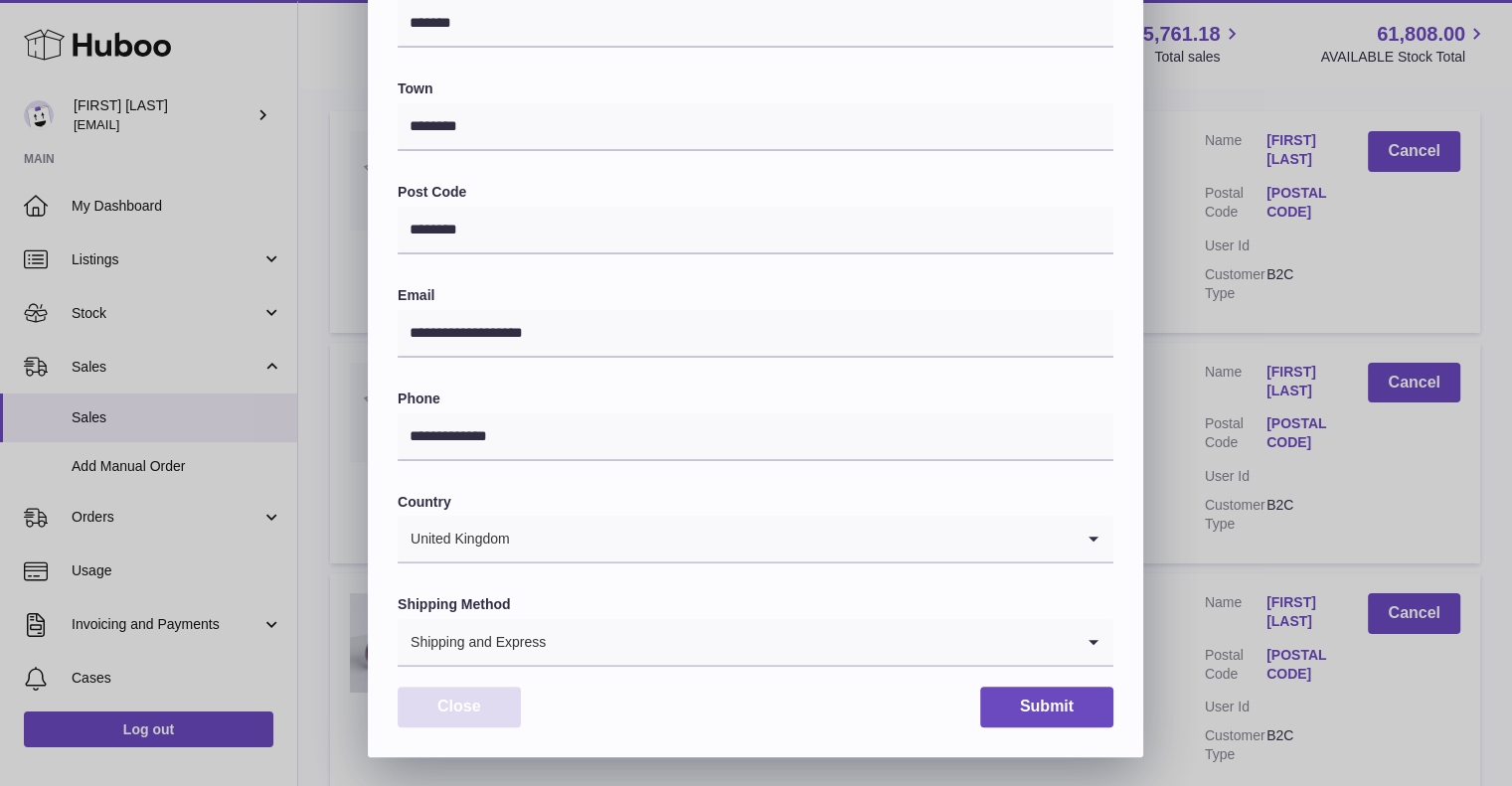 scroll, scrollTop: 0, scrollLeft: 0, axis: both 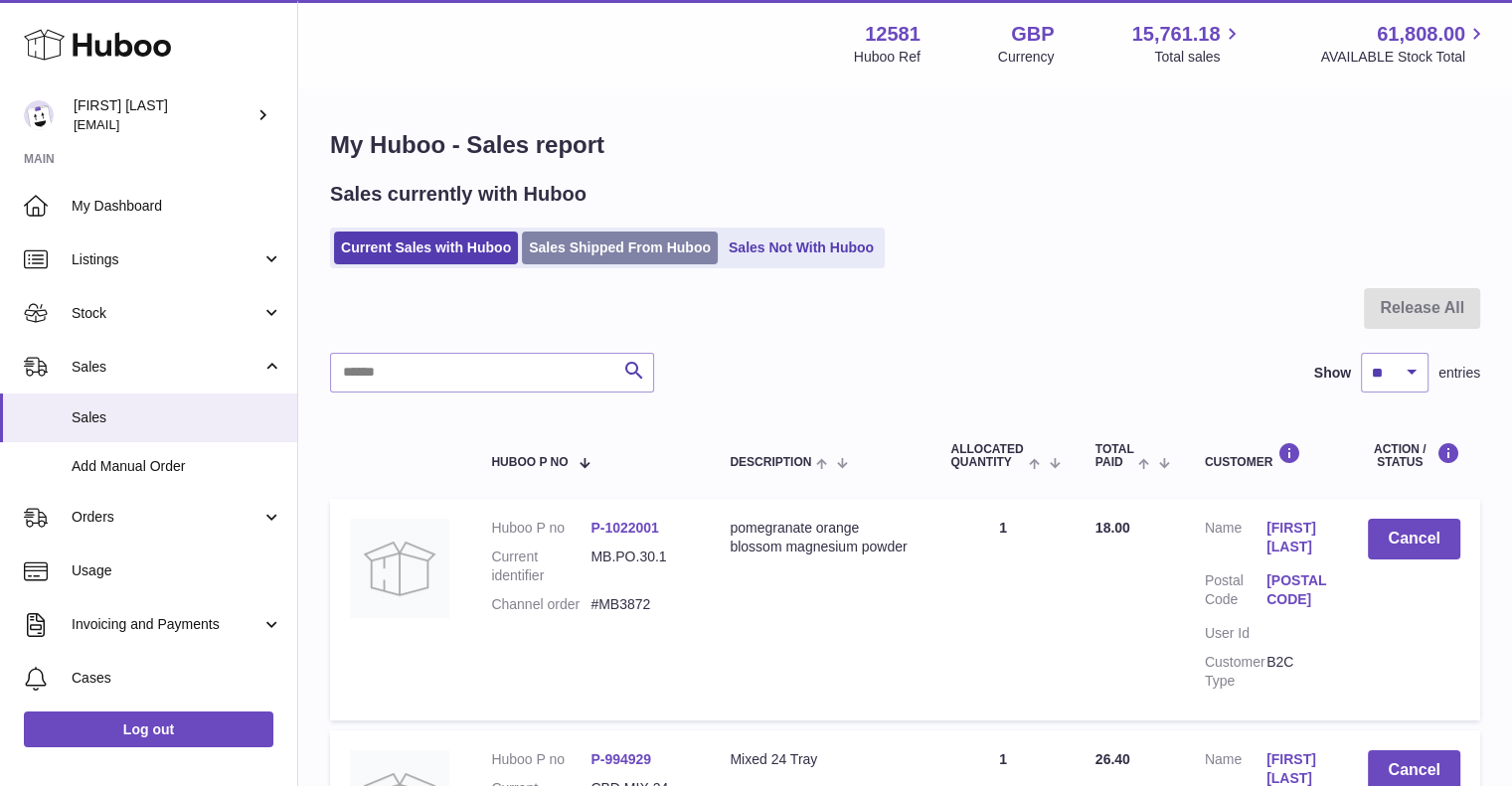 click on "Sales Shipped From Huboo" at bounding box center (619, 247) 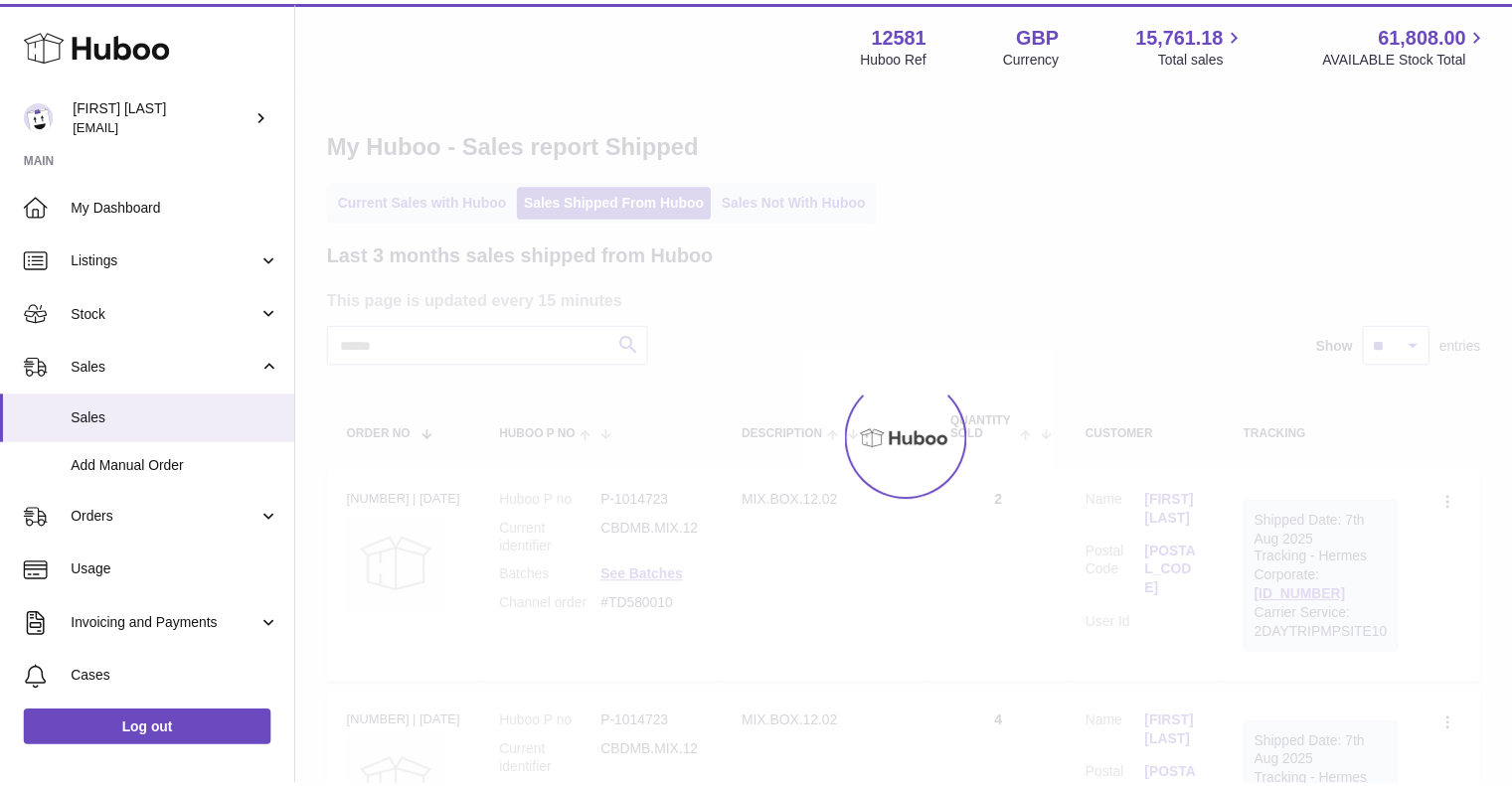 scroll, scrollTop: 0, scrollLeft: 0, axis: both 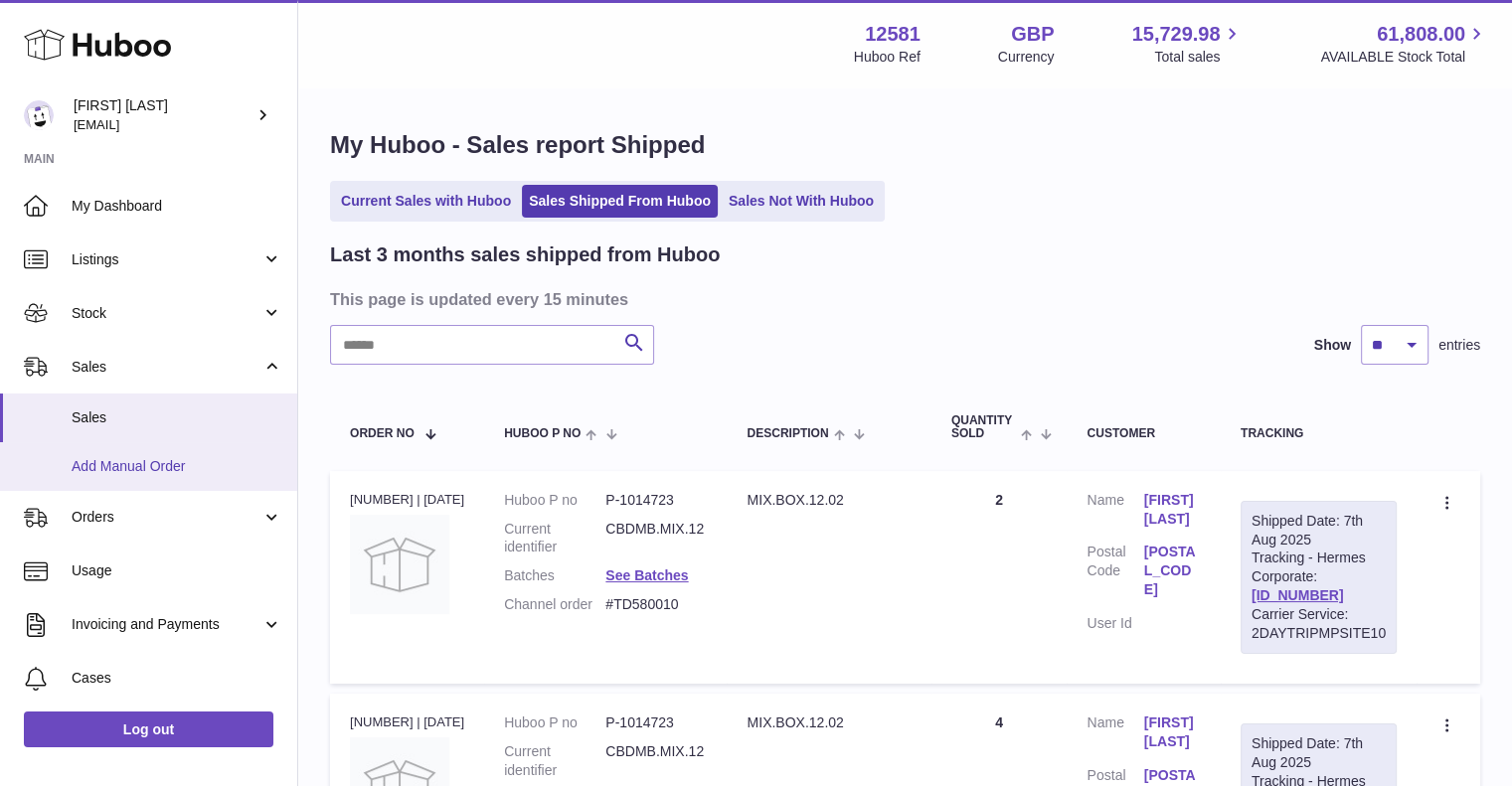 click on "Add Manual Order" at bounding box center (177, 466) 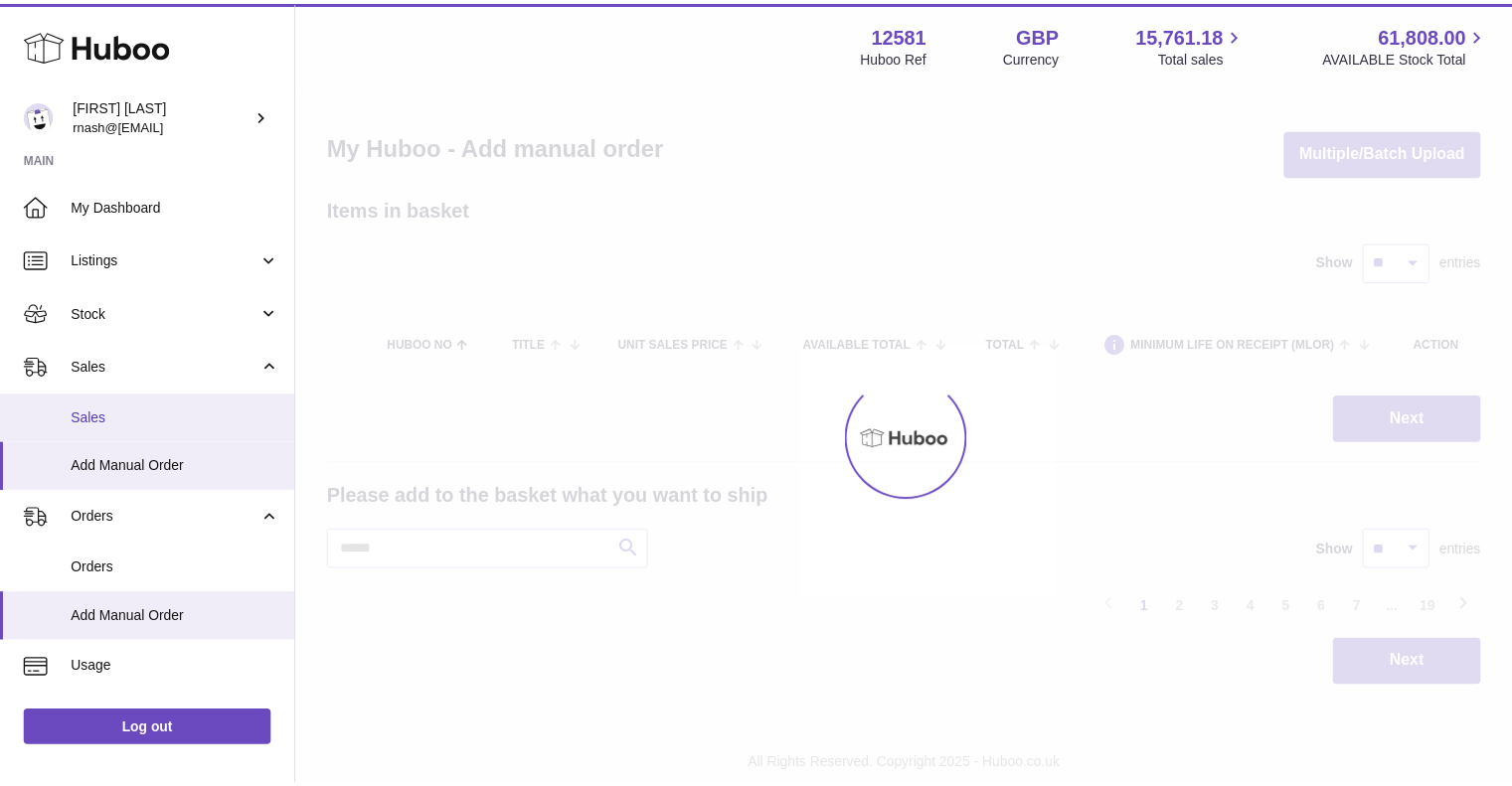 scroll, scrollTop: 0, scrollLeft: 0, axis: both 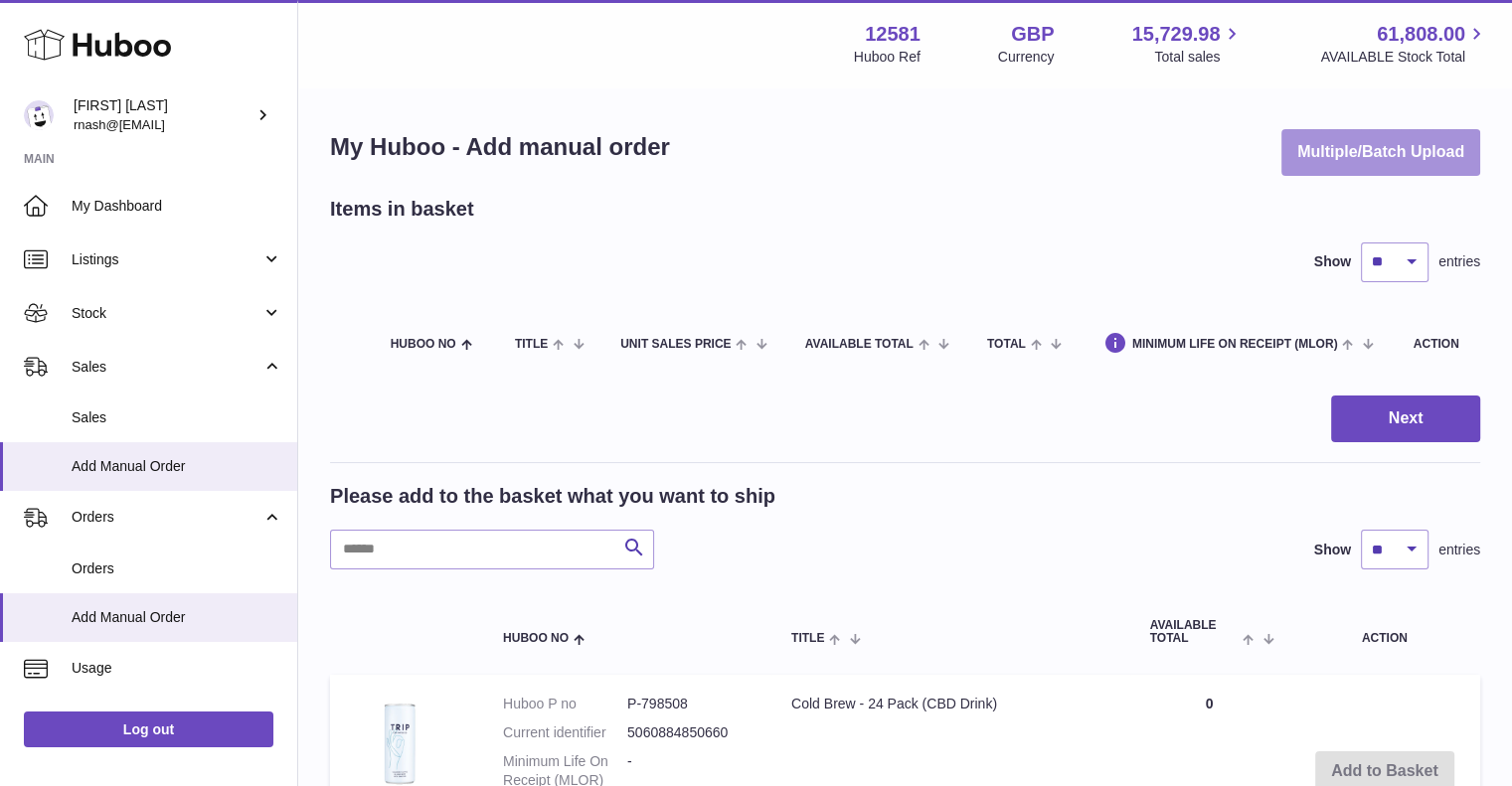 click on "Multiple/Batch Upload" at bounding box center [1381, 152] 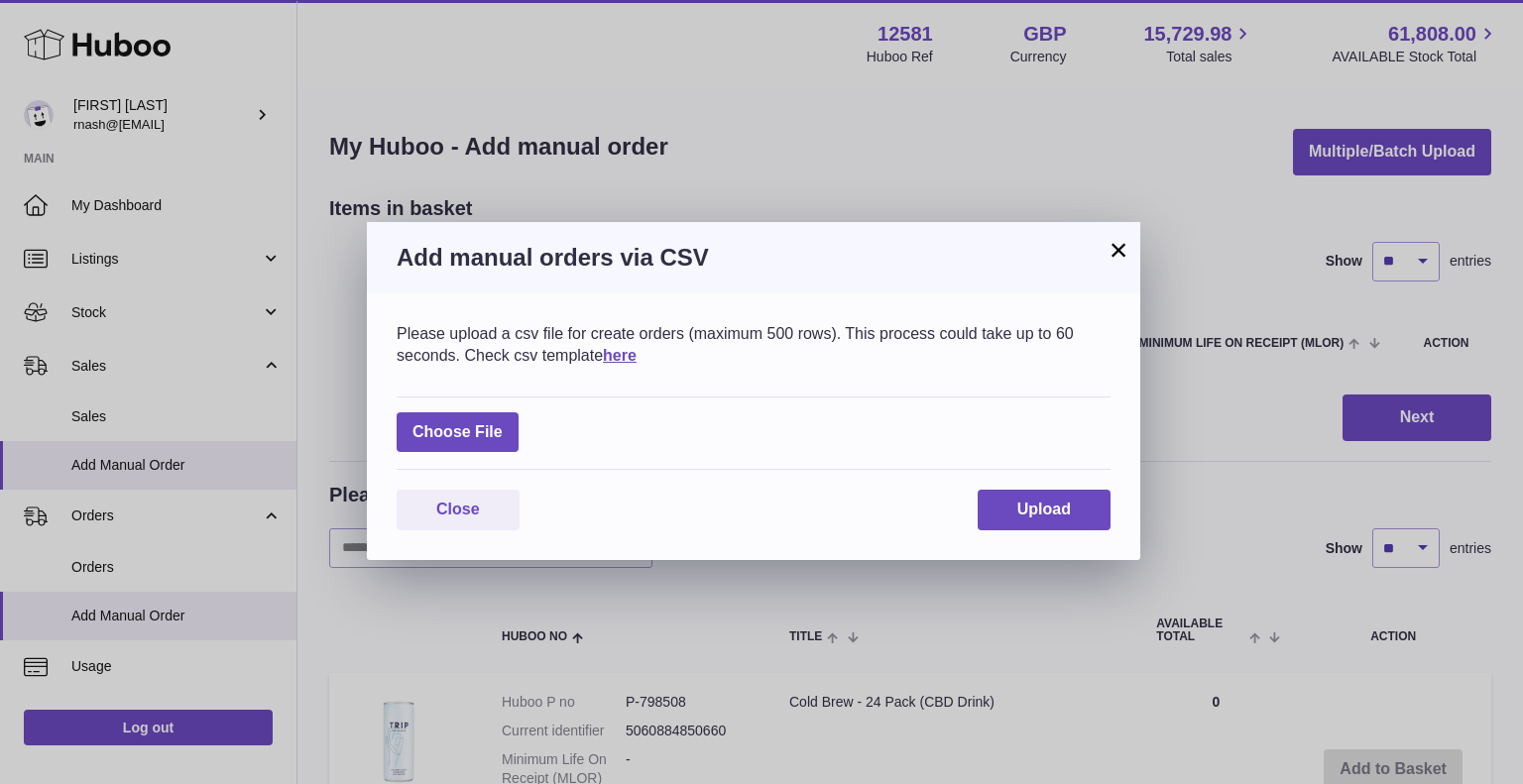 click on "×" at bounding box center [1118, 250] 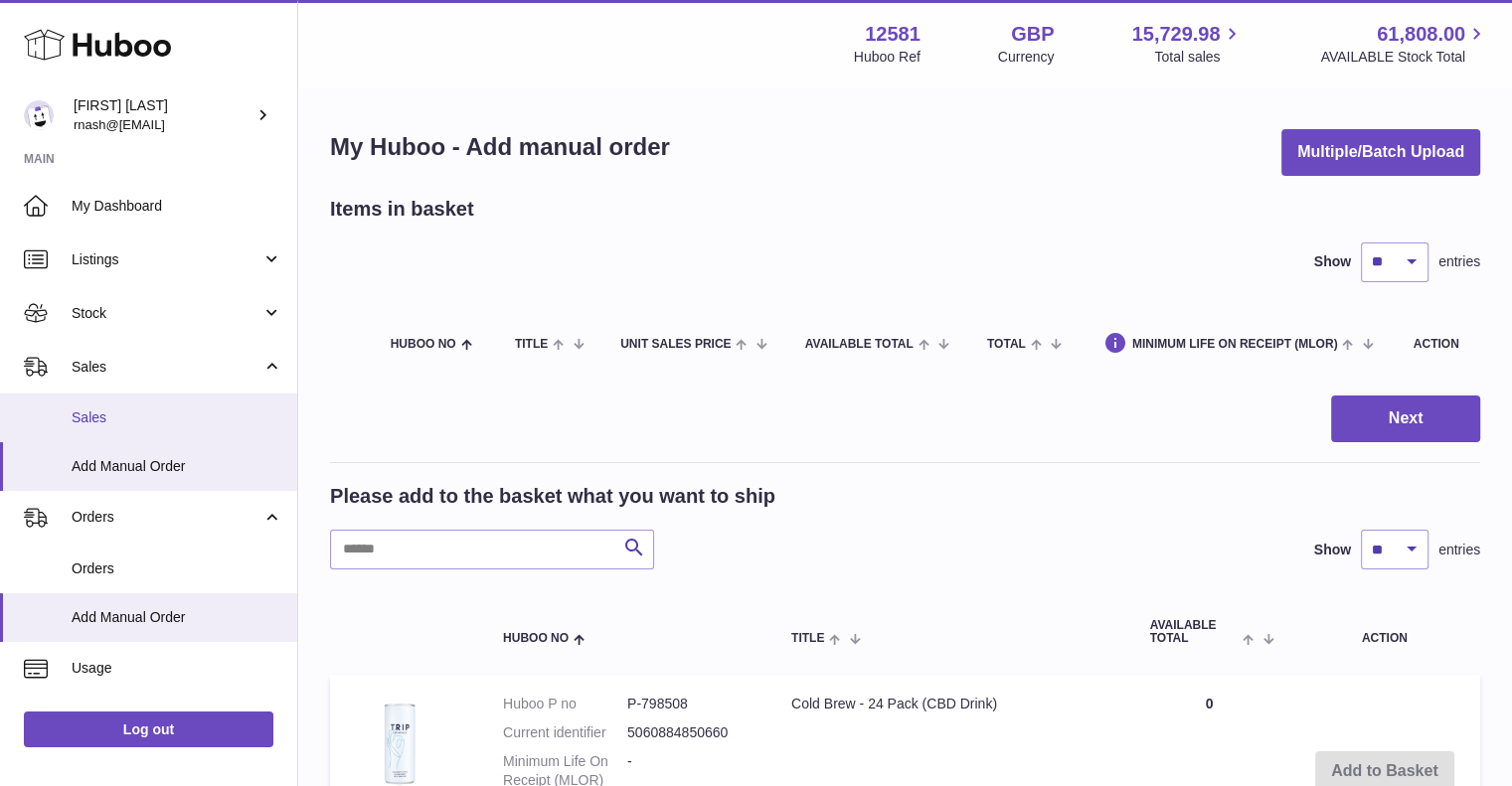 click on "Sales" at bounding box center (177, 417) 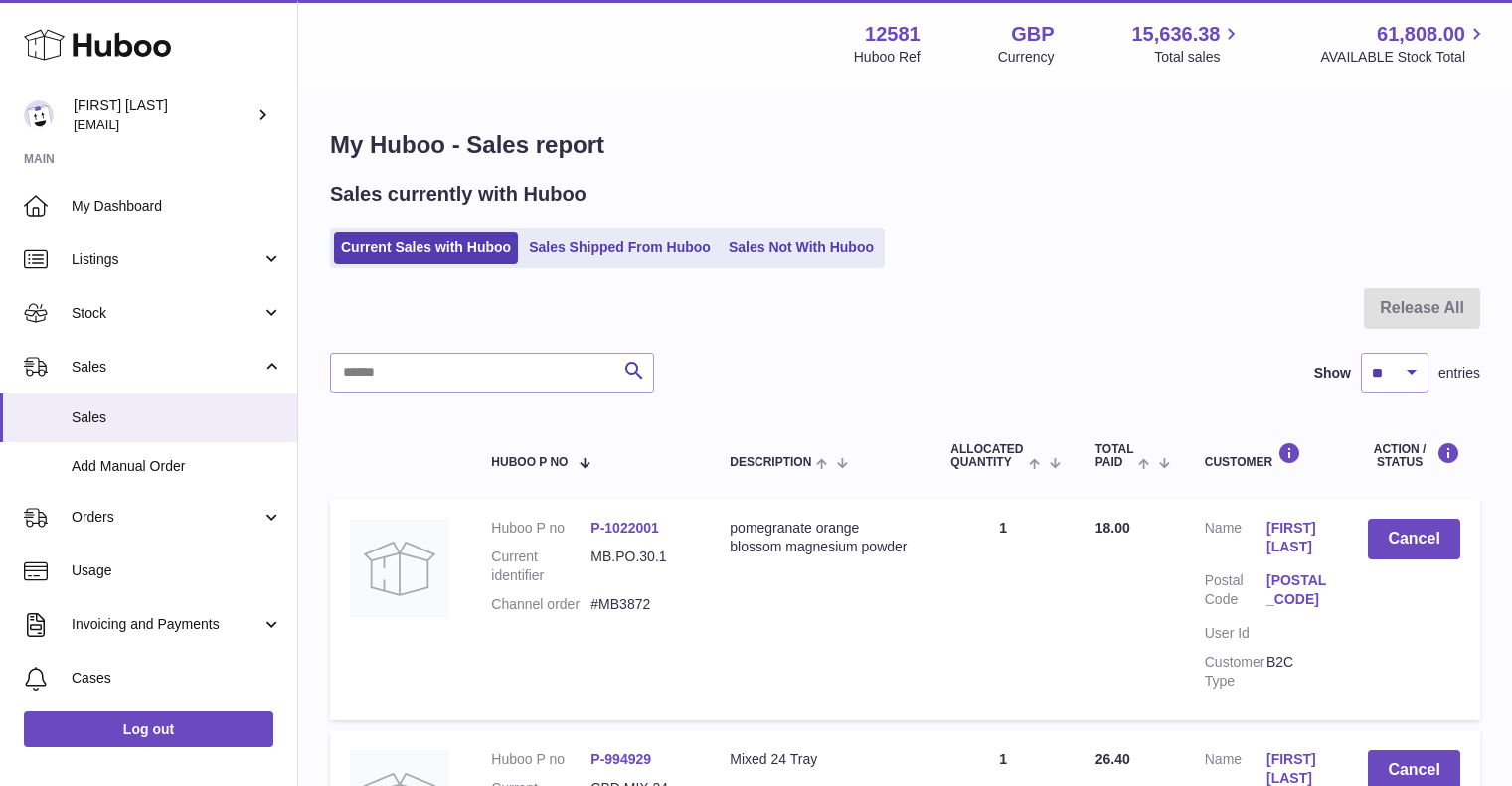 scroll, scrollTop: 0, scrollLeft: 0, axis: both 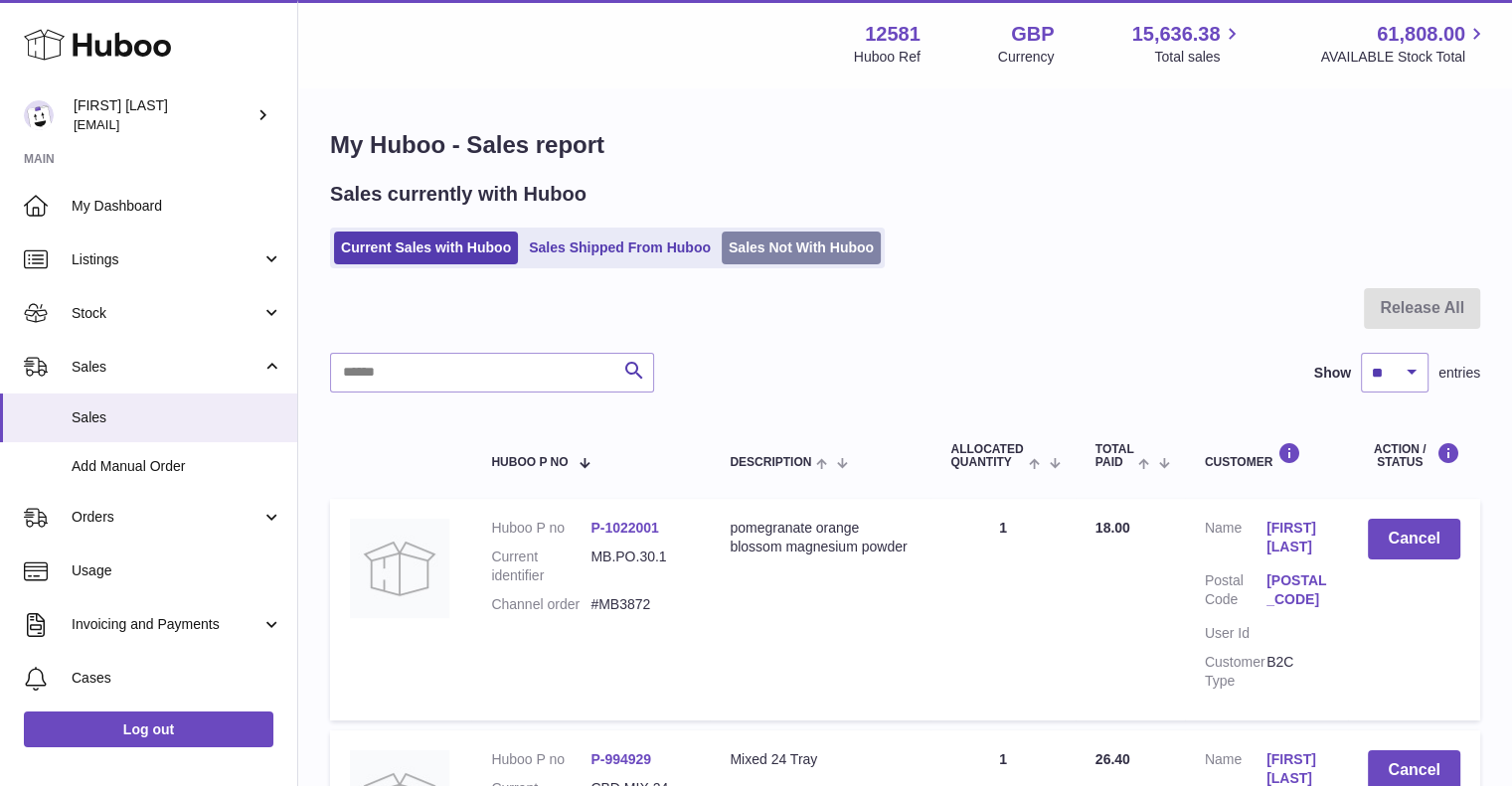 click on "Sales Not With Huboo" at bounding box center [801, 247] 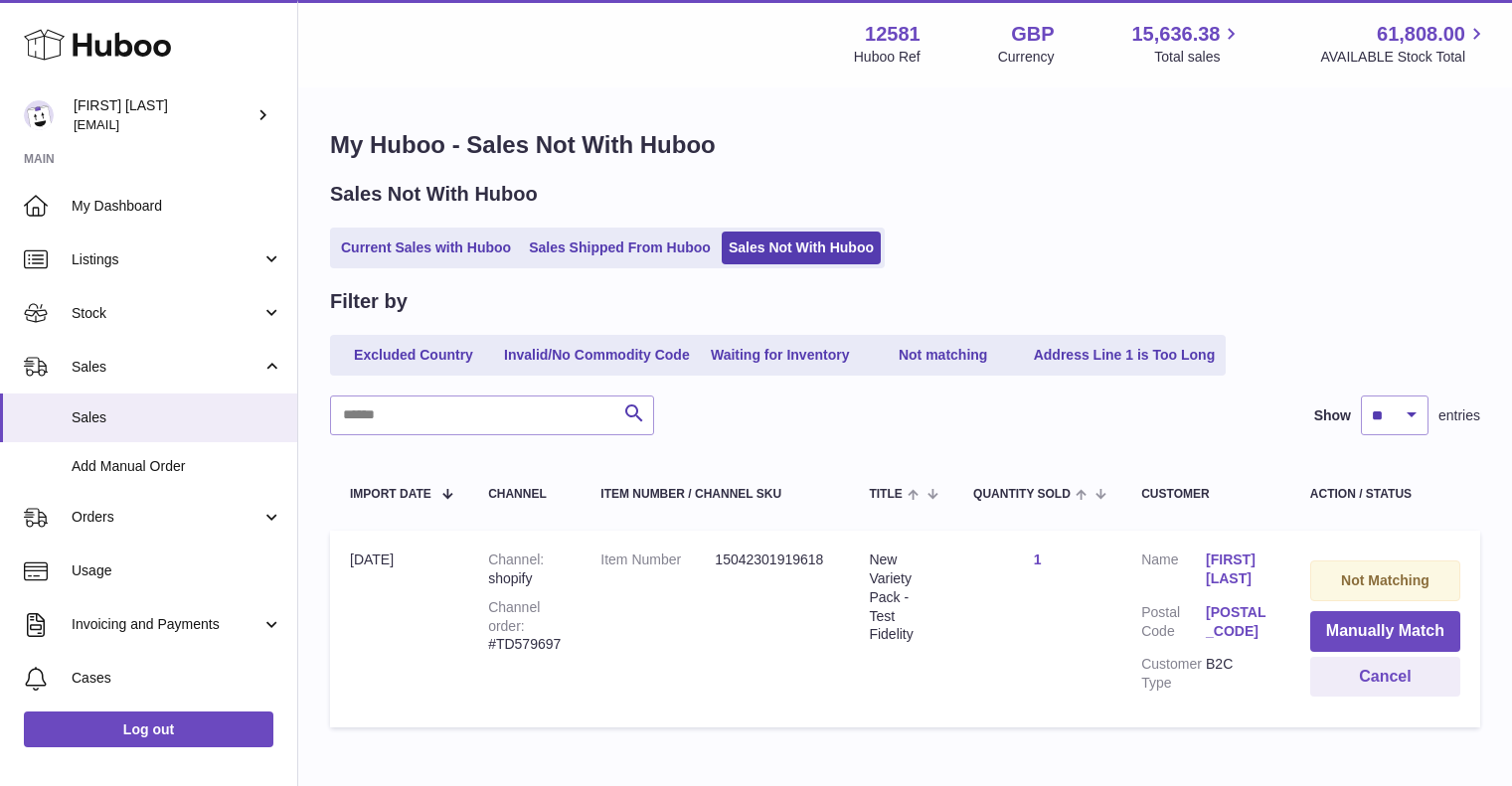 scroll, scrollTop: 0, scrollLeft: 0, axis: both 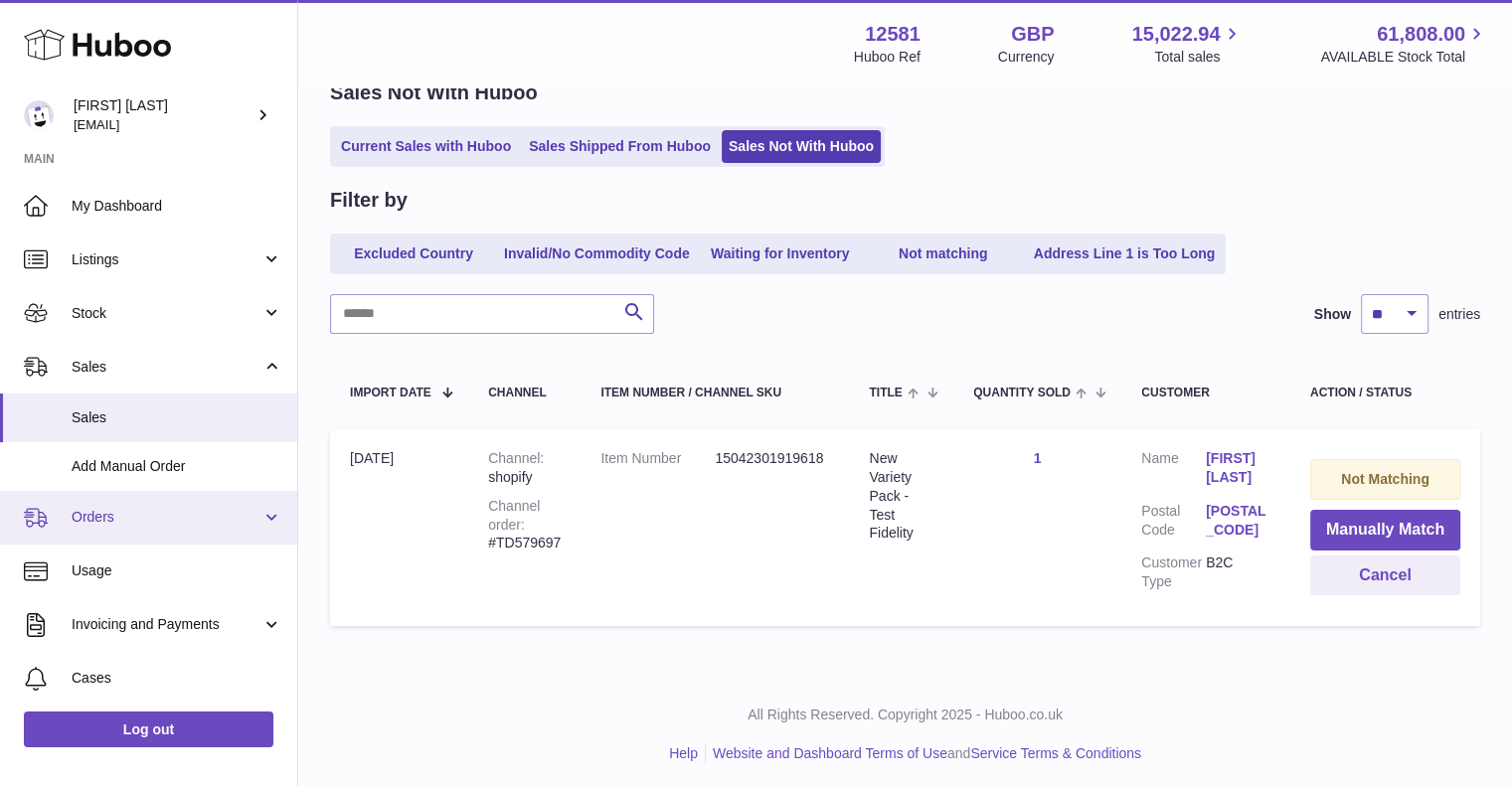 click on "Orders" at bounding box center [148, 518] 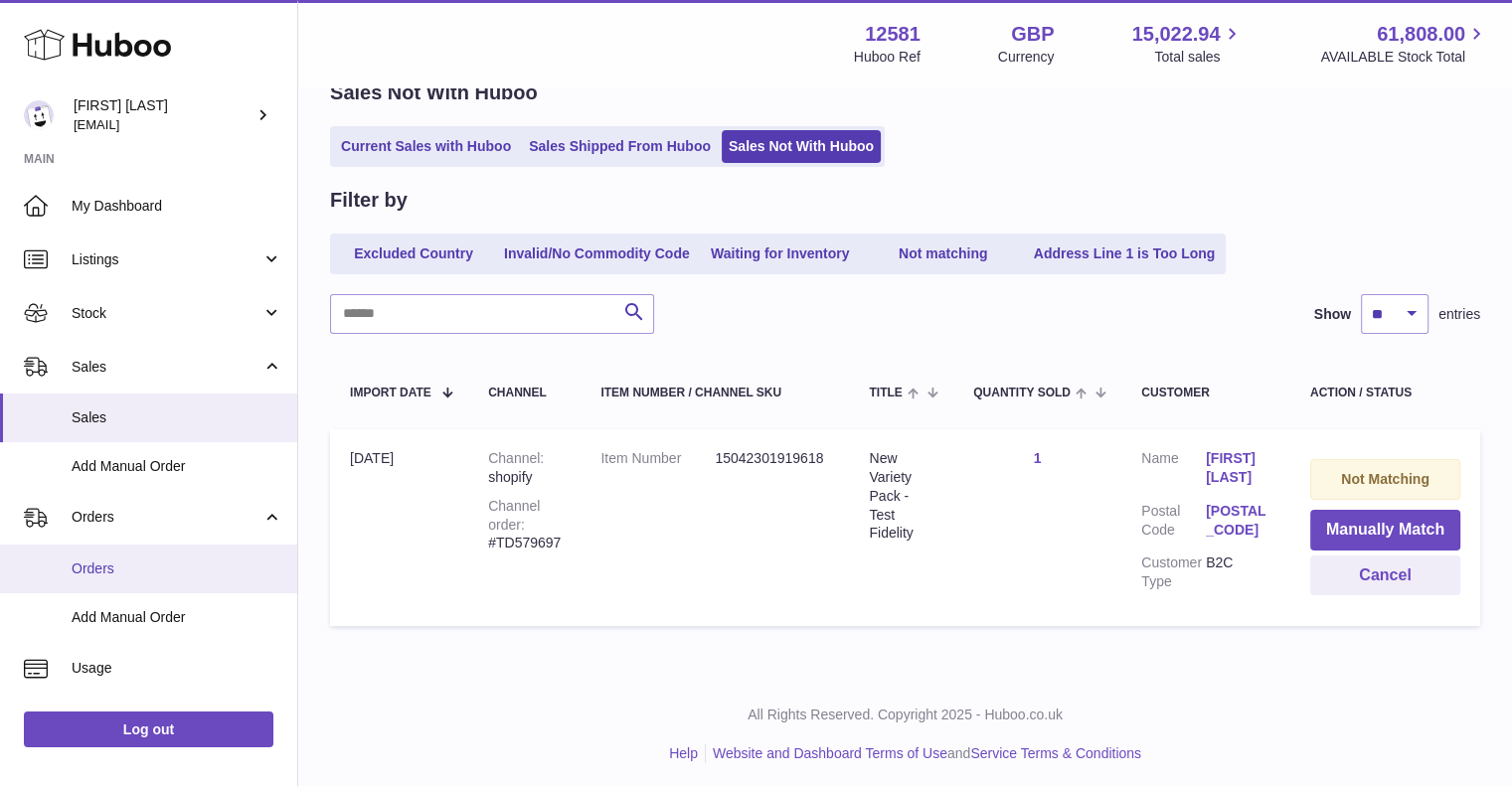 click on "Orders" at bounding box center [177, 568] 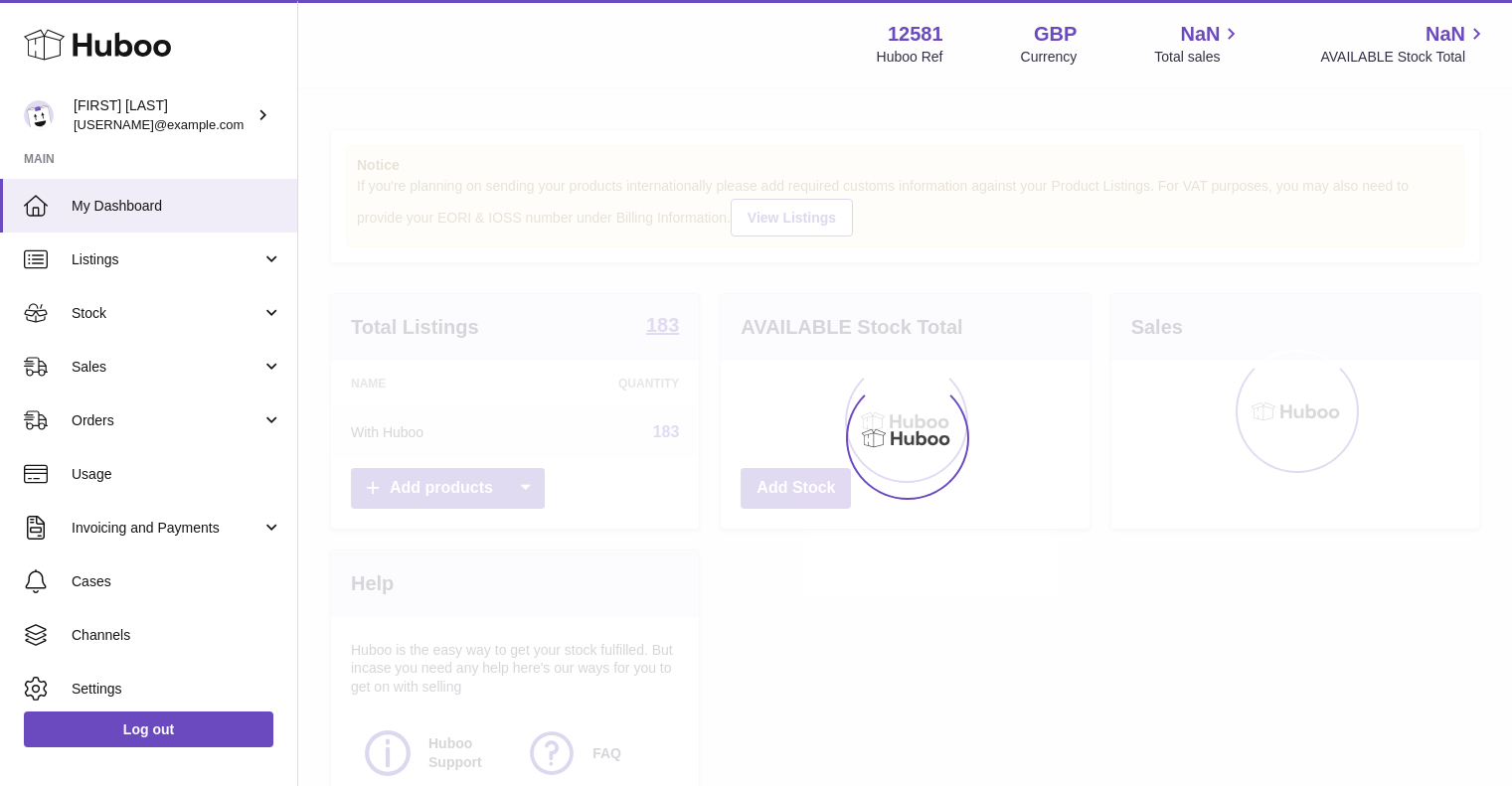 scroll, scrollTop: 0, scrollLeft: 0, axis: both 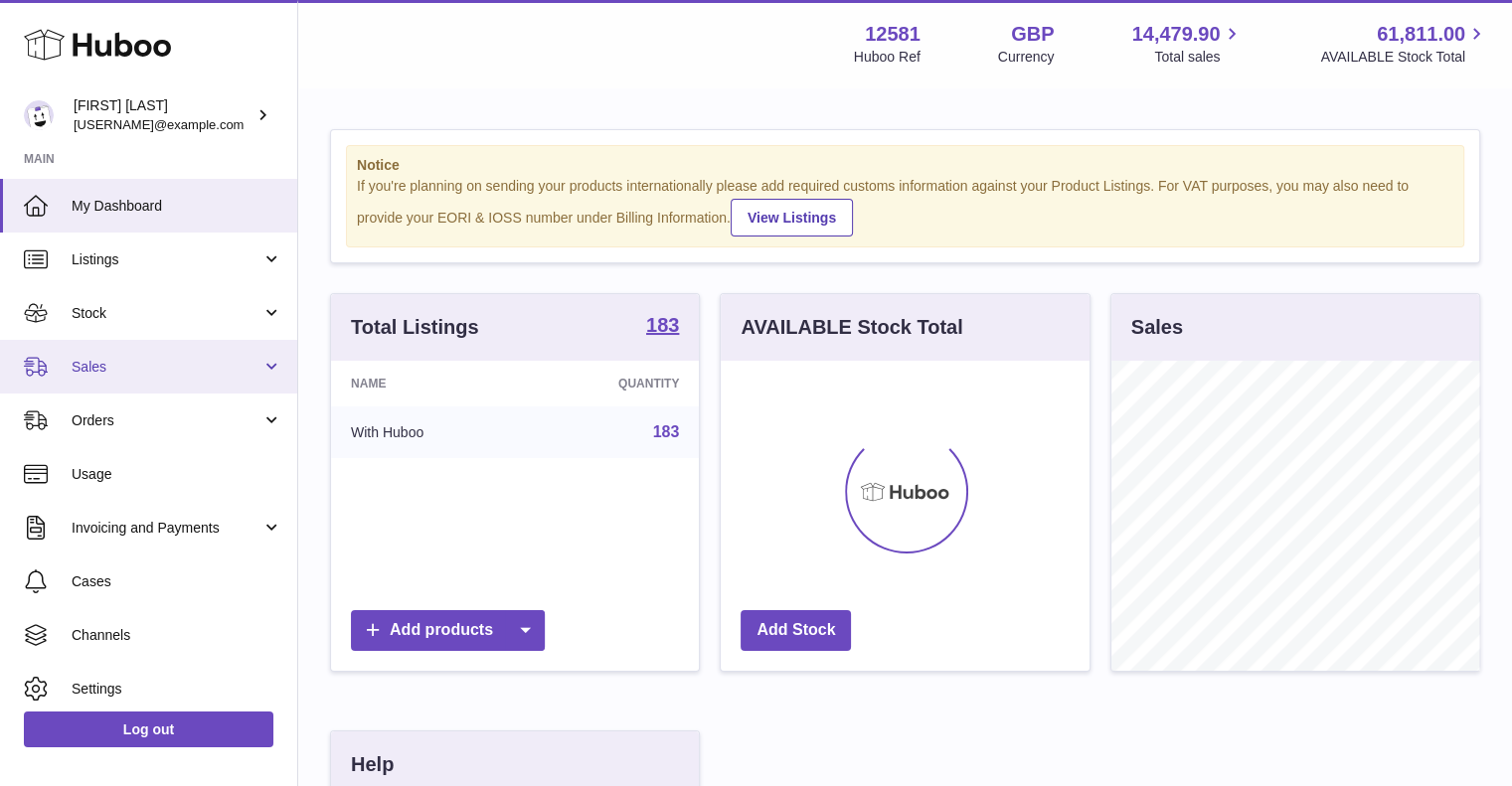 click on "Sales" at bounding box center (166, 367) 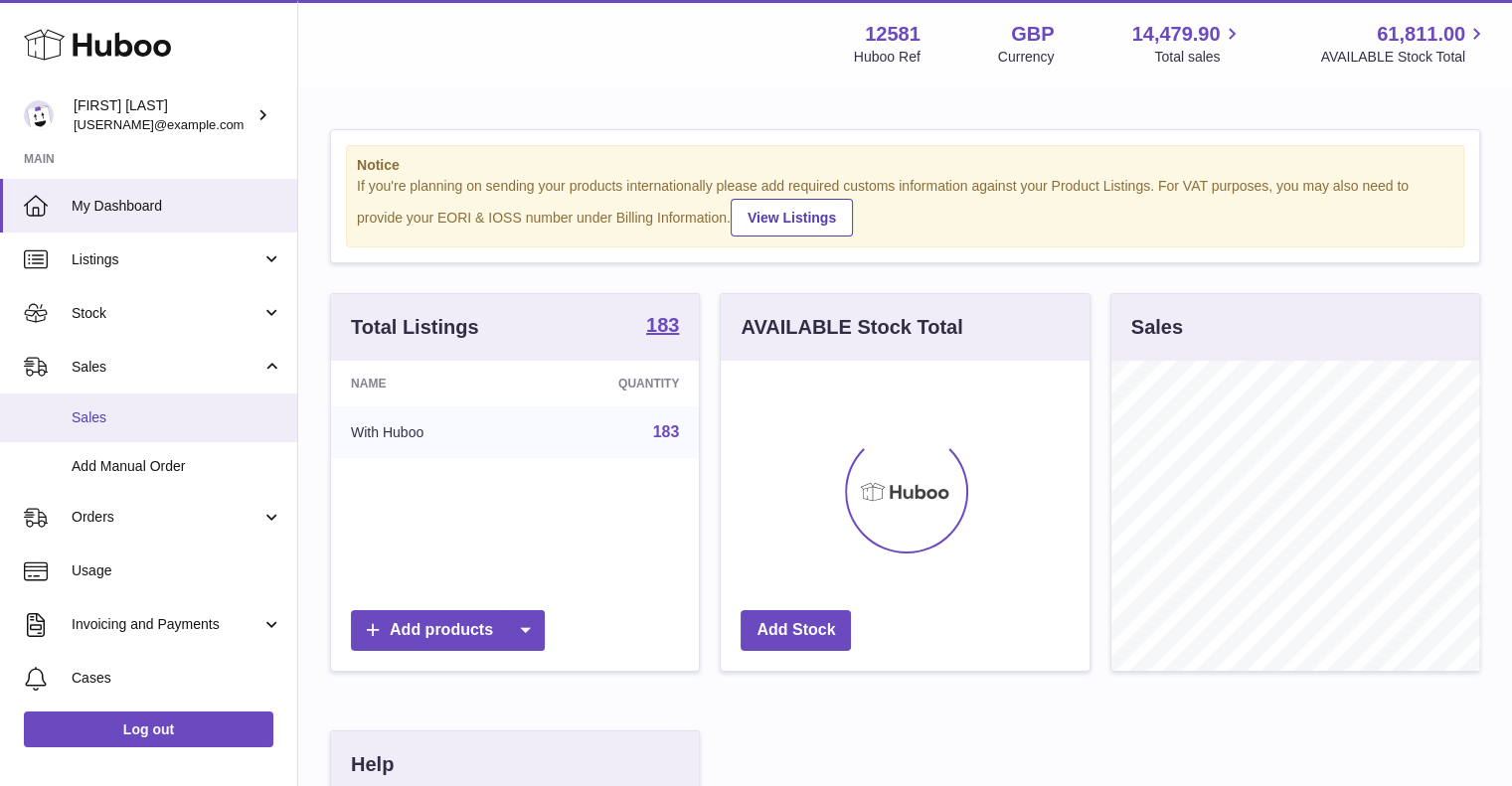 click on "Sales" at bounding box center [177, 417] 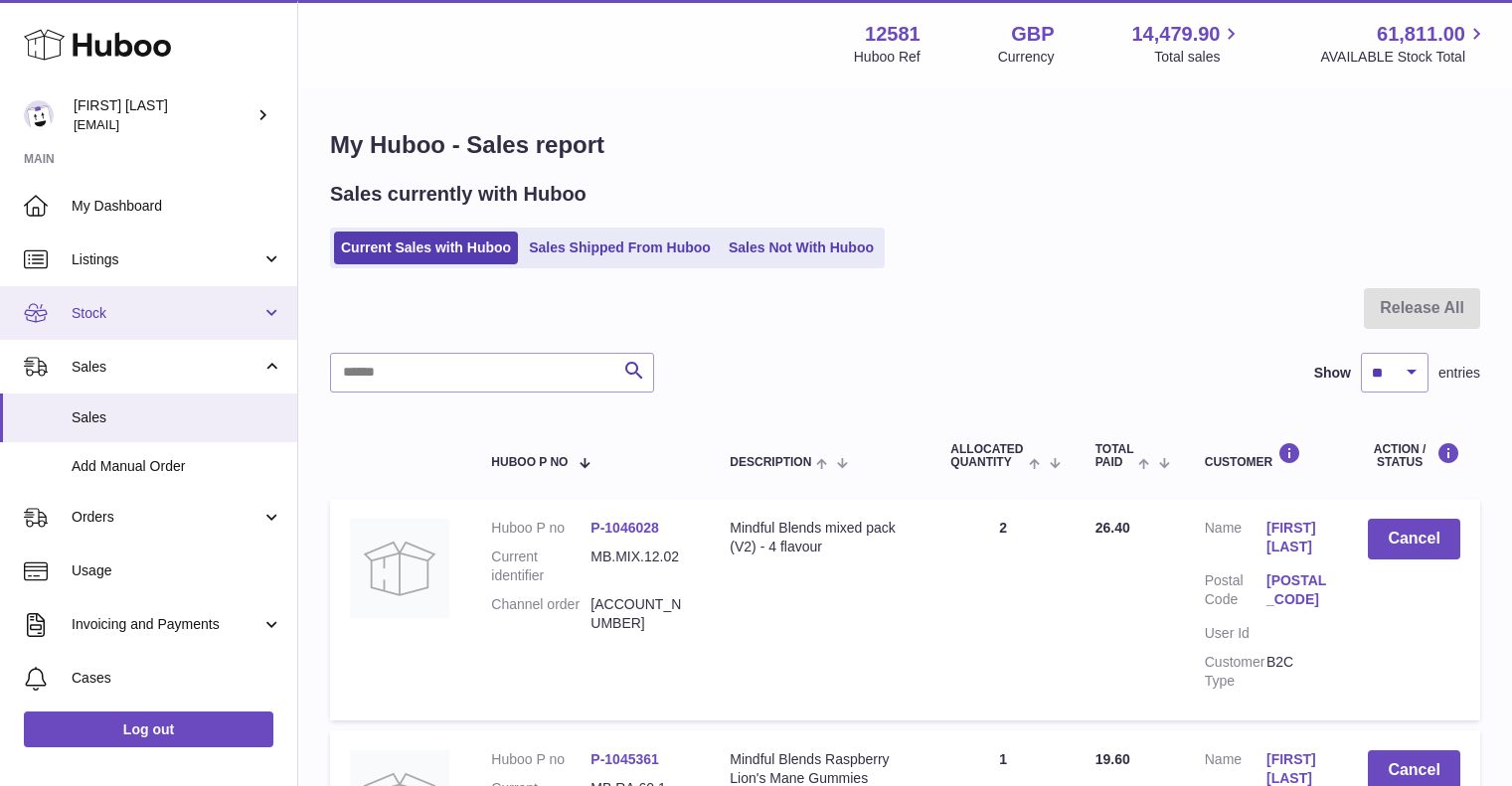 scroll, scrollTop: 0, scrollLeft: 0, axis: both 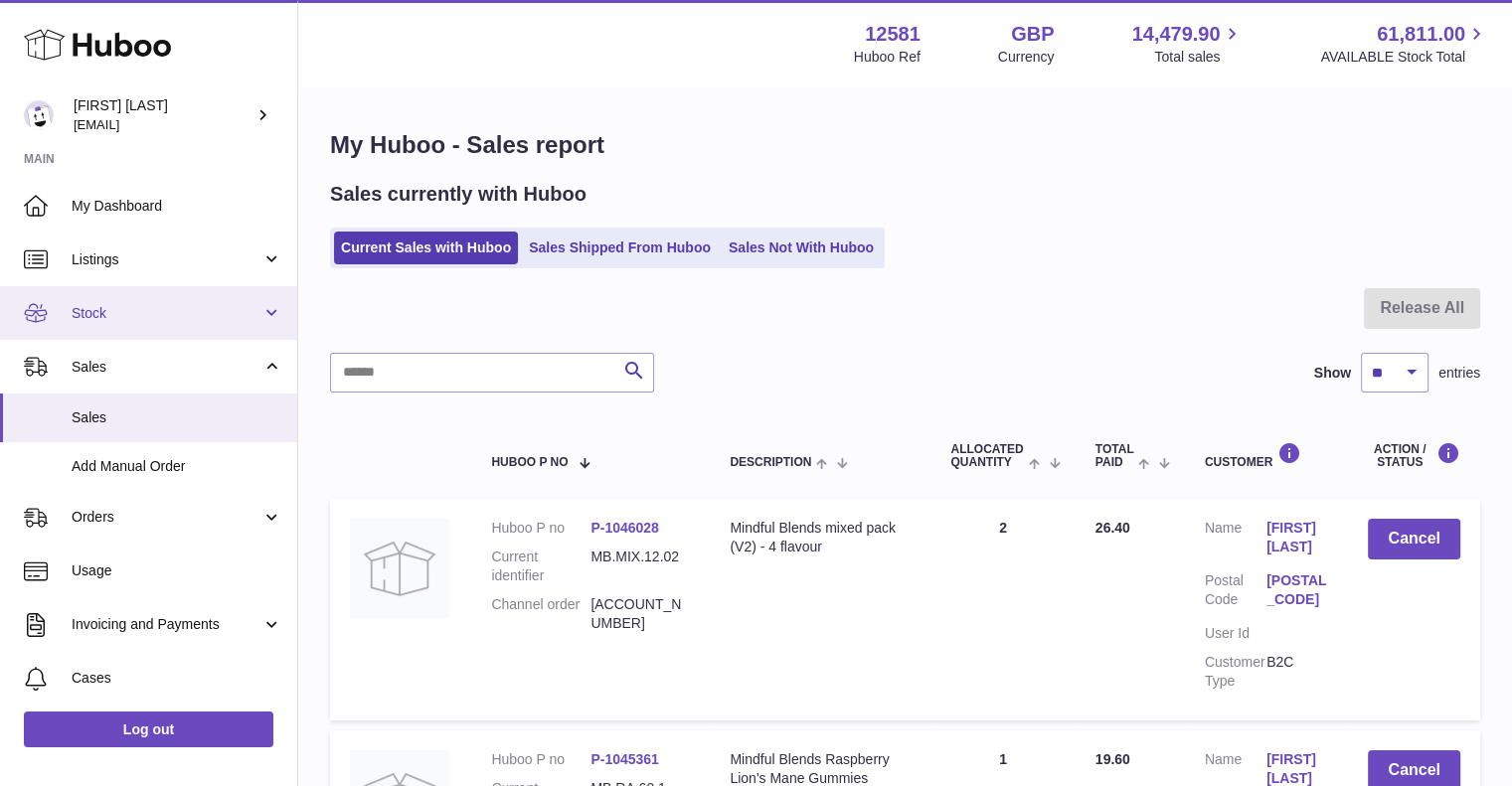 click on "Stock" at bounding box center (148, 313) 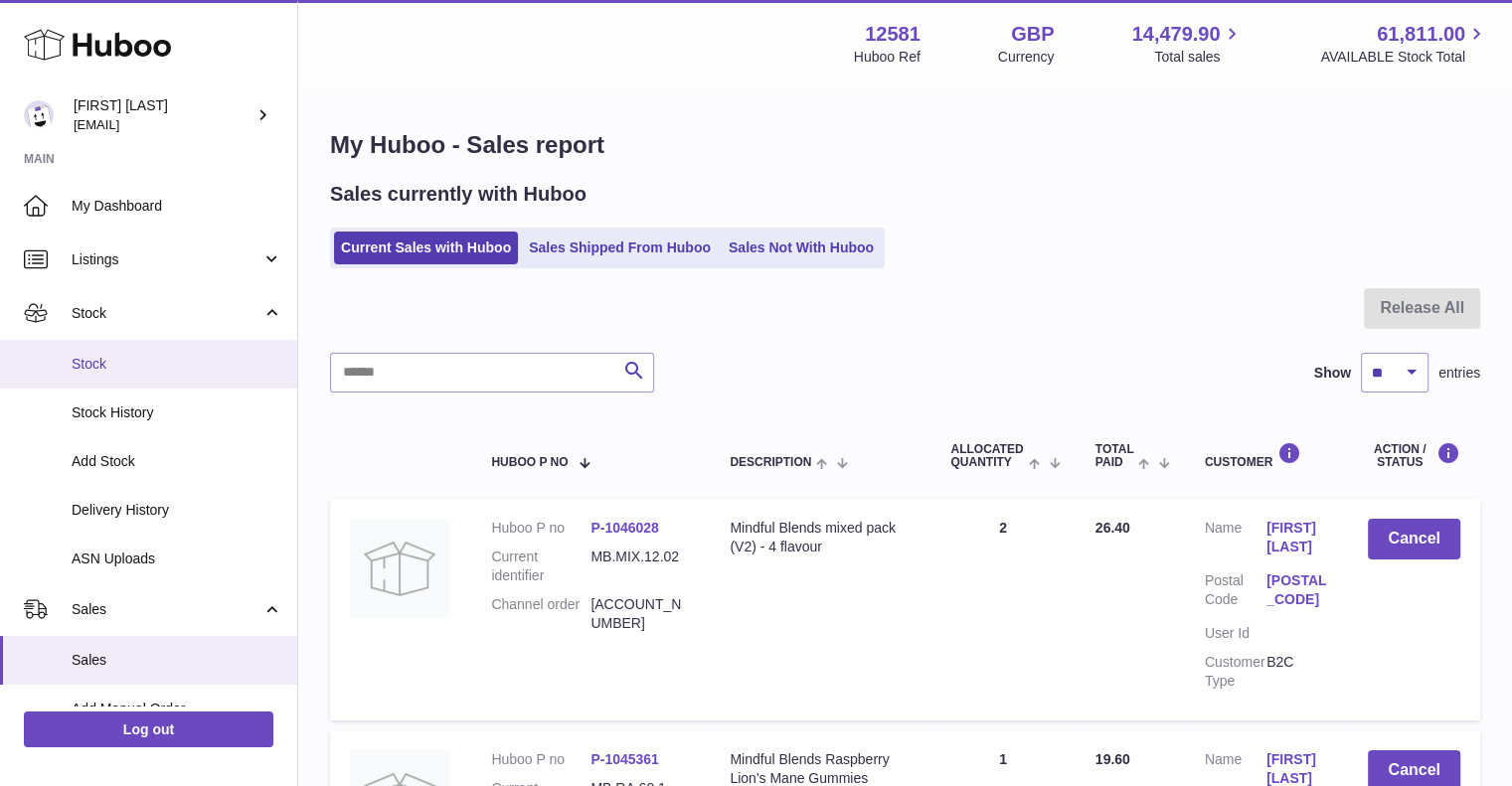 click on "Stock" at bounding box center (148, 364) 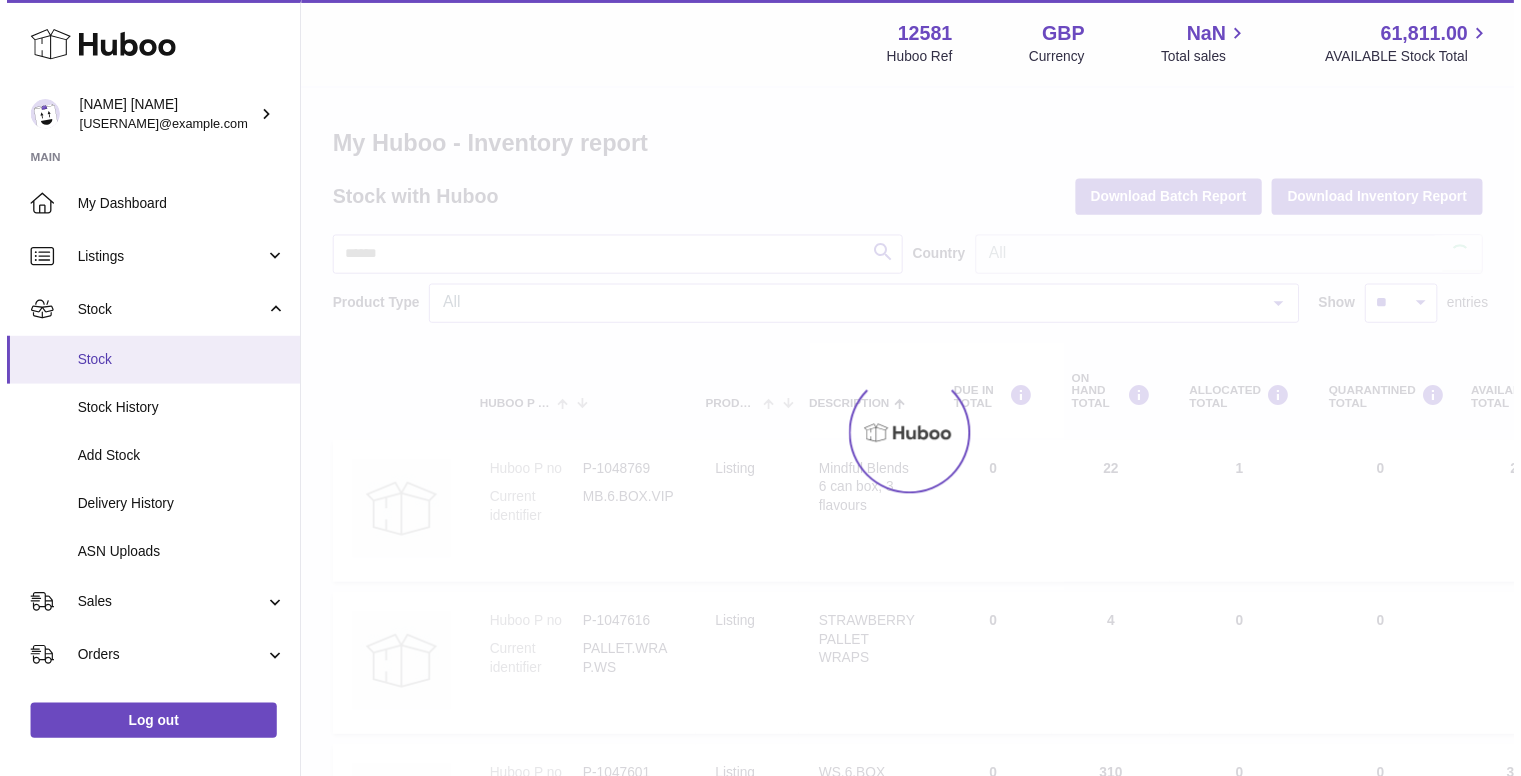 scroll, scrollTop: 0, scrollLeft: 0, axis: both 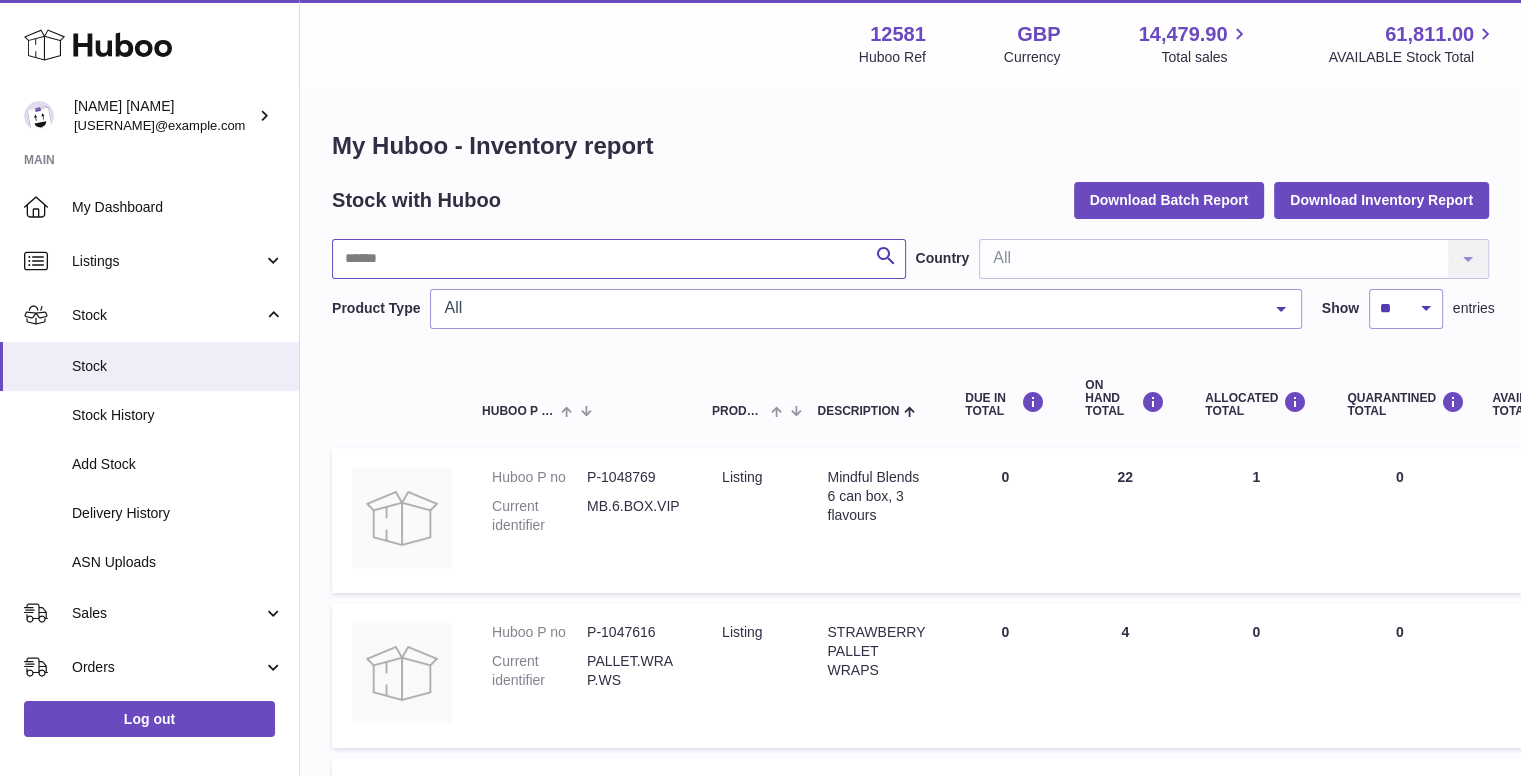 click at bounding box center [619, 259] 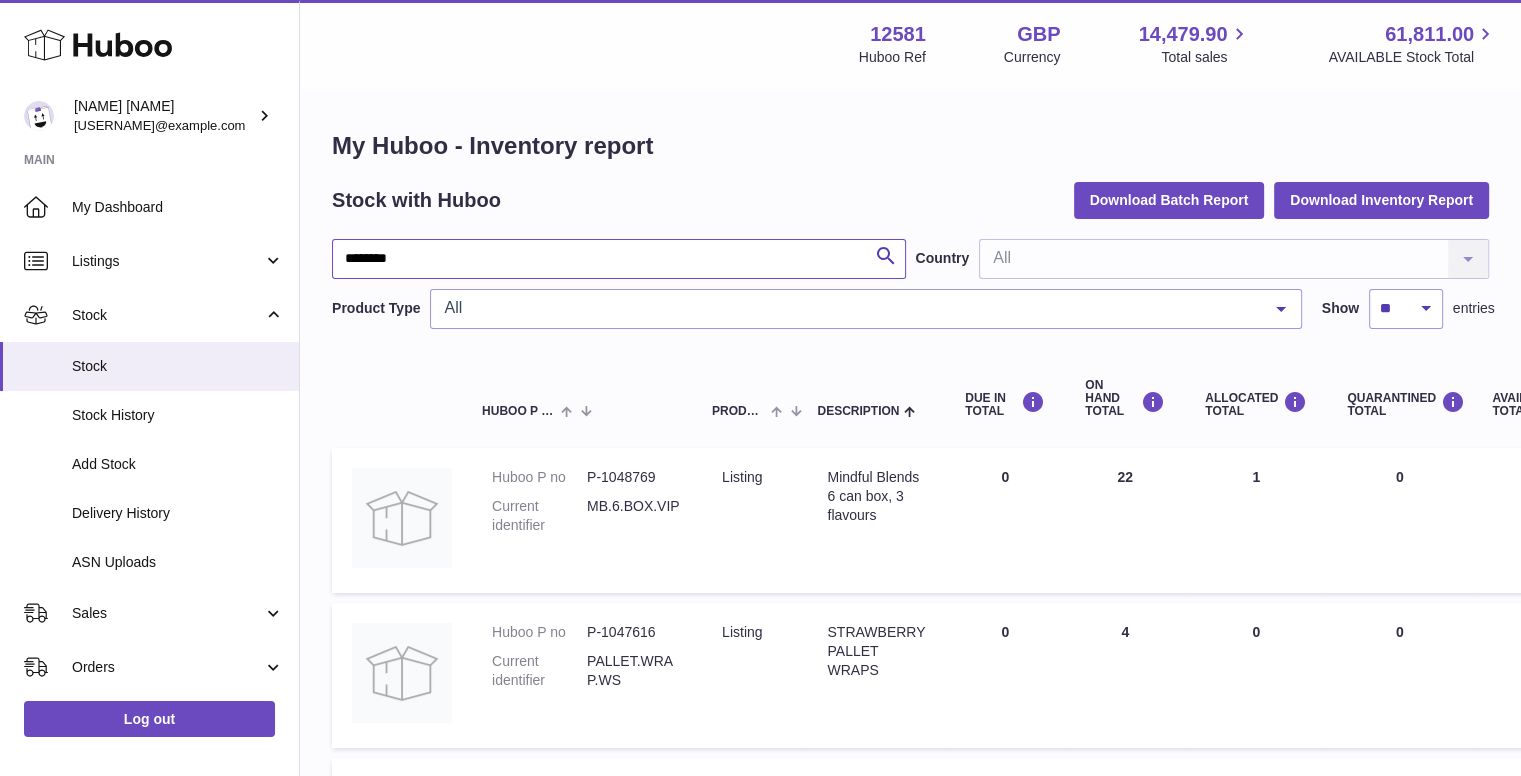 type on "********" 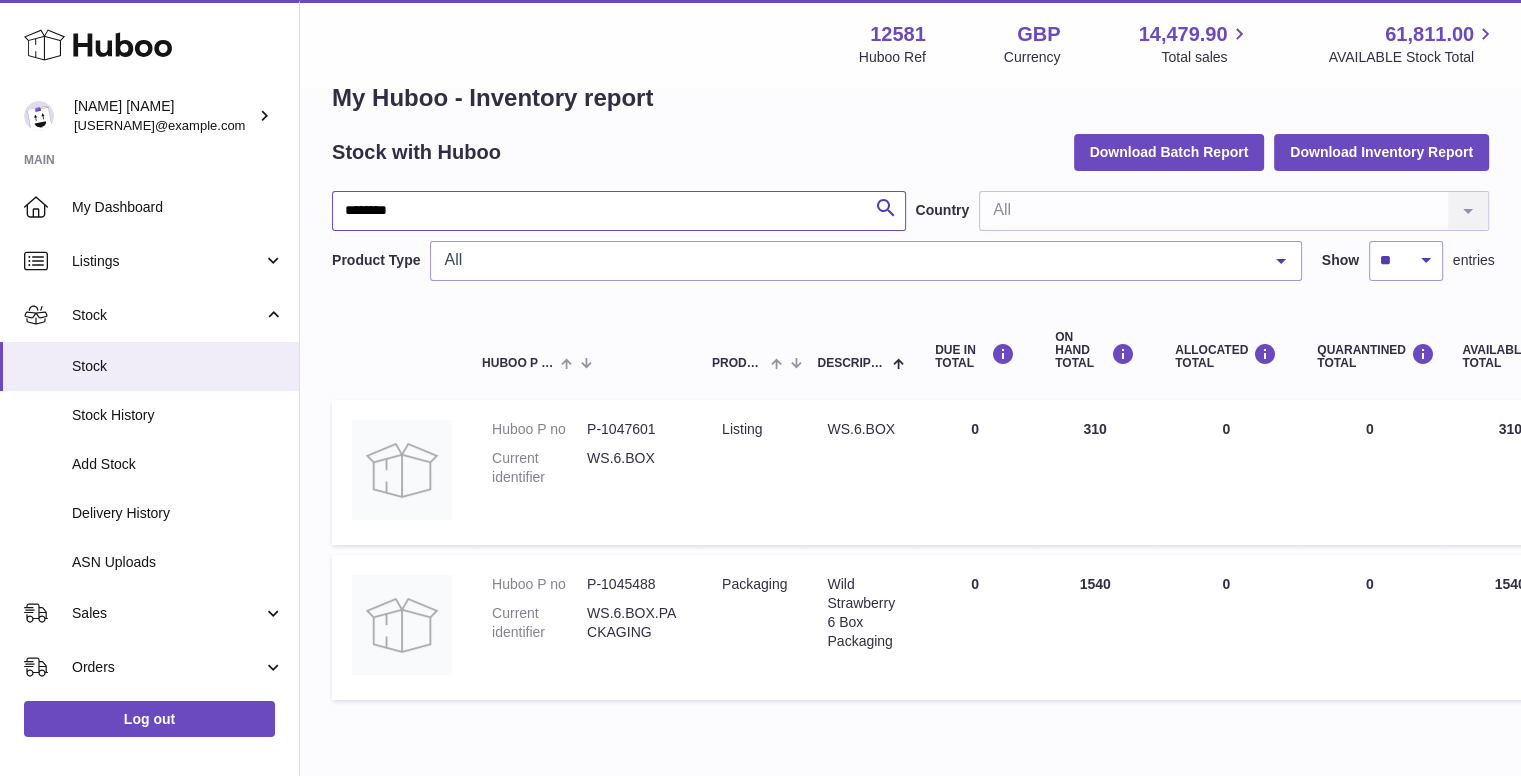 scroll, scrollTop: 48, scrollLeft: 0, axis: vertical 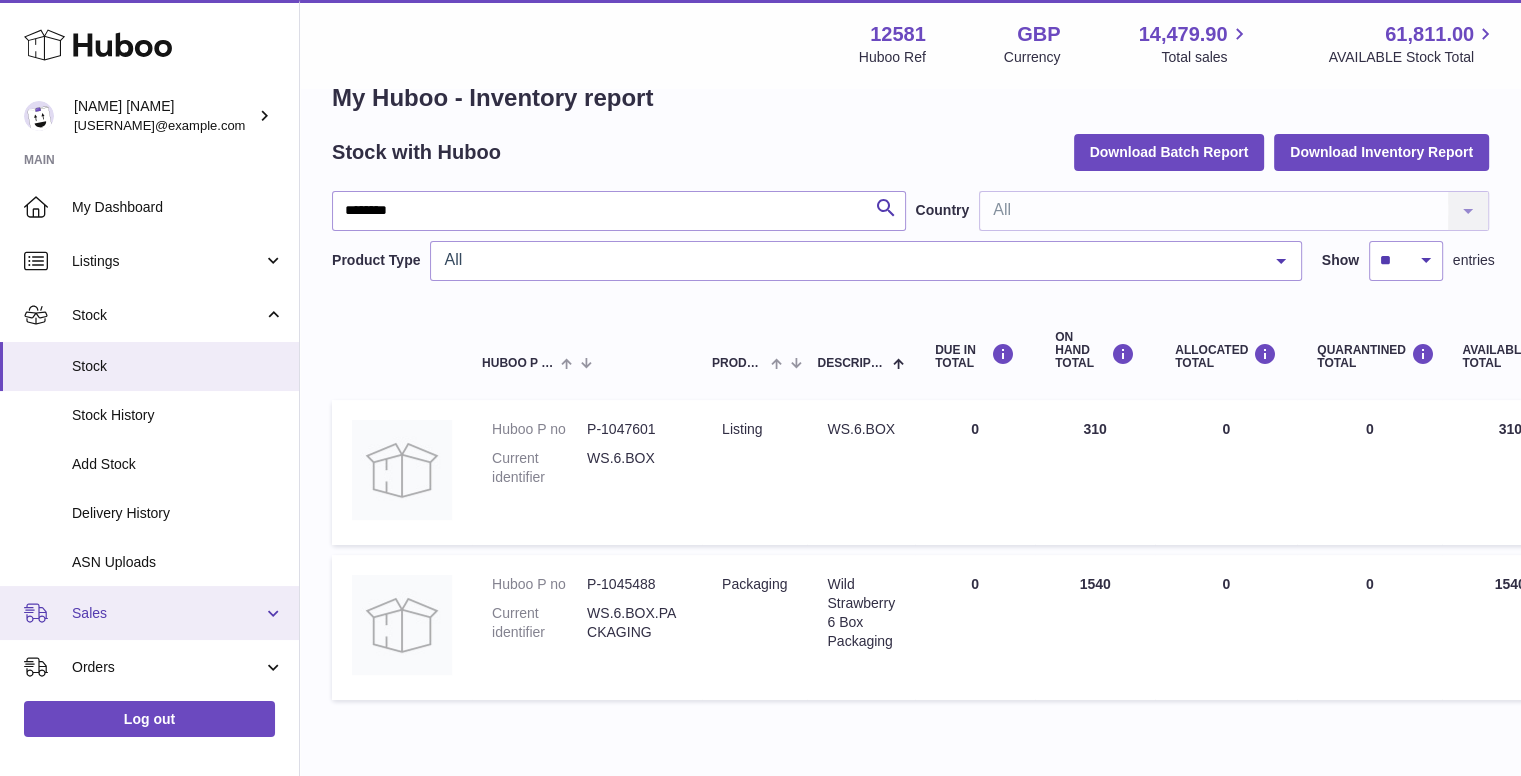 click on "Sales" at bounding box center (149, 613) 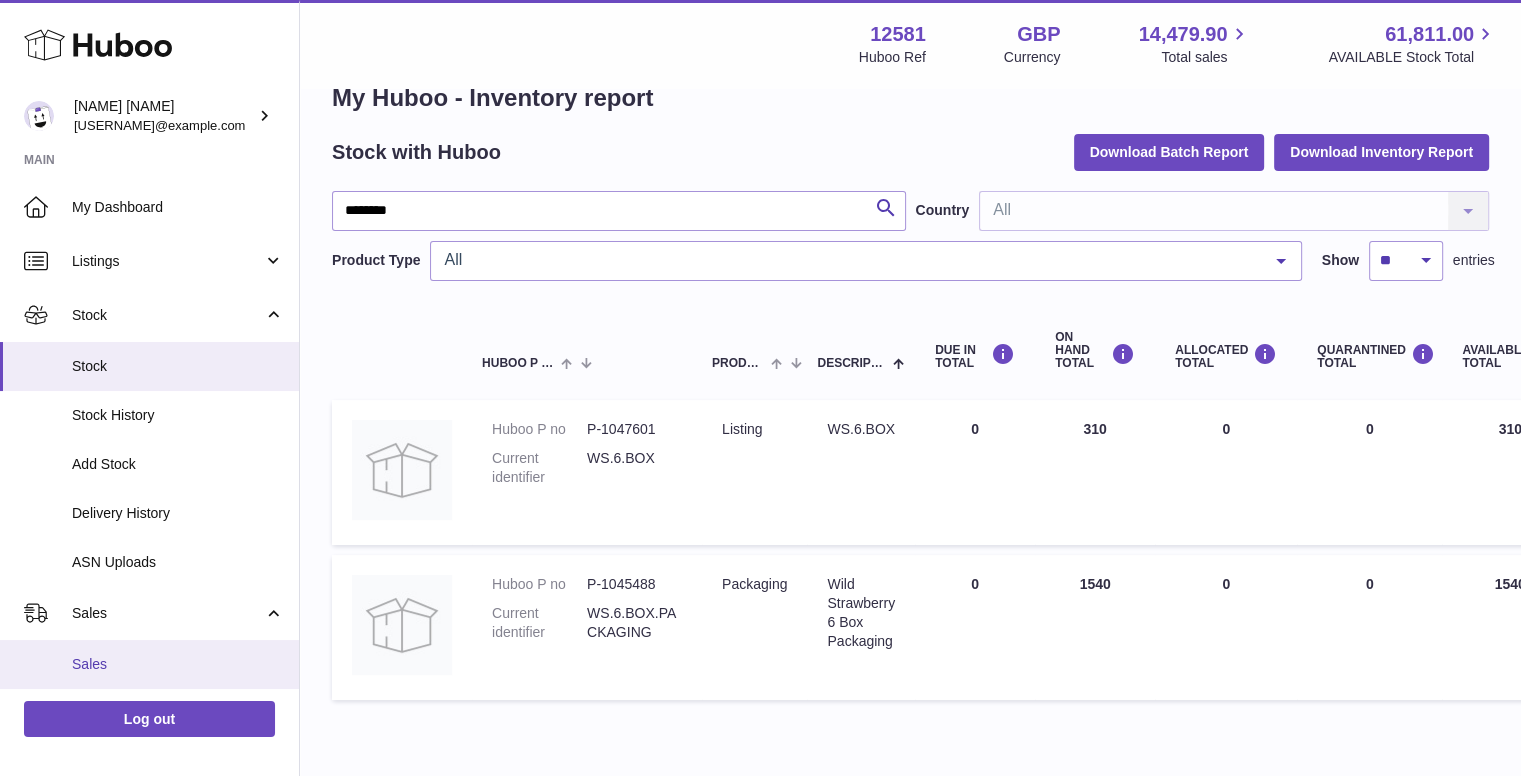 click on "Sales" at bounding box center (178, 664) 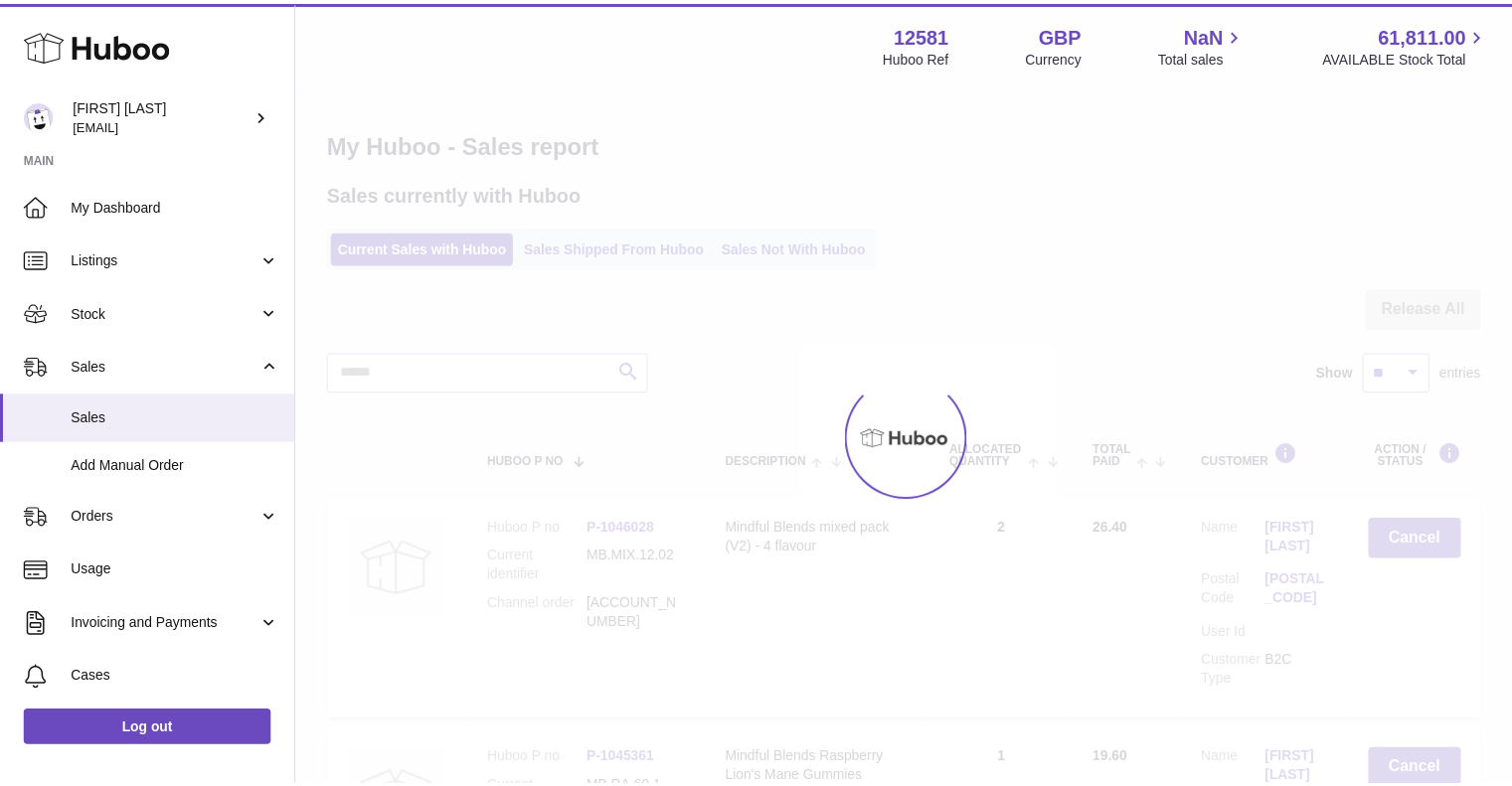 scroll, scrollTop: 0, scrollLeft: 0, axis: both 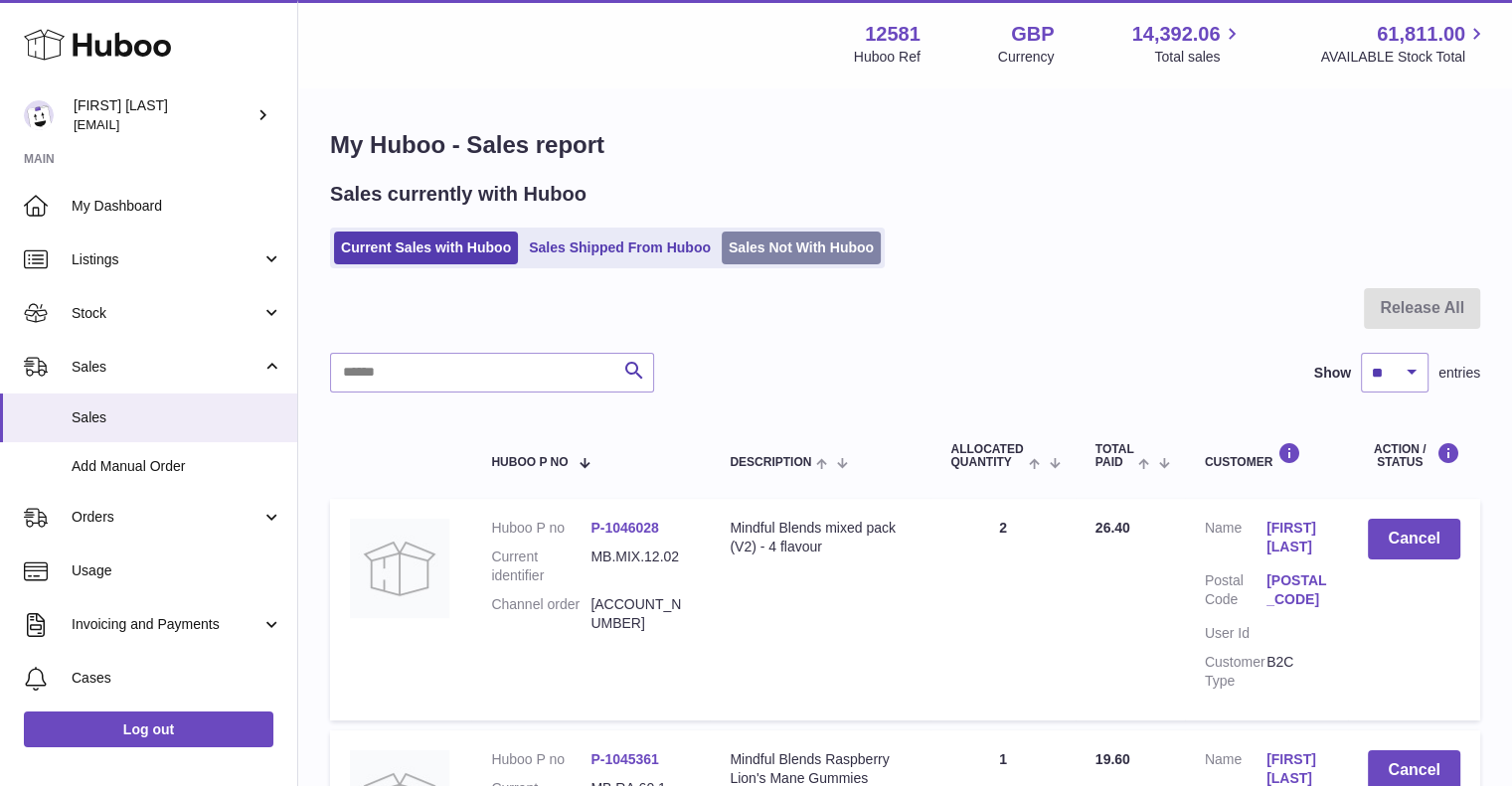 click on "Sales Not With Huboo" at bounding box center [801, 247] 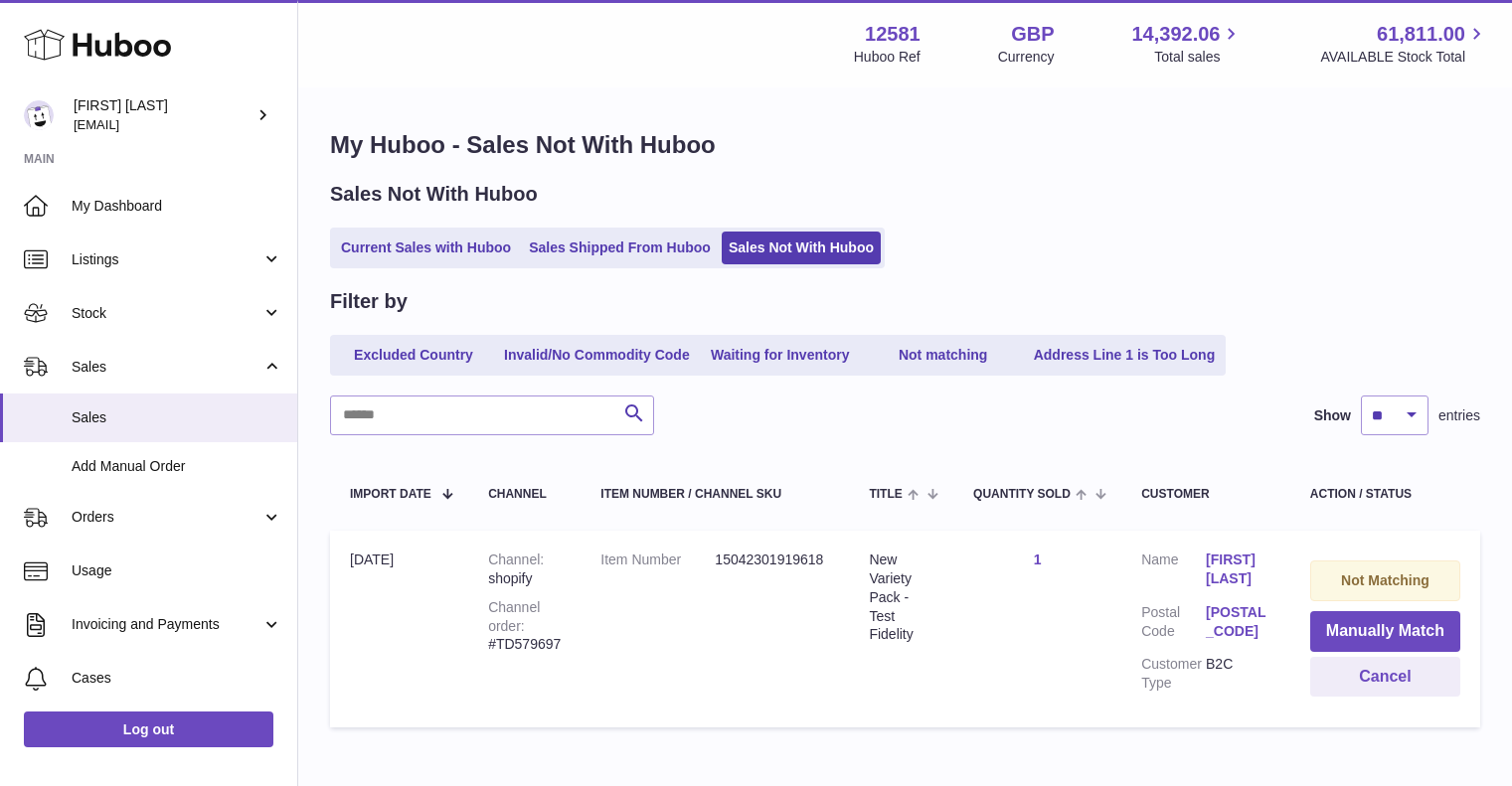scroll, scrollTop: 0, scrollLeft: 0, axis: both 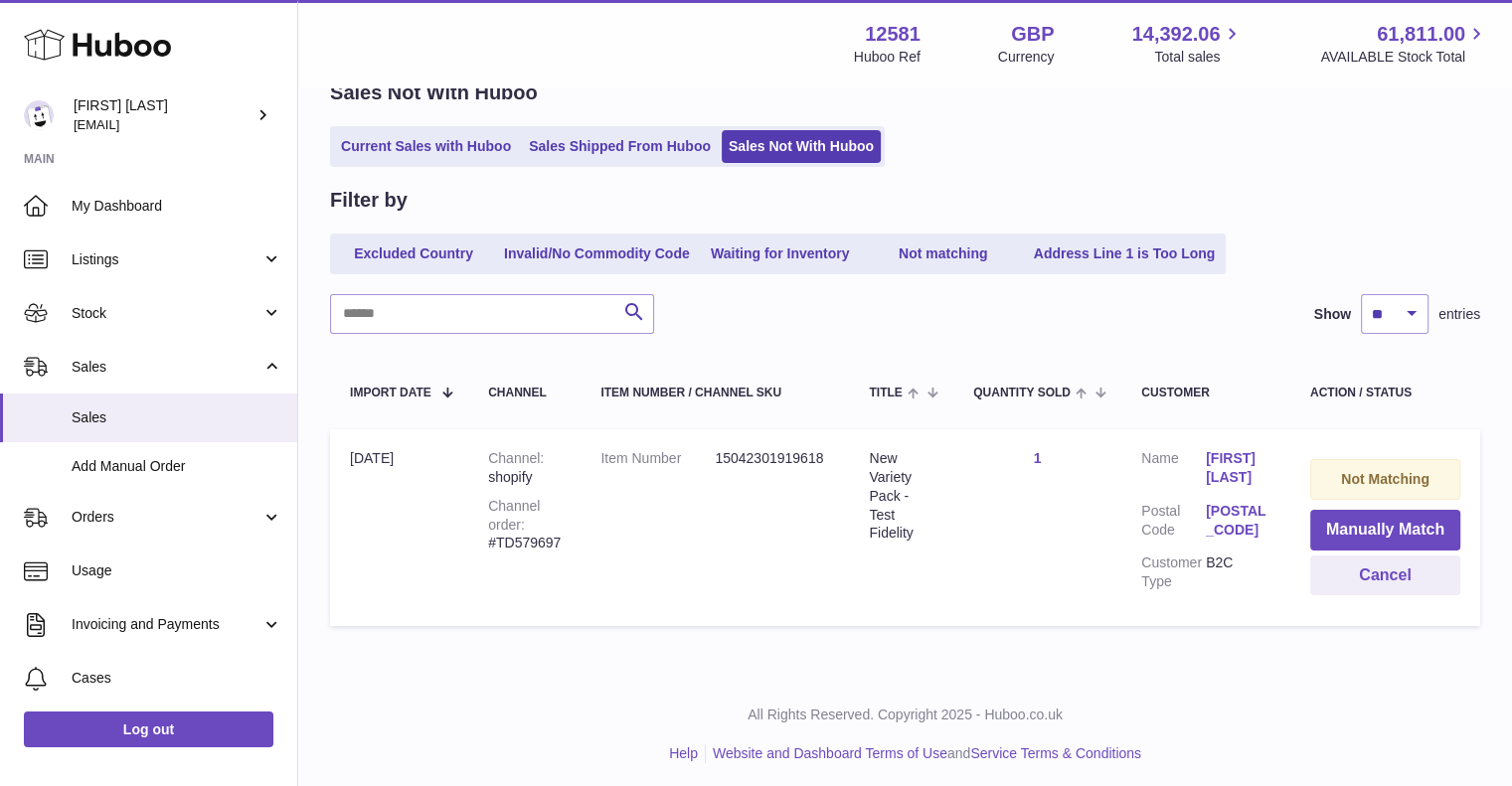 click on "All Rights Reserved. Copyright 2025 - Huboo.co.uk" at bounding box center (905, 714) 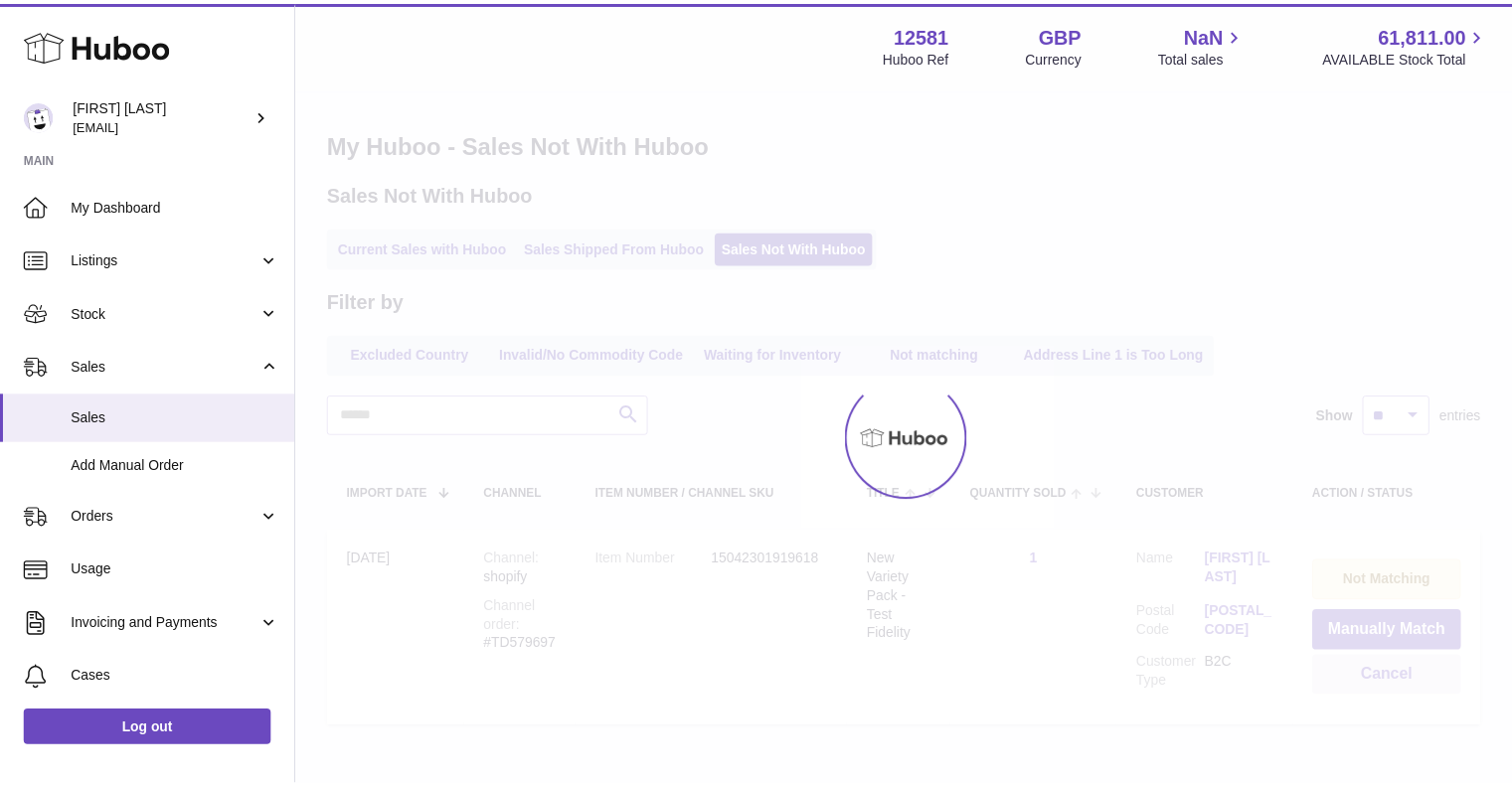scroll, scrollTop: 0, scrollLeft: 0, axis: both 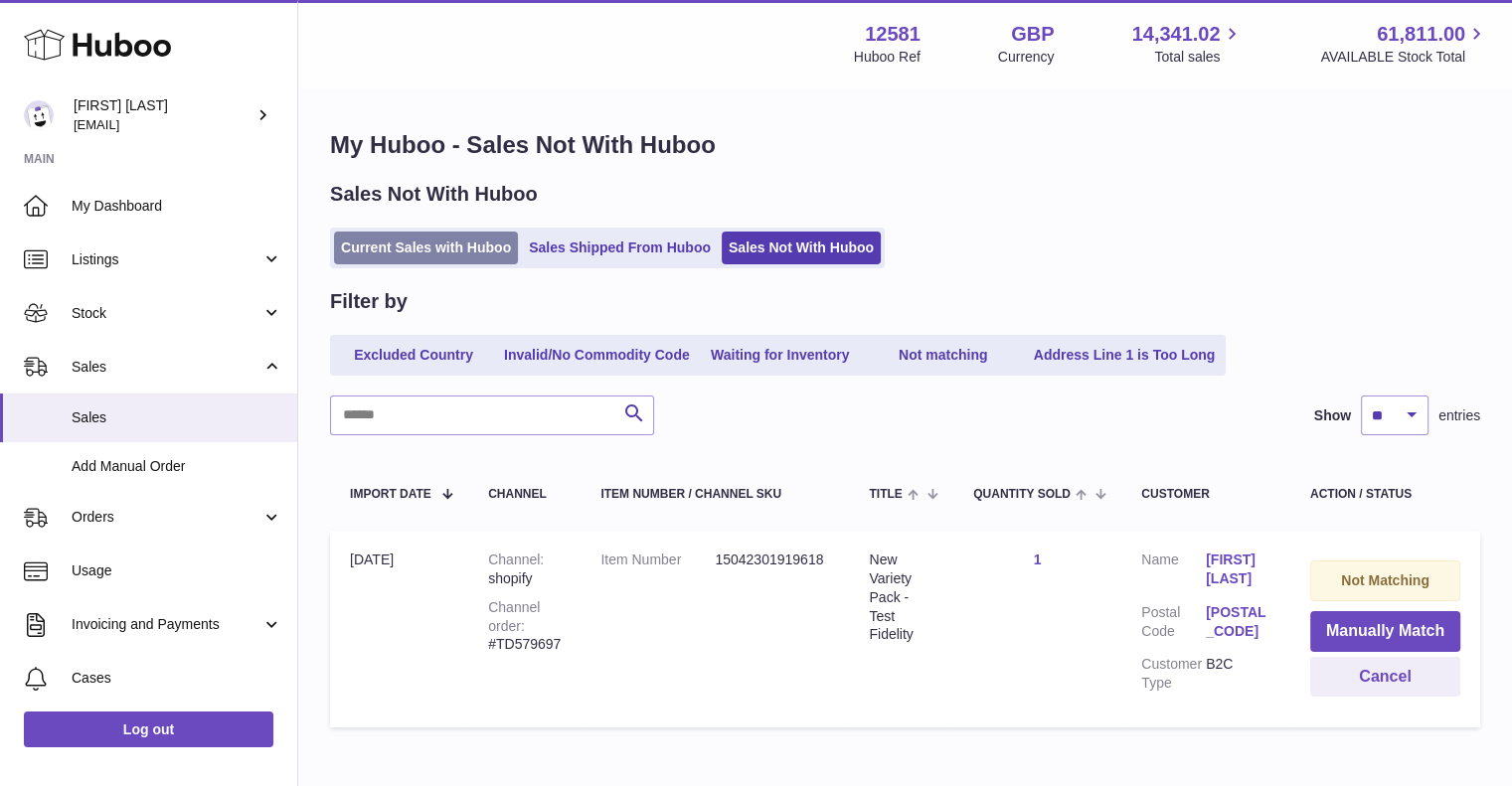 click on "Current Sales with Huboo" at bounding box center (425, 247) 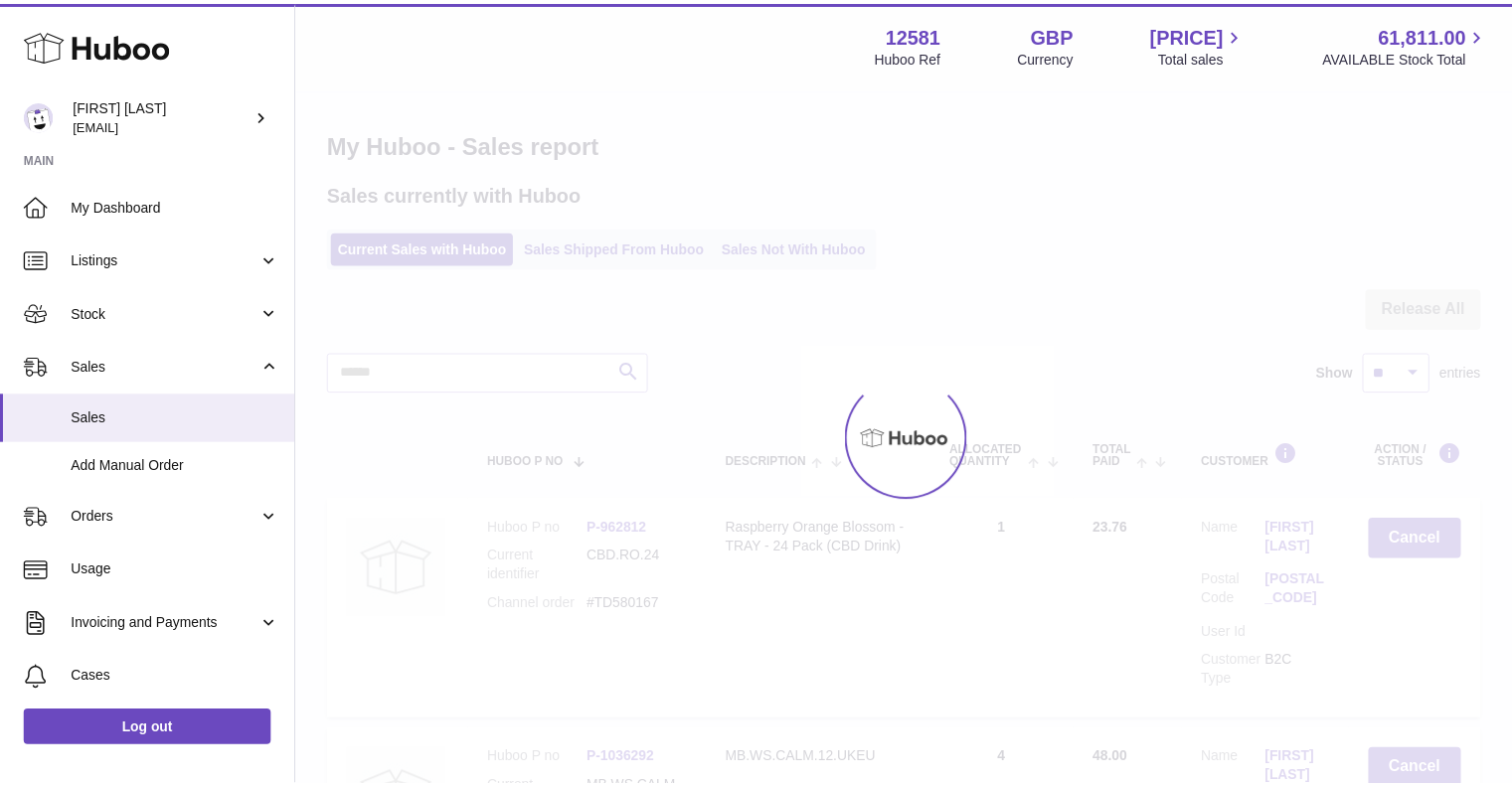 scroll, scrollTop: 0, scrollLeft: 0, axis: both 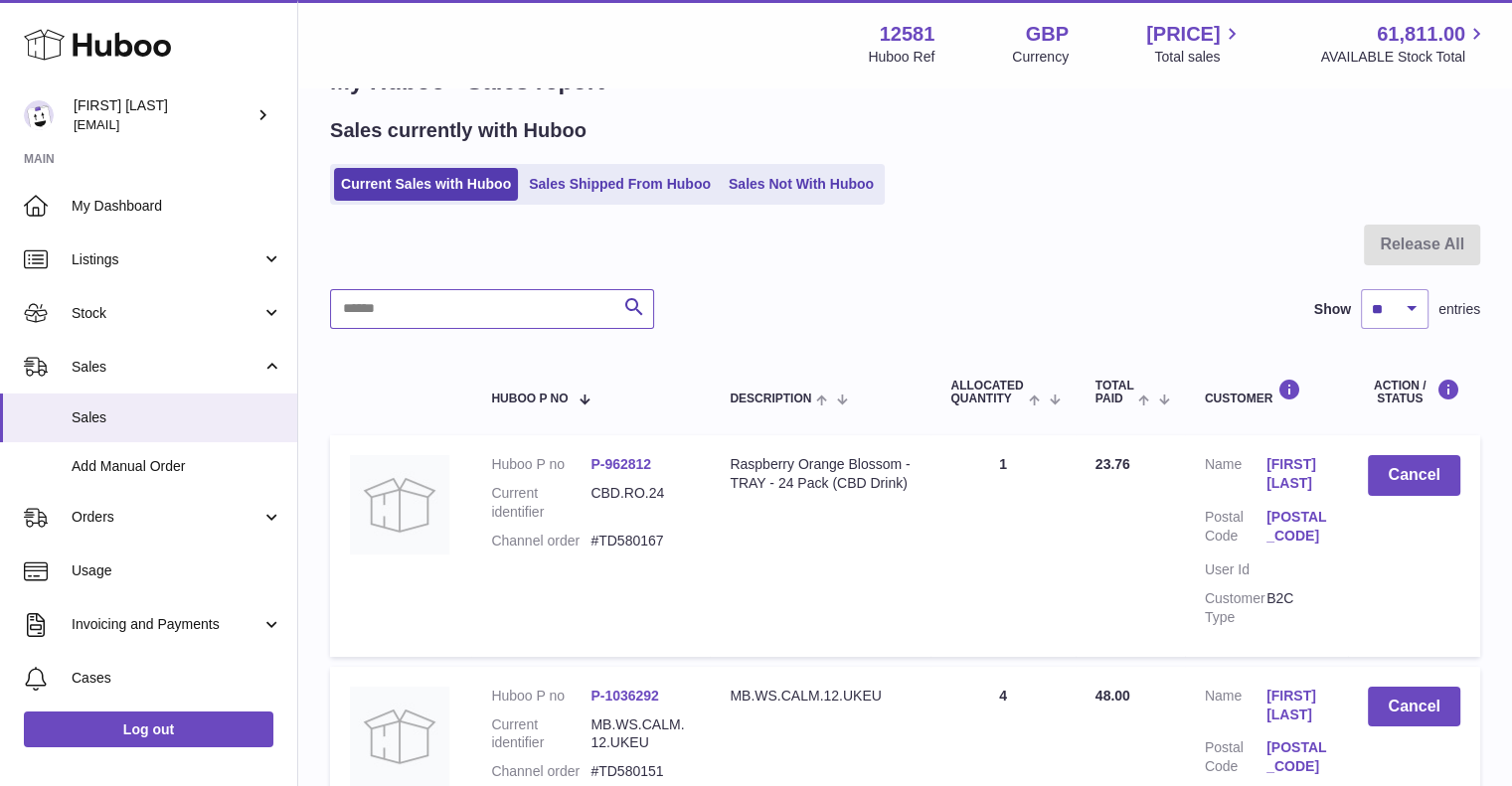 click at bounding box center [492, 309] 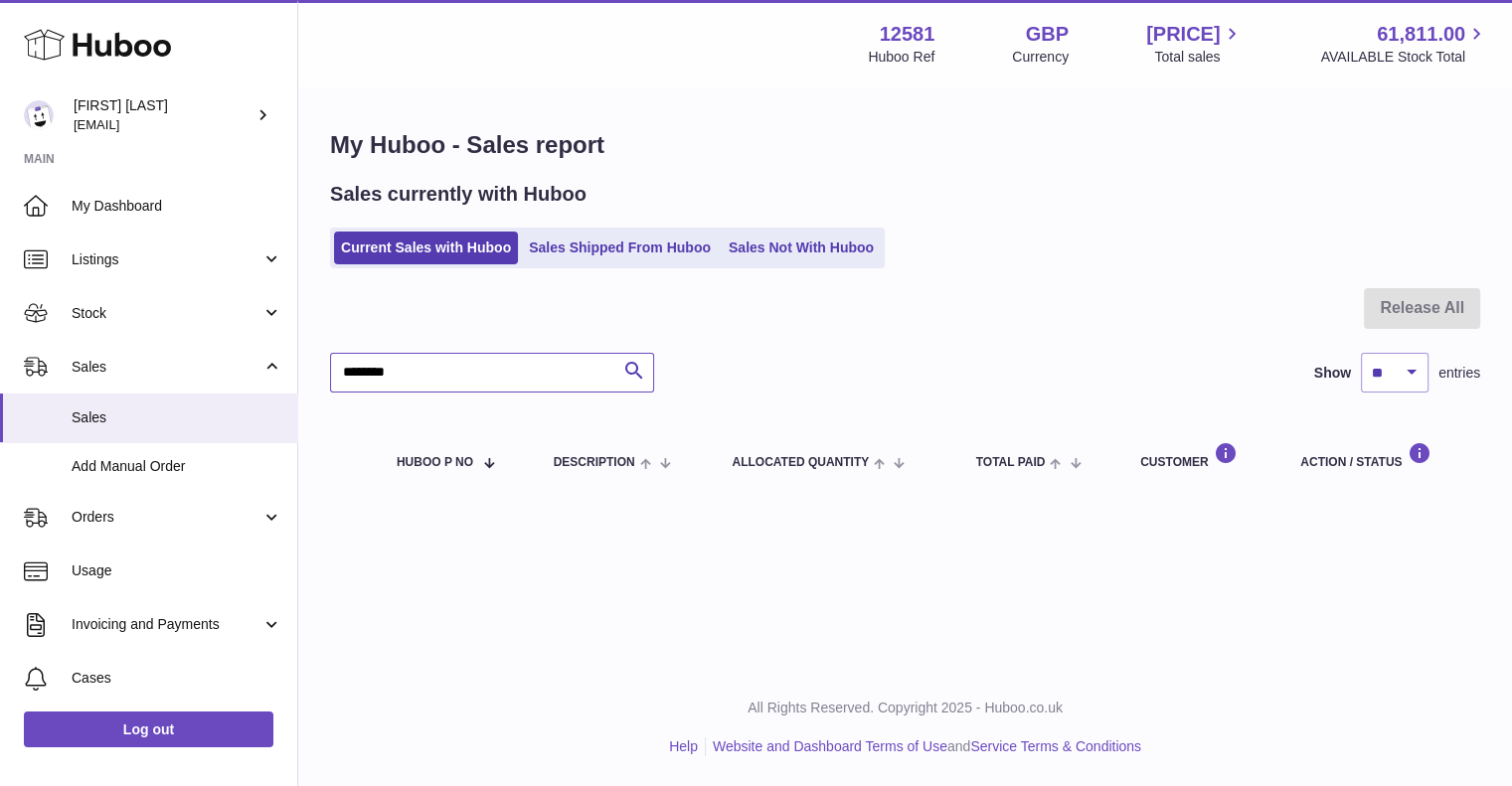 scroll, scrollTop: 0, scrollLeft: 0, axis: both 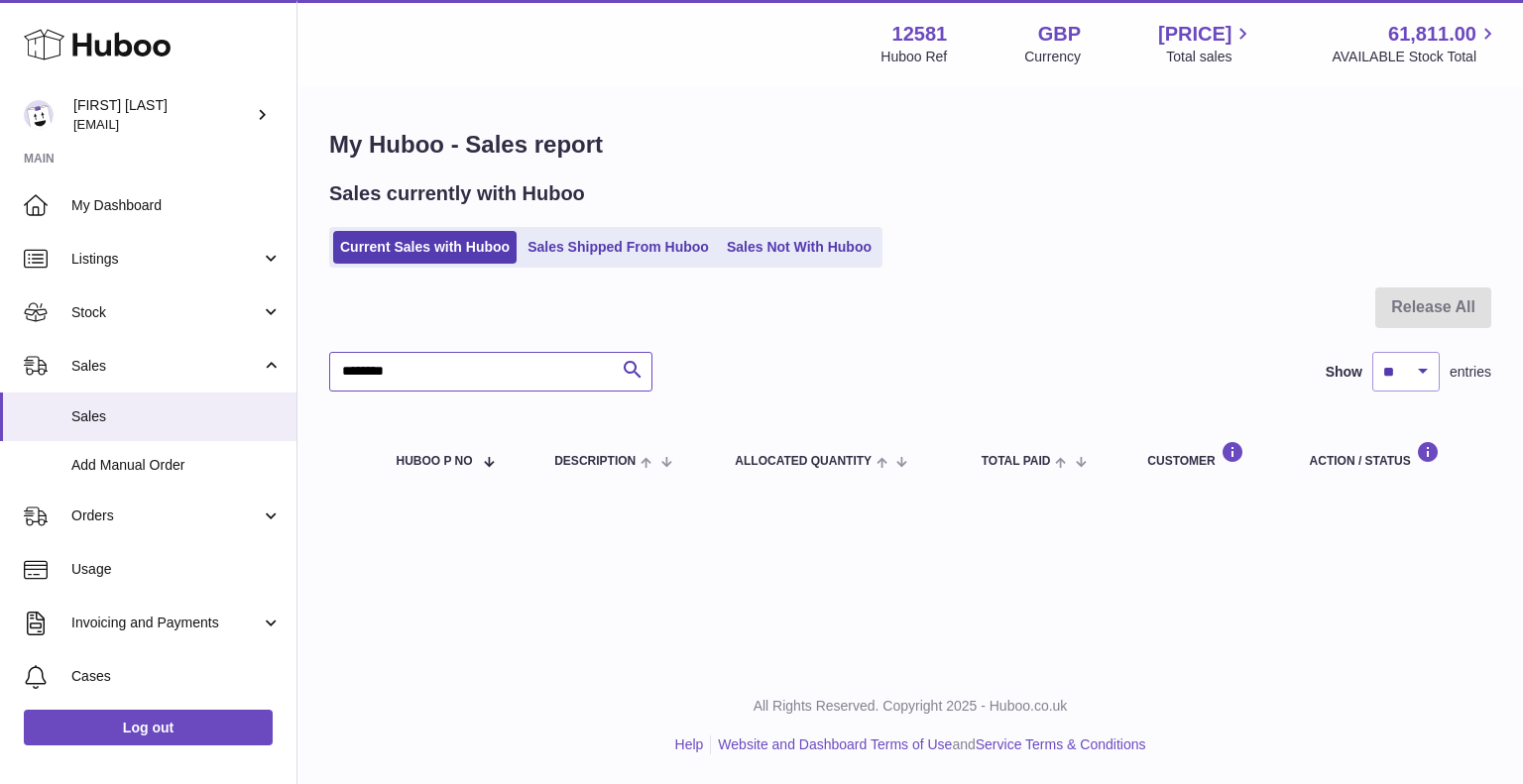 click on "********" at bounding box center [491, 372] 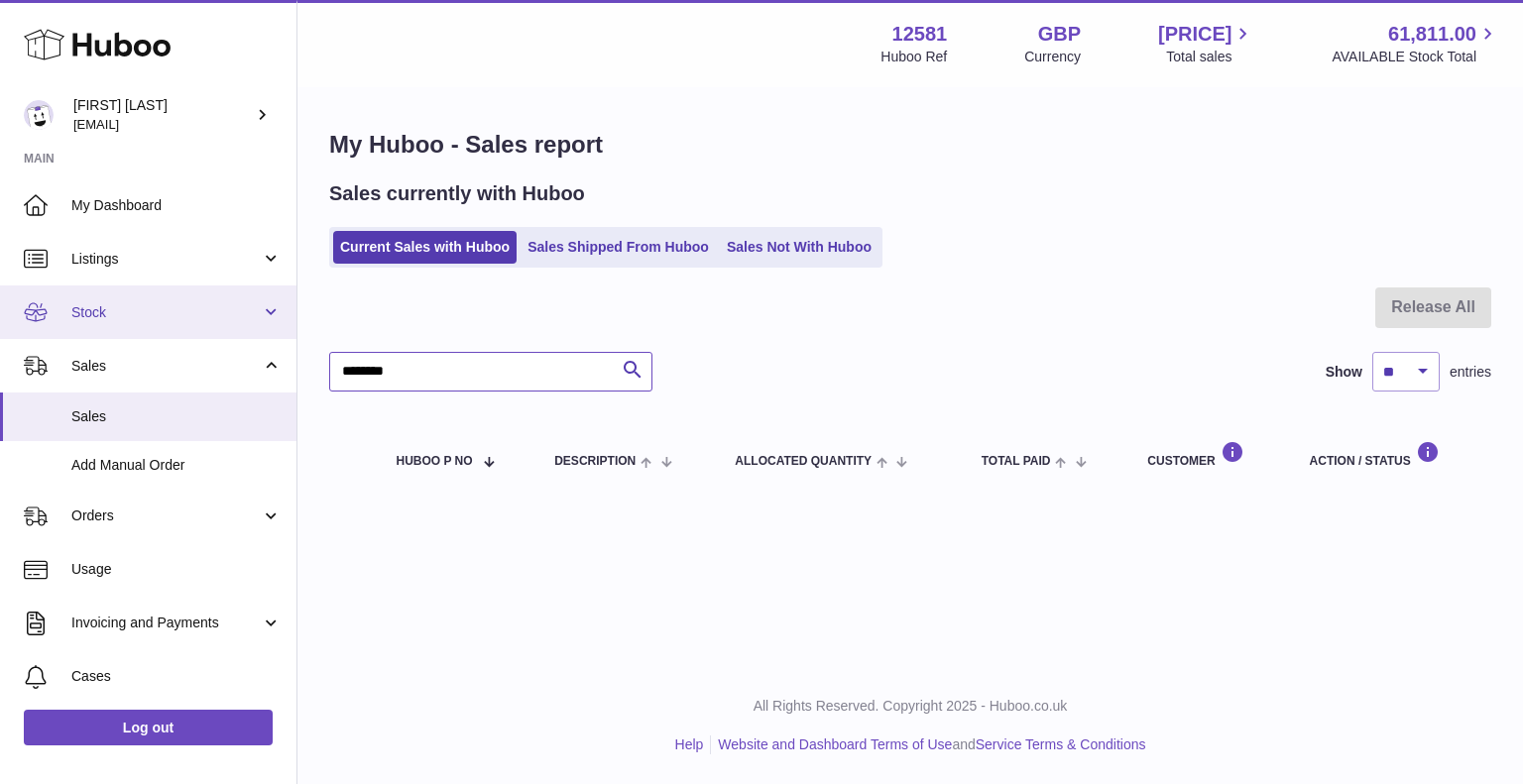drag, startPoint x: 539, startPoint y: 363, endPoint x: 237, endPoint y: 331, distance: 303.6906 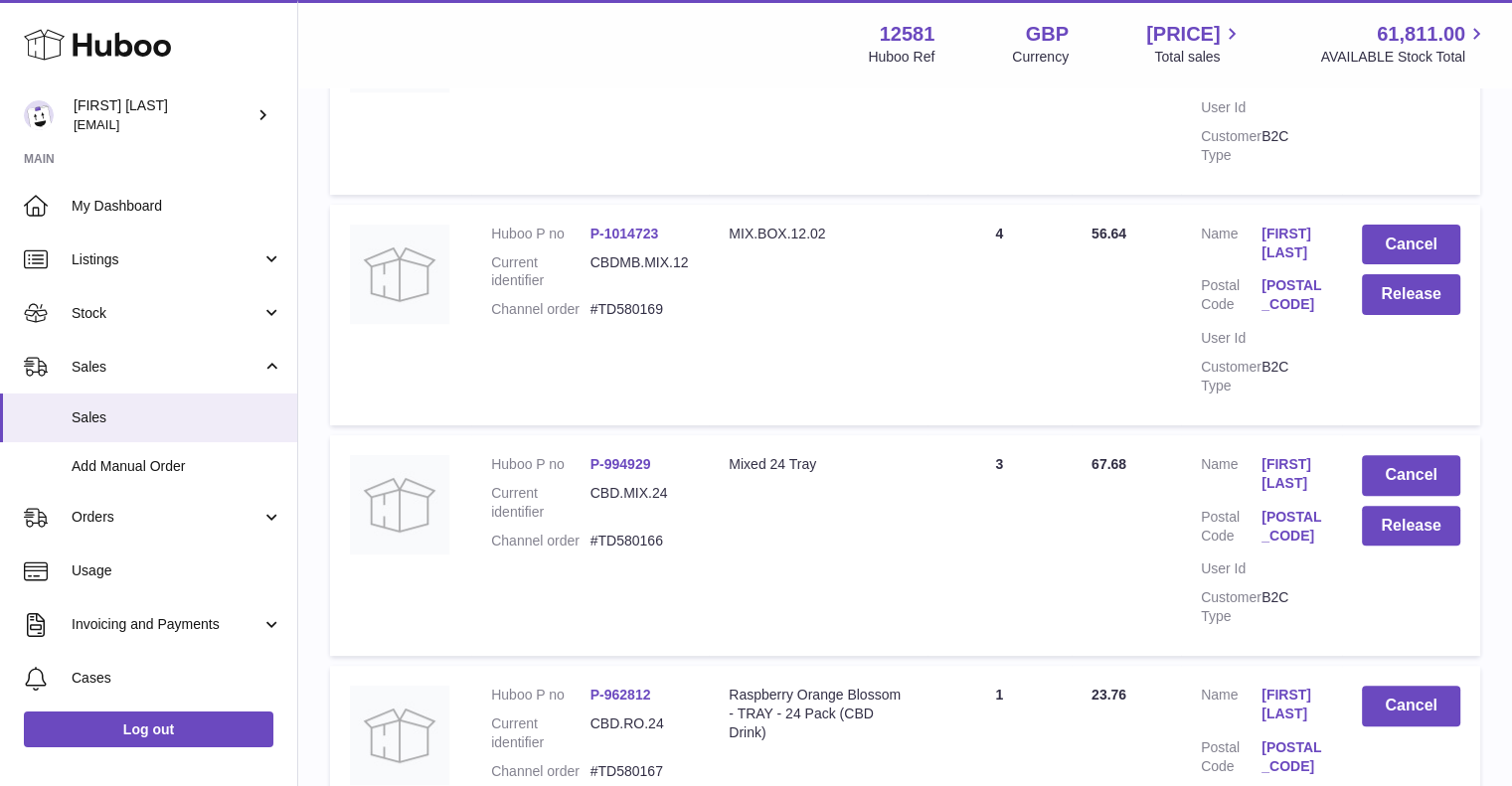 scroll, scrollTop: 0, scrollLeft: 0, axis: both 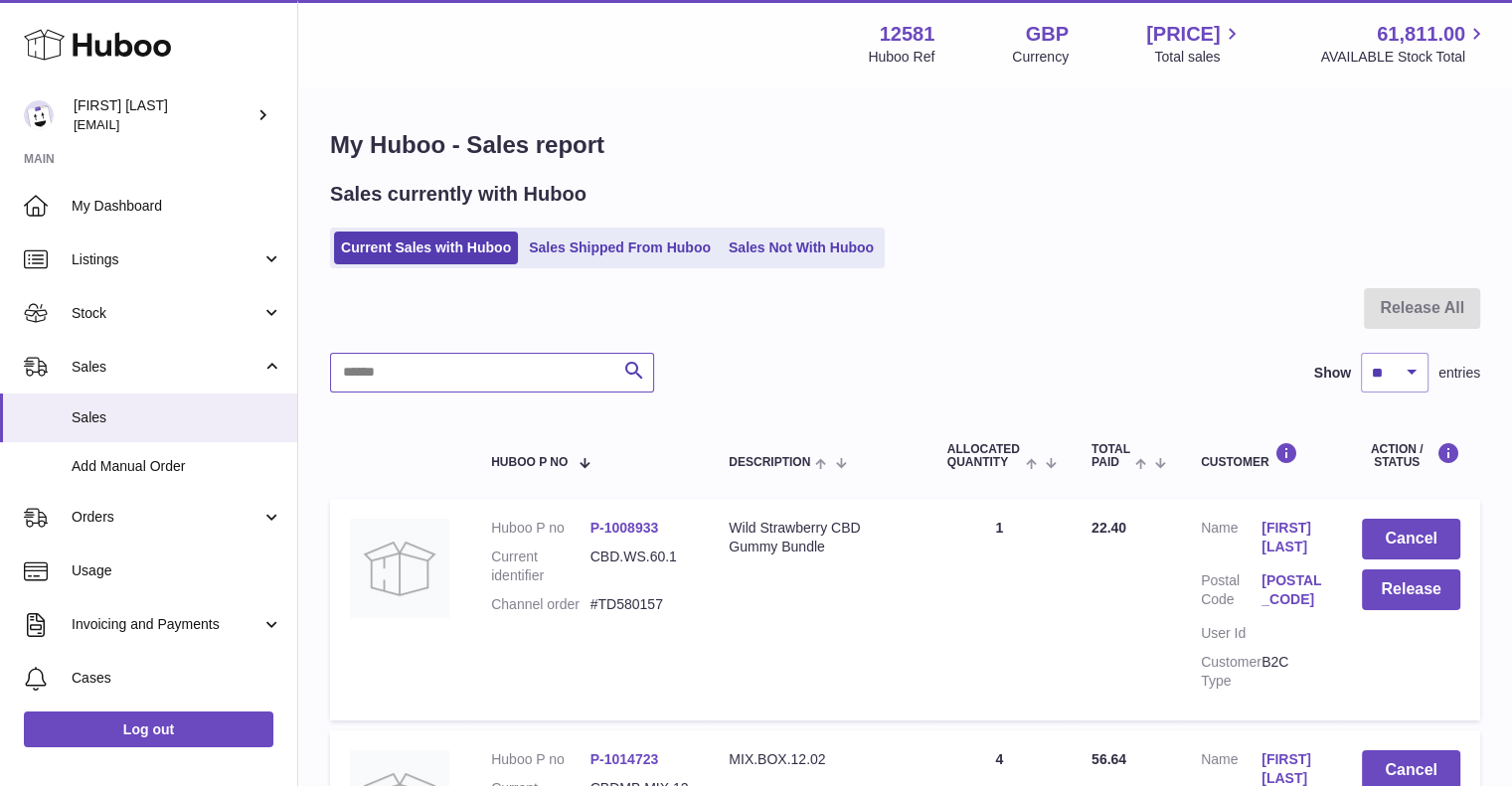 click at bounding box center [492, 373] 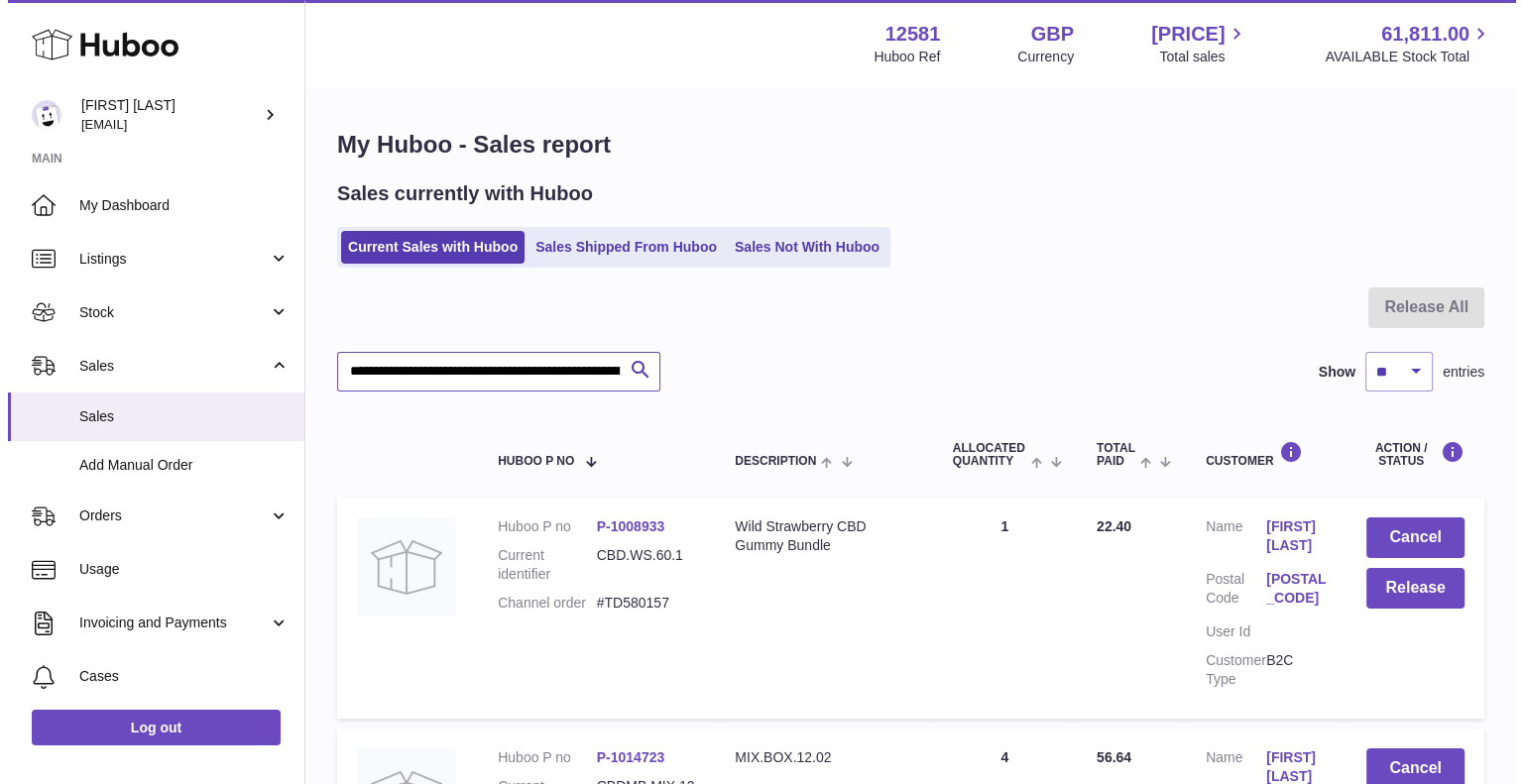 scroll, scrollTop: 0, scrollLeft: 261, axis: horizontal 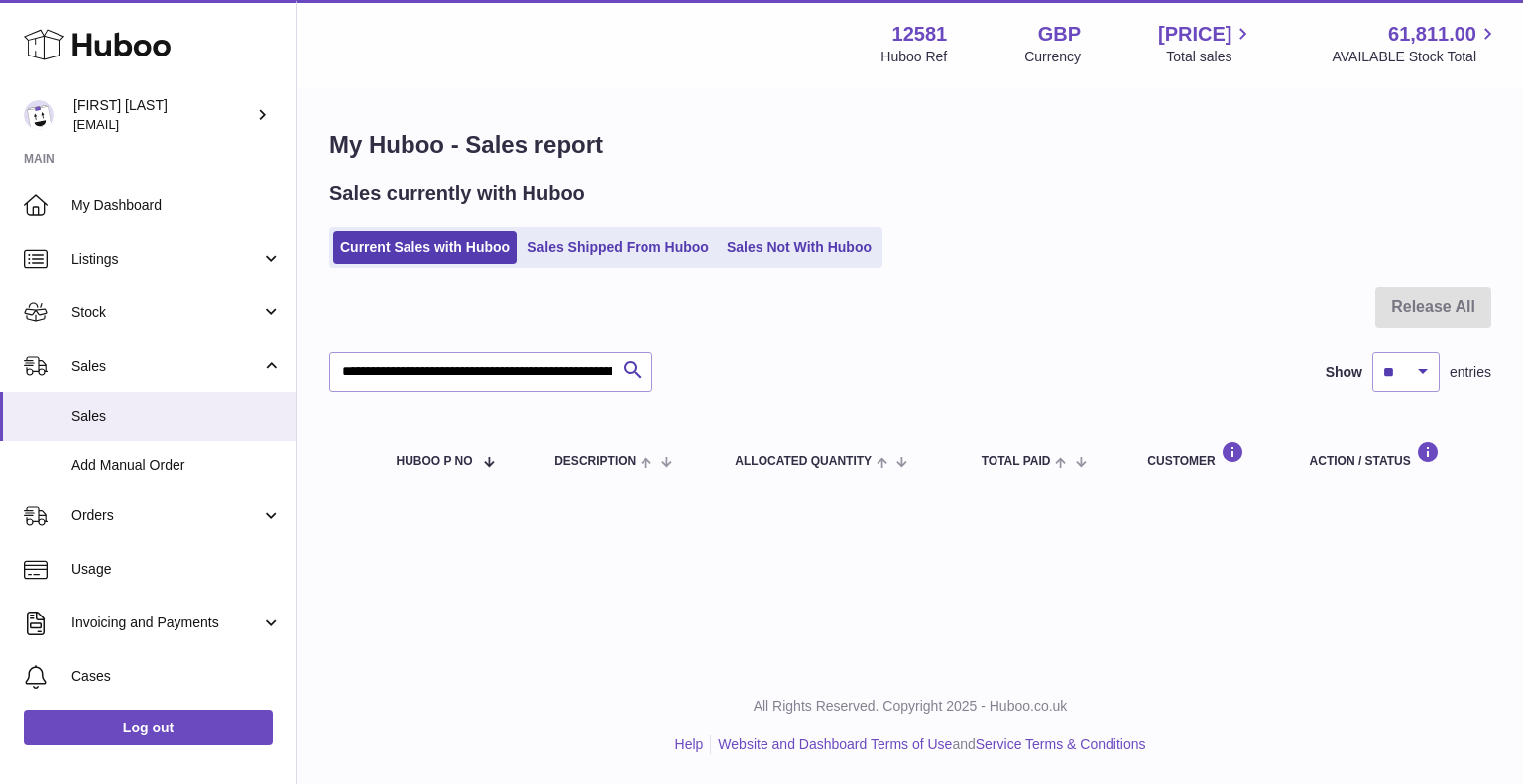 click on "**********" at bounding box center [910, 392] 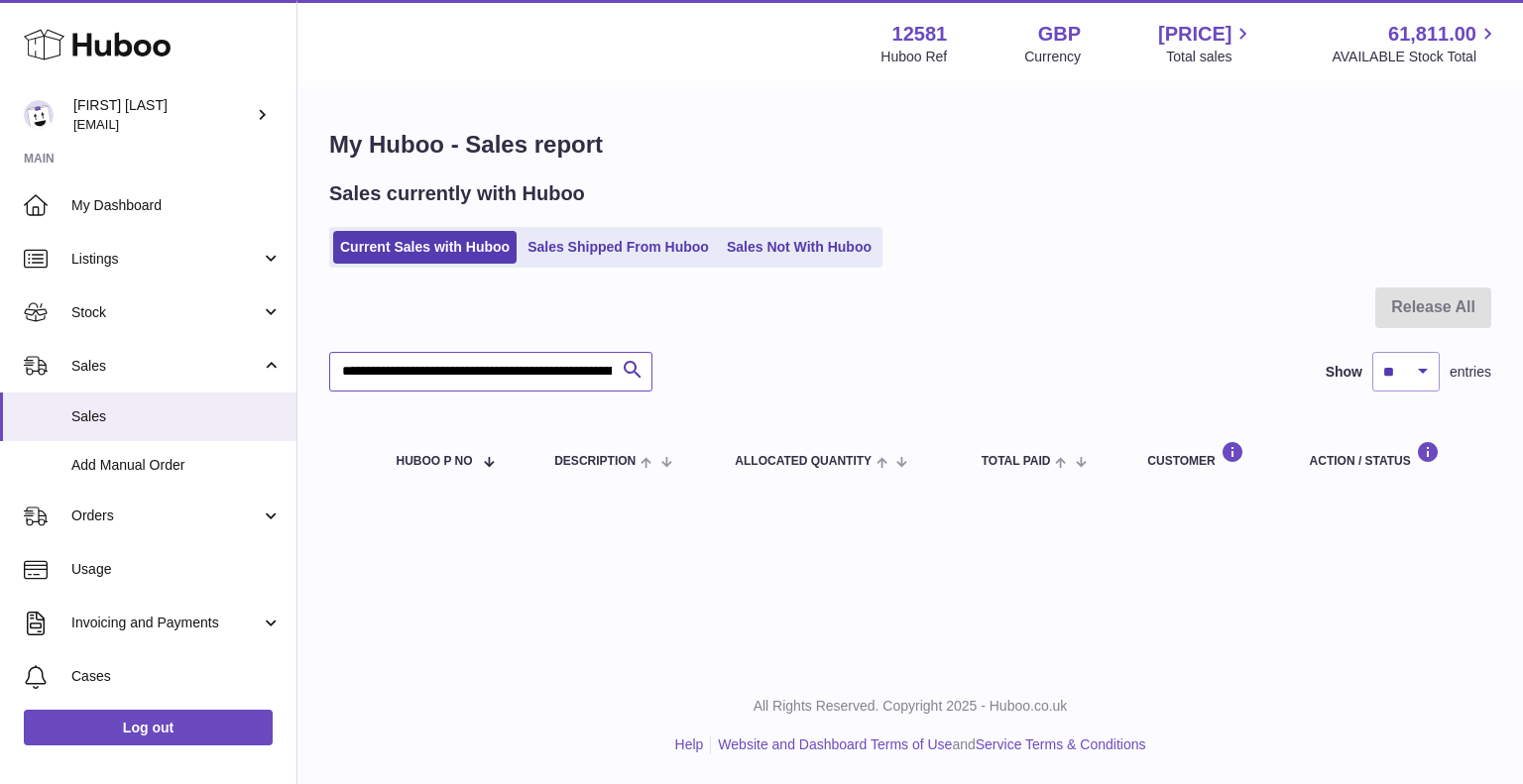 click on "**********" at bounding box center (491, 372) 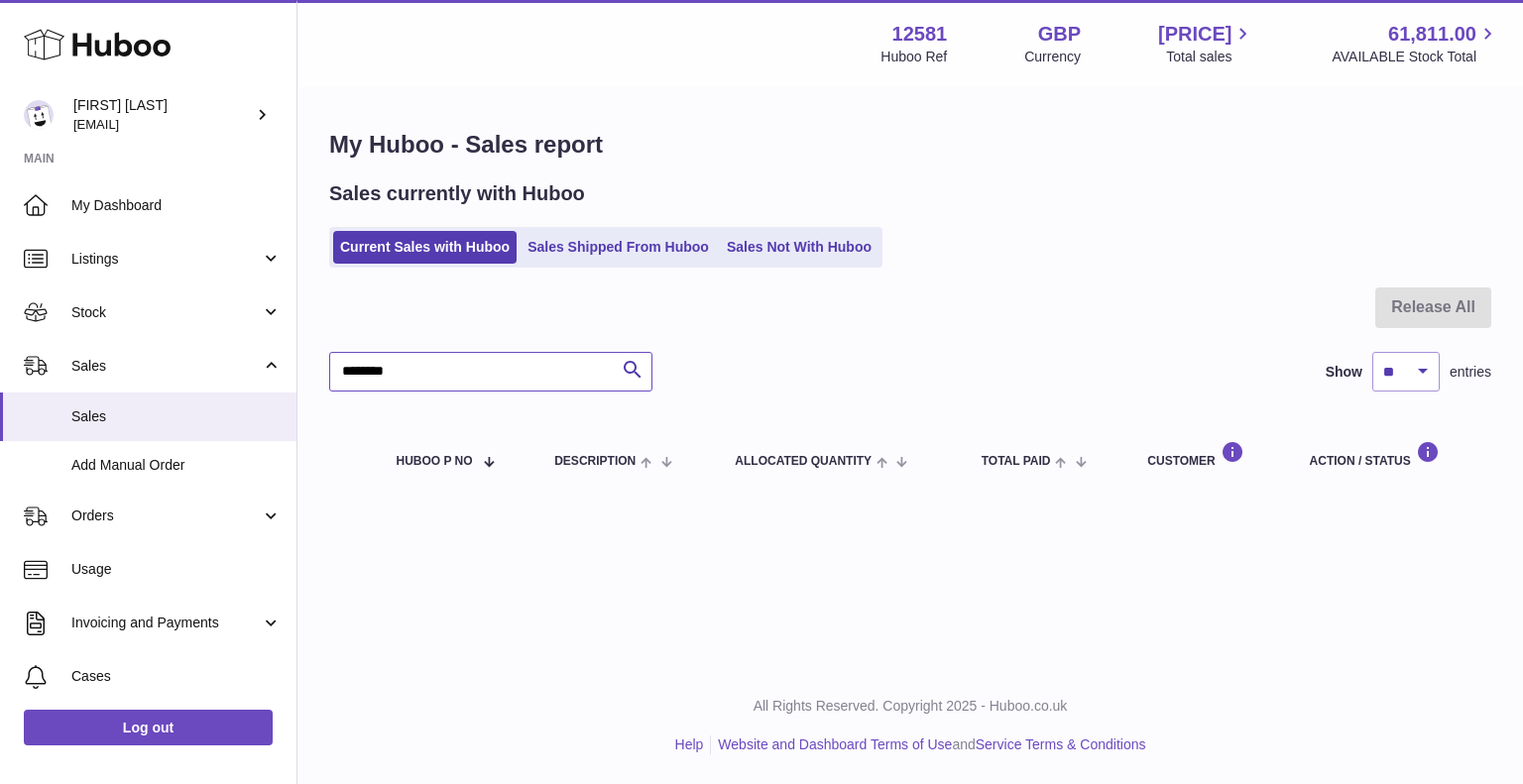 type on "********" 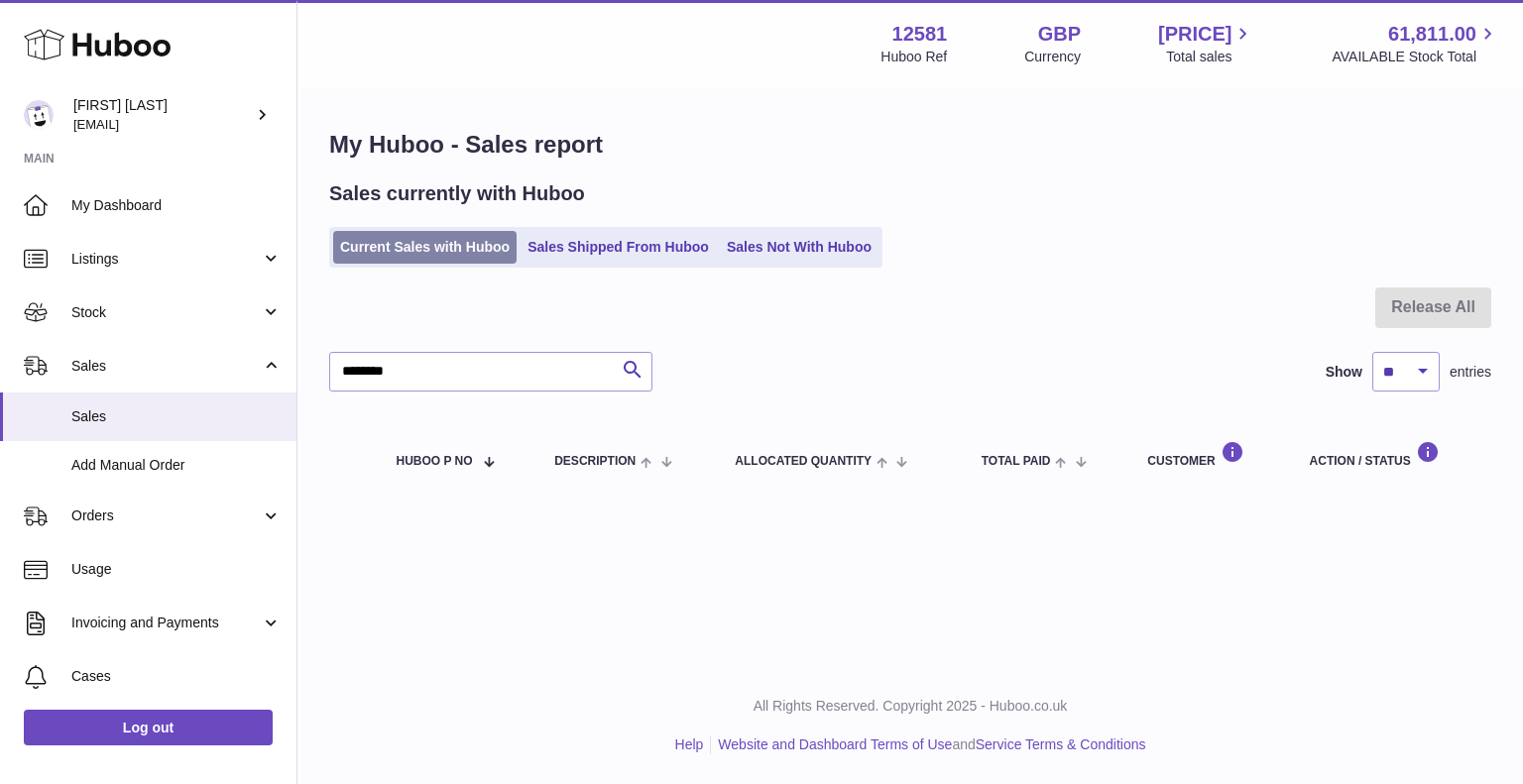 click on "Current Sales with Huboo" at bounding box center (424, 247) 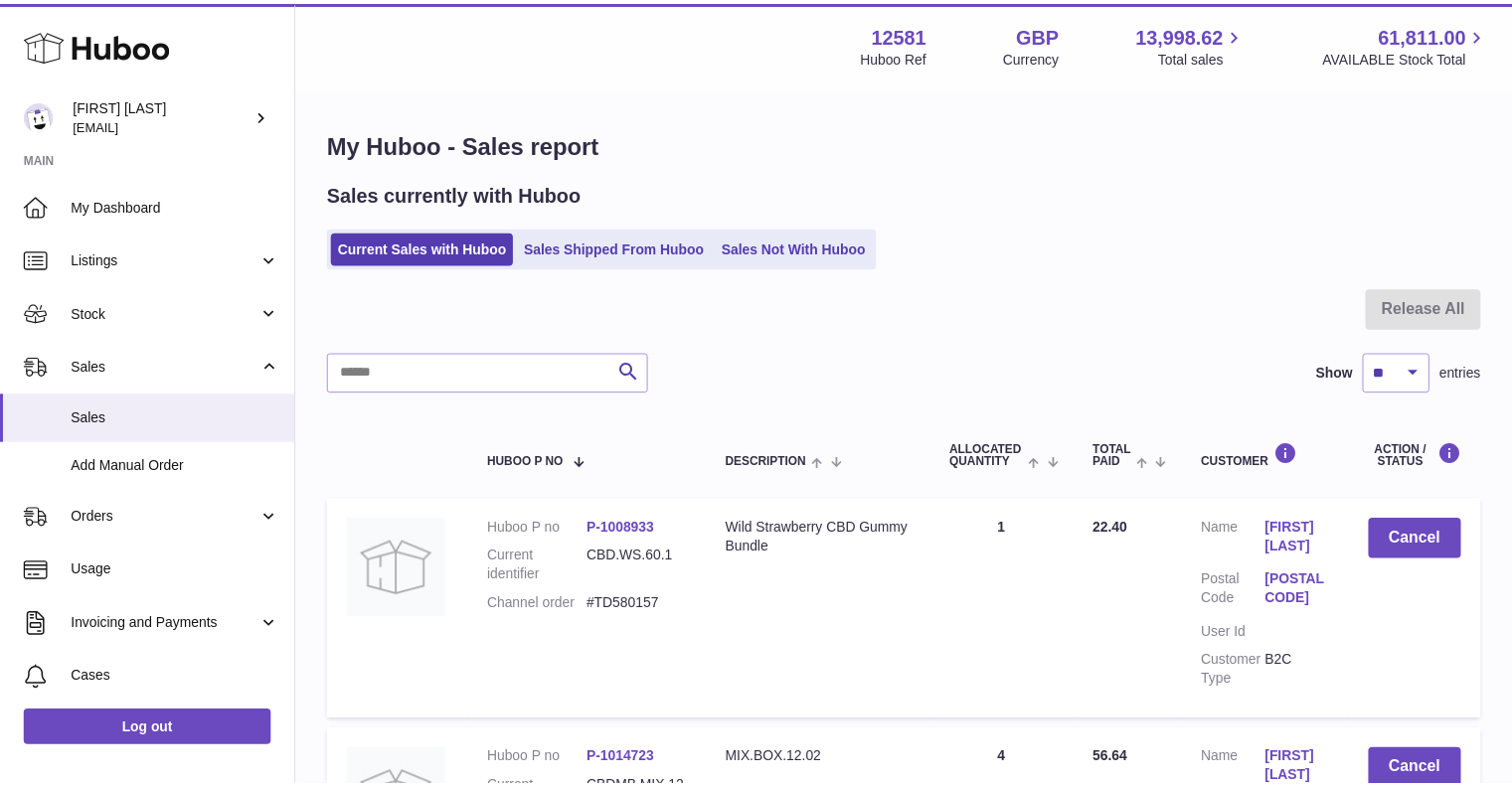 scroll, scrollTop: 0, scrollLeft: 0, axis: both 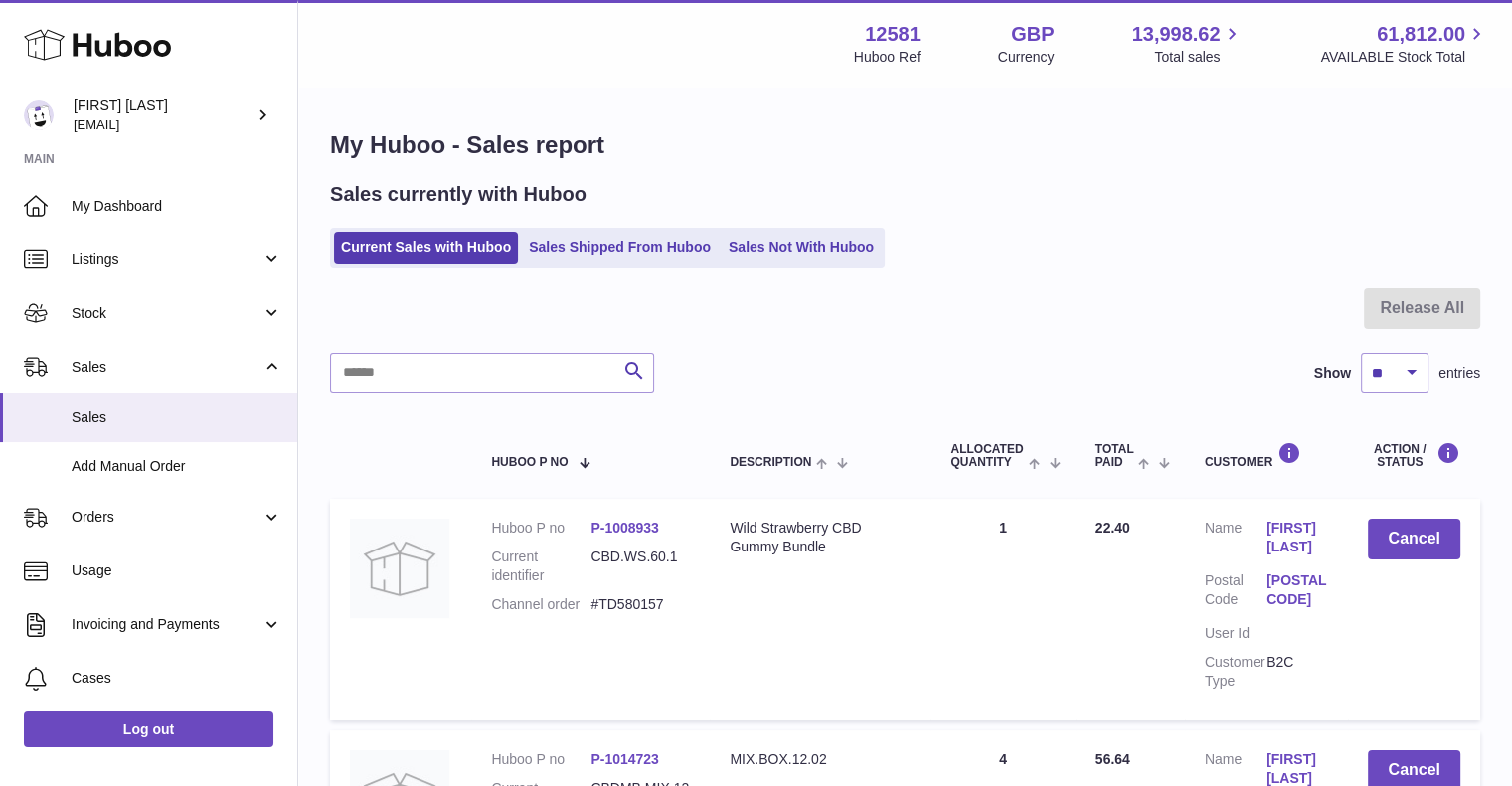 click on "[POSTAL CODE]   [USER_ID]     Customer Type   B2C
Cancel
Huboo P no
P-1014723
Current identifier   CBDMB.MIX.12
Channel order
#[ORDER_ID]     Description   MIX.BOX.12.02     Quantity Sold
4" at bounding box center [905, 1565] 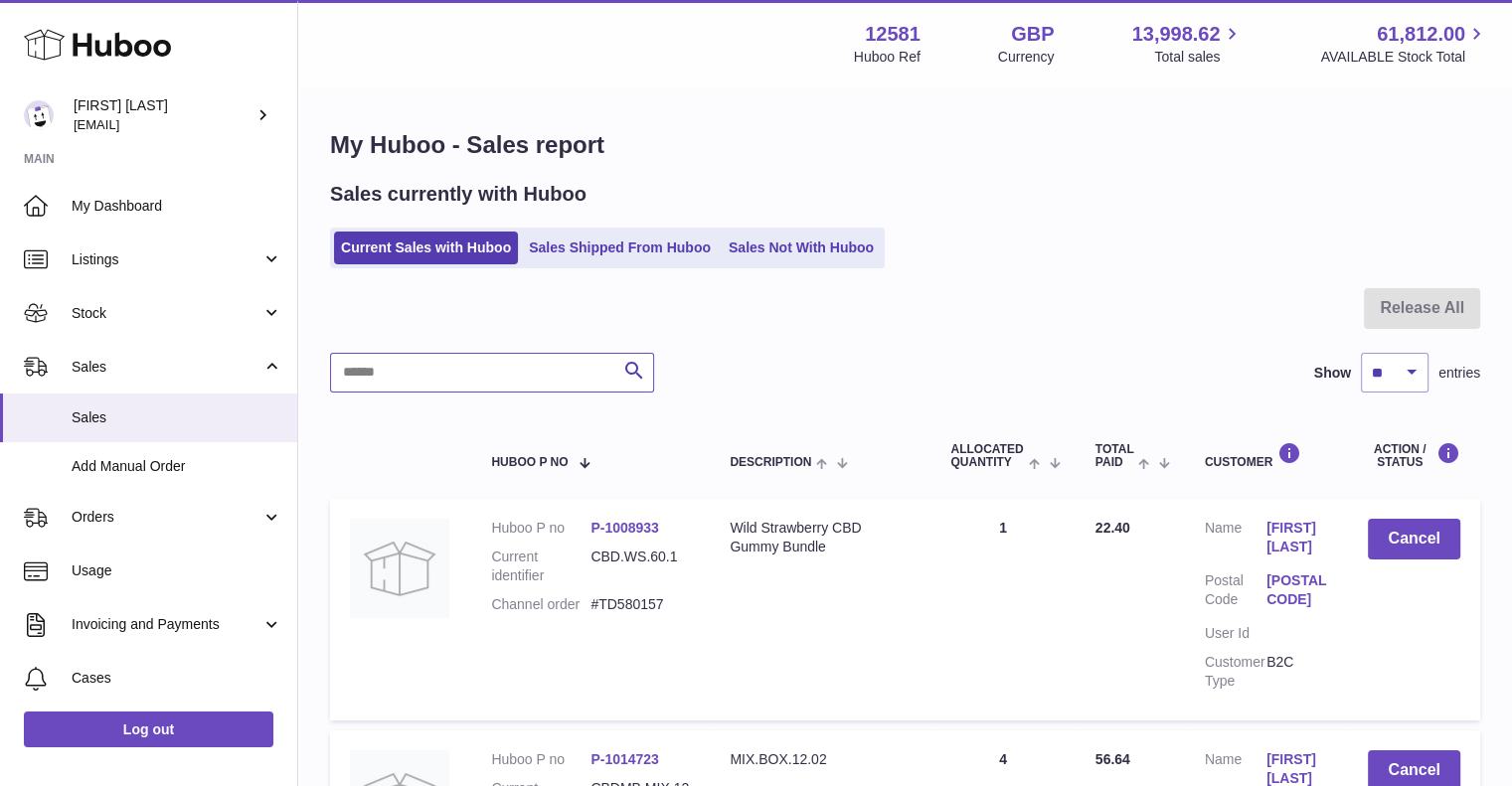 click at bounding box center (492, 373) 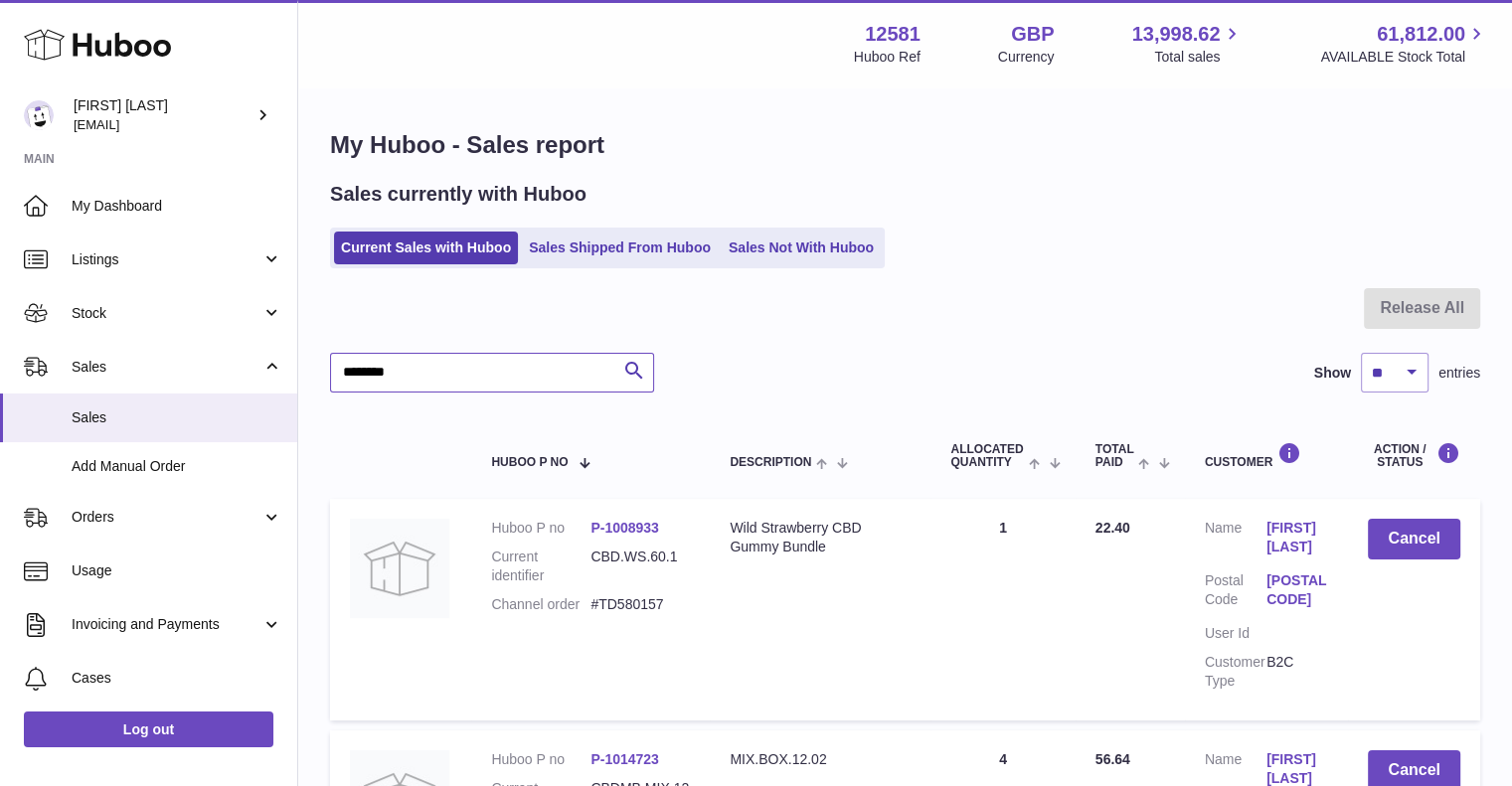 type on "********" 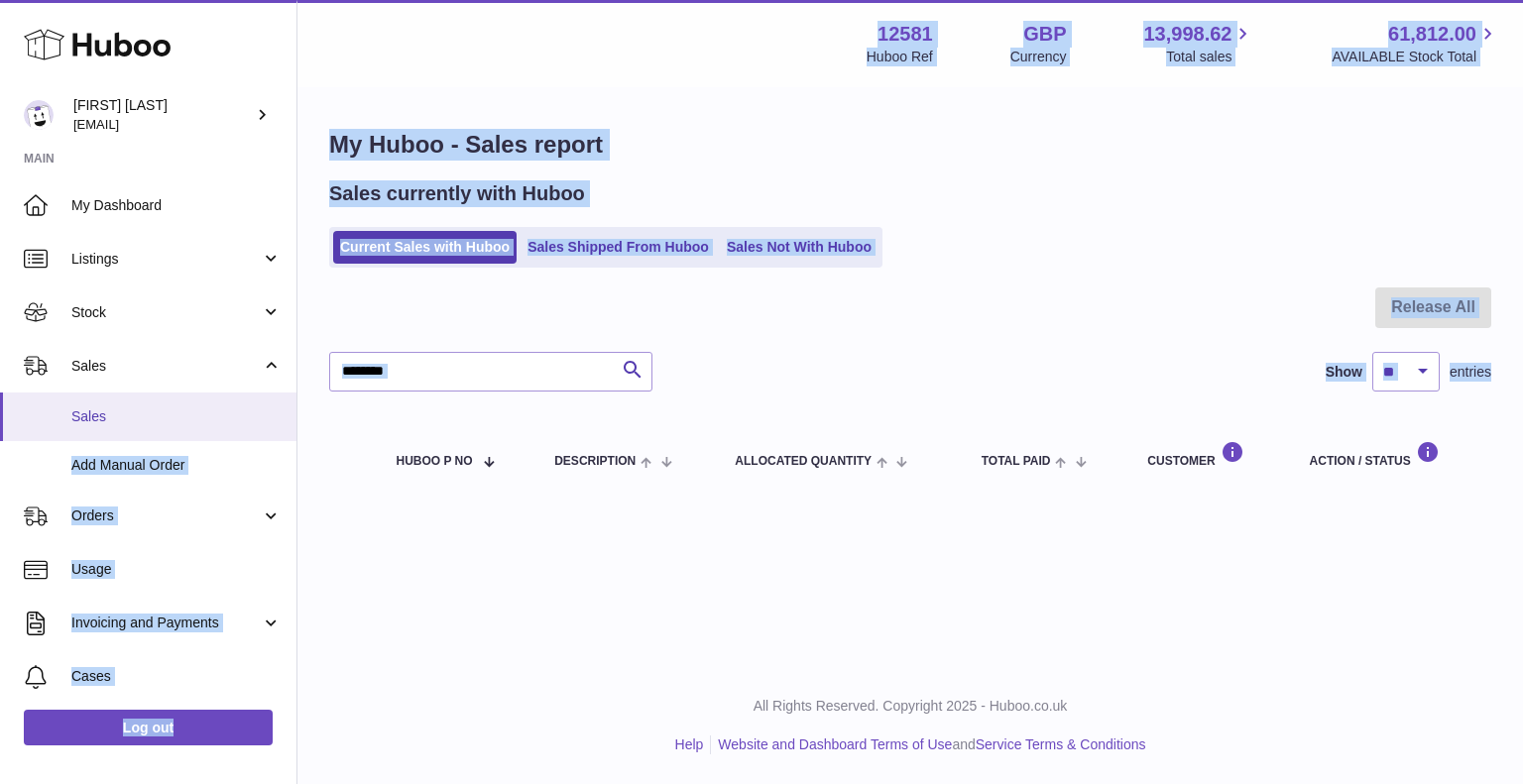 drag, startPoint x: 426, startPoint y: 392, endPoint x: 283, endPoint y: 393, distance: 143.0035 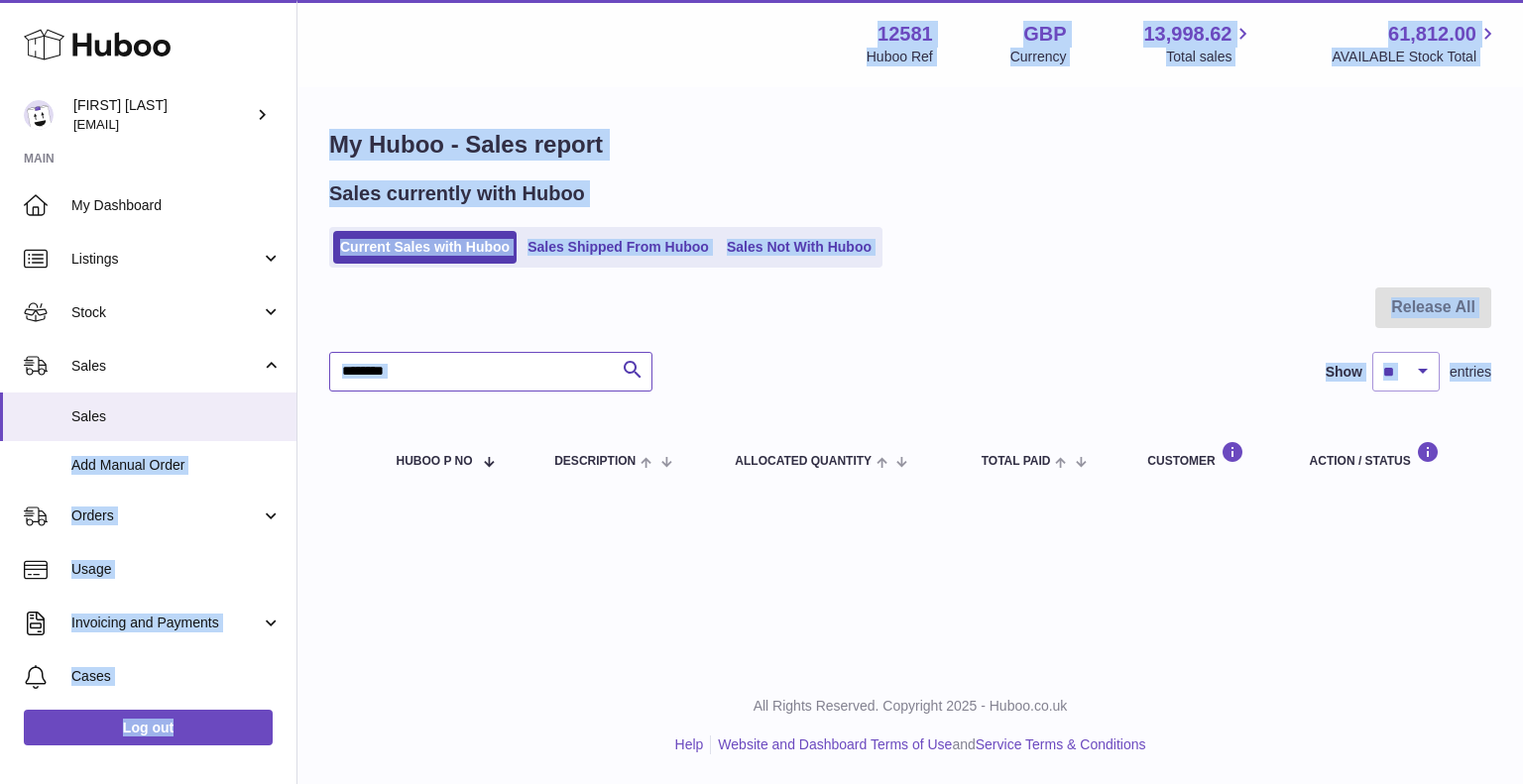 click on "********" at bounding box center (491, 372) 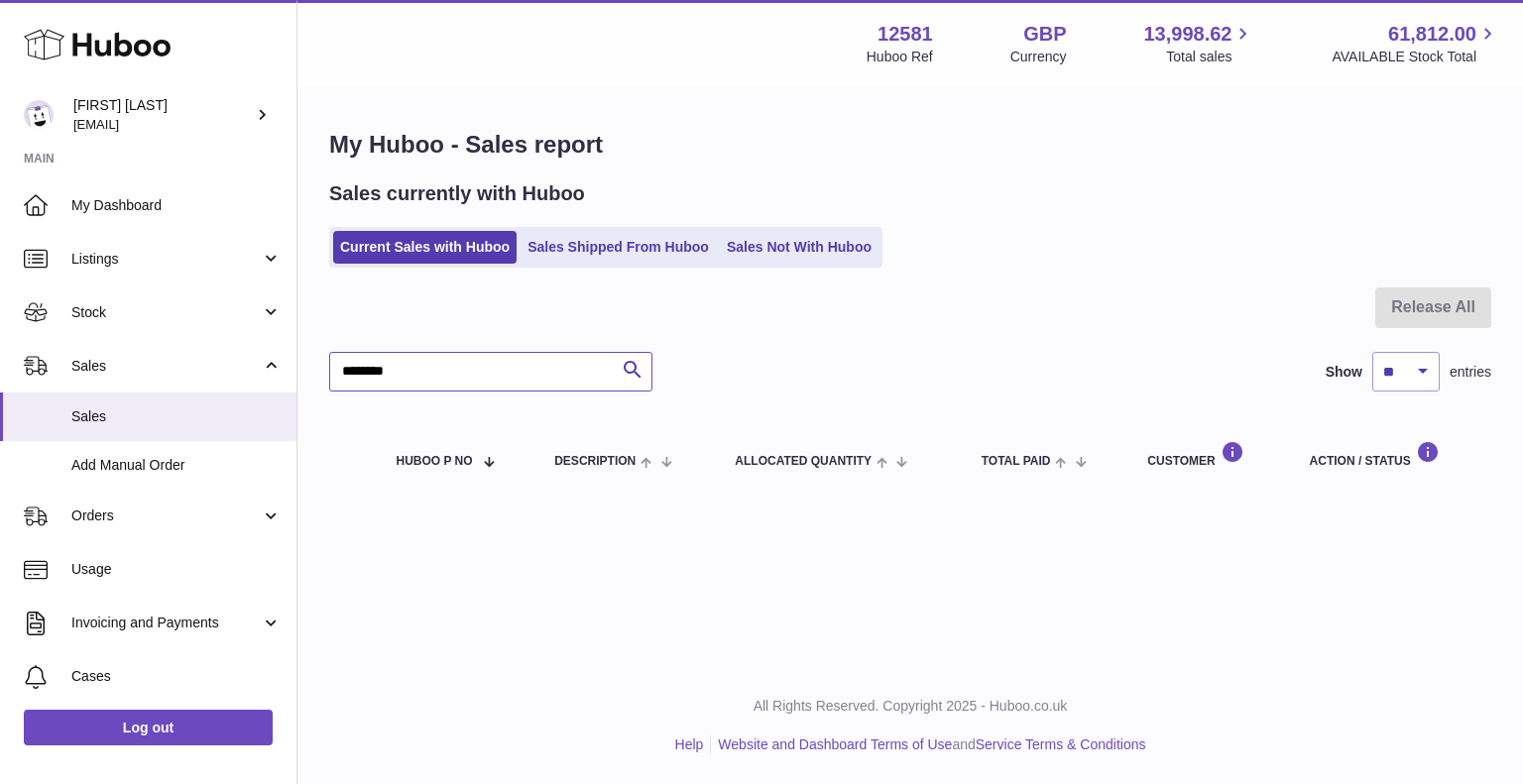 click on "********" at bounding box center [491, 372] 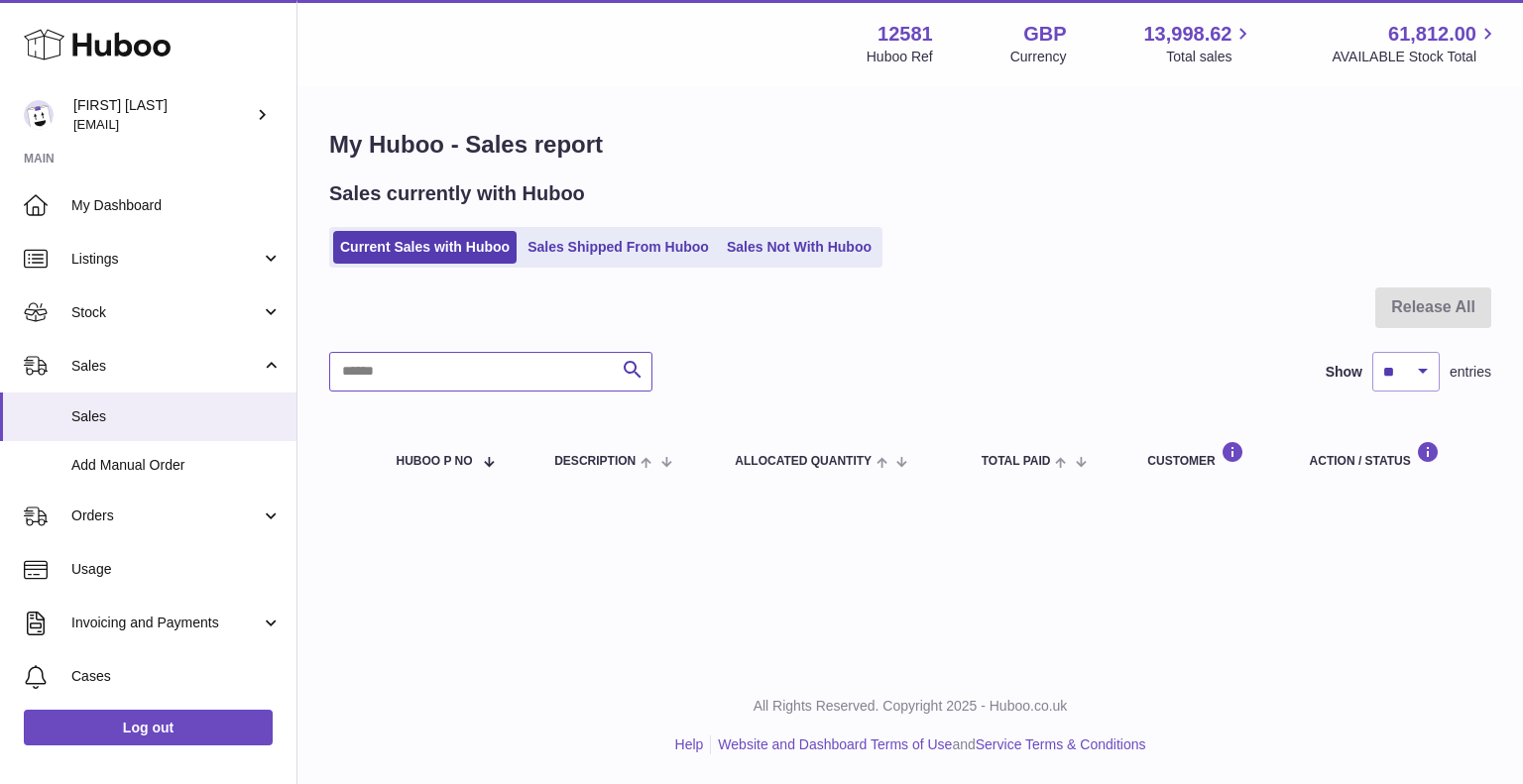 type 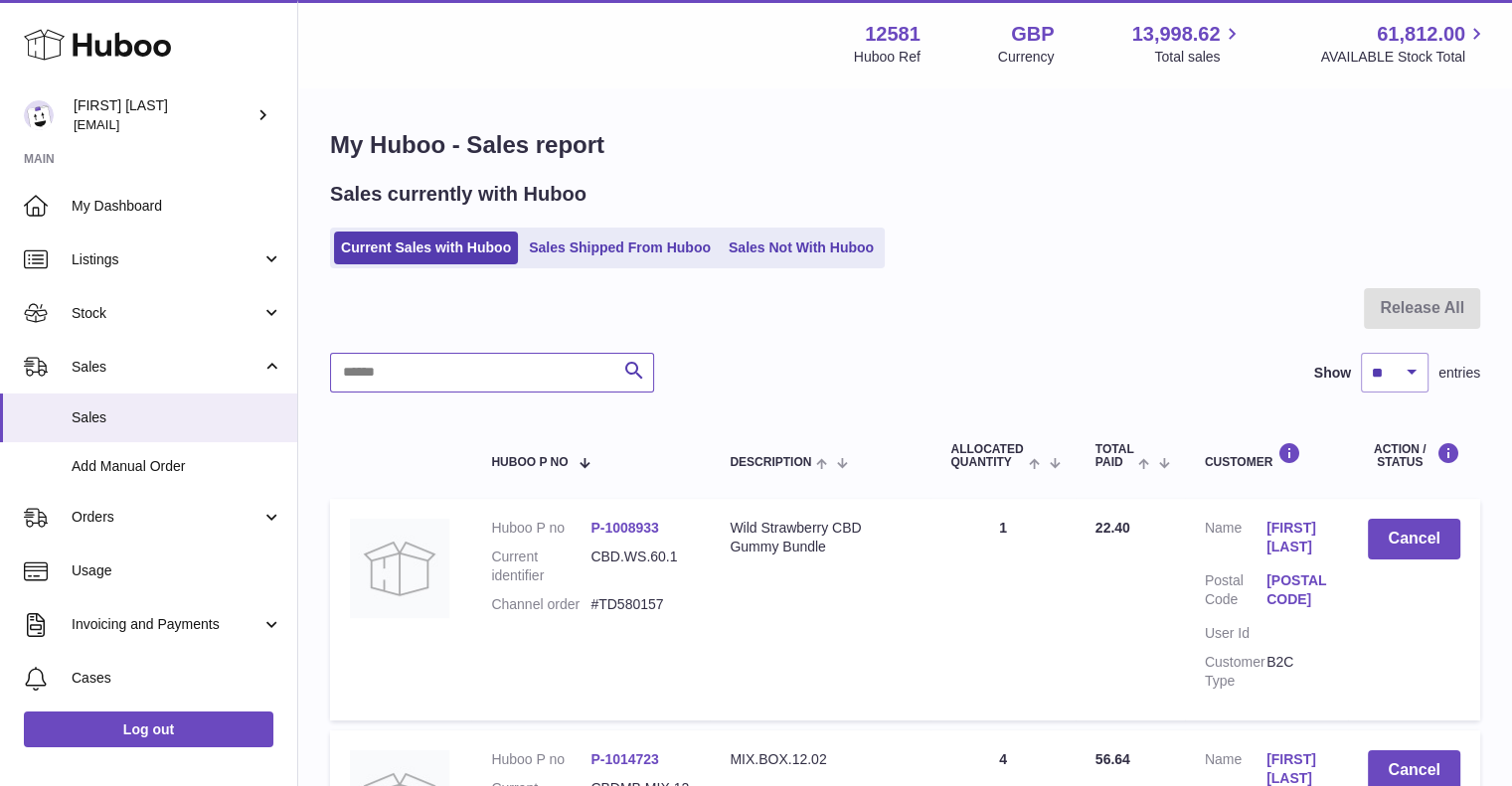 scroll, scrollTop: 72, scrollLeft: 0, axis: vertical 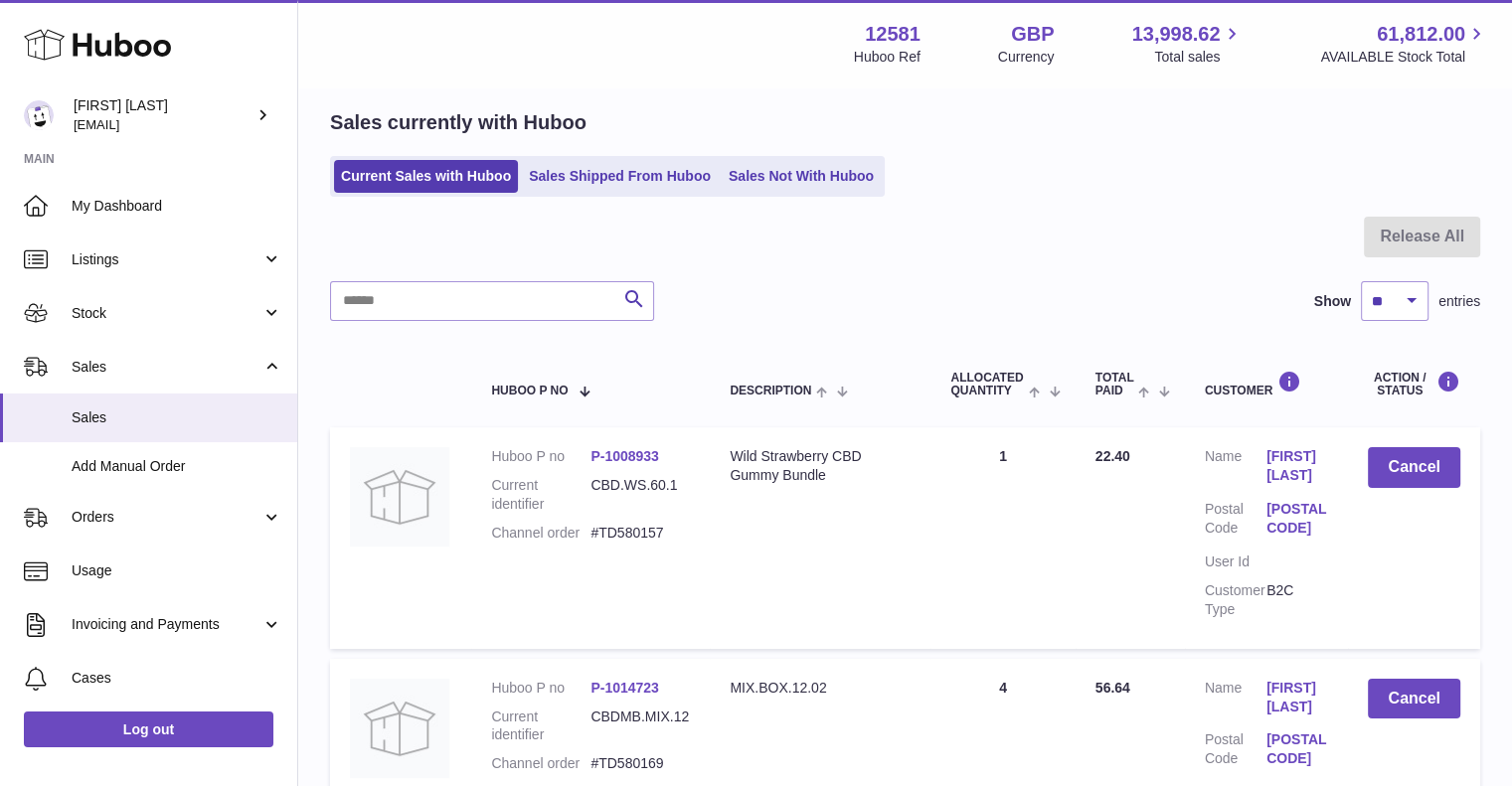 click on "Wild Strawberry CBD Gummy Bundle" at bounding box center (820, 466) 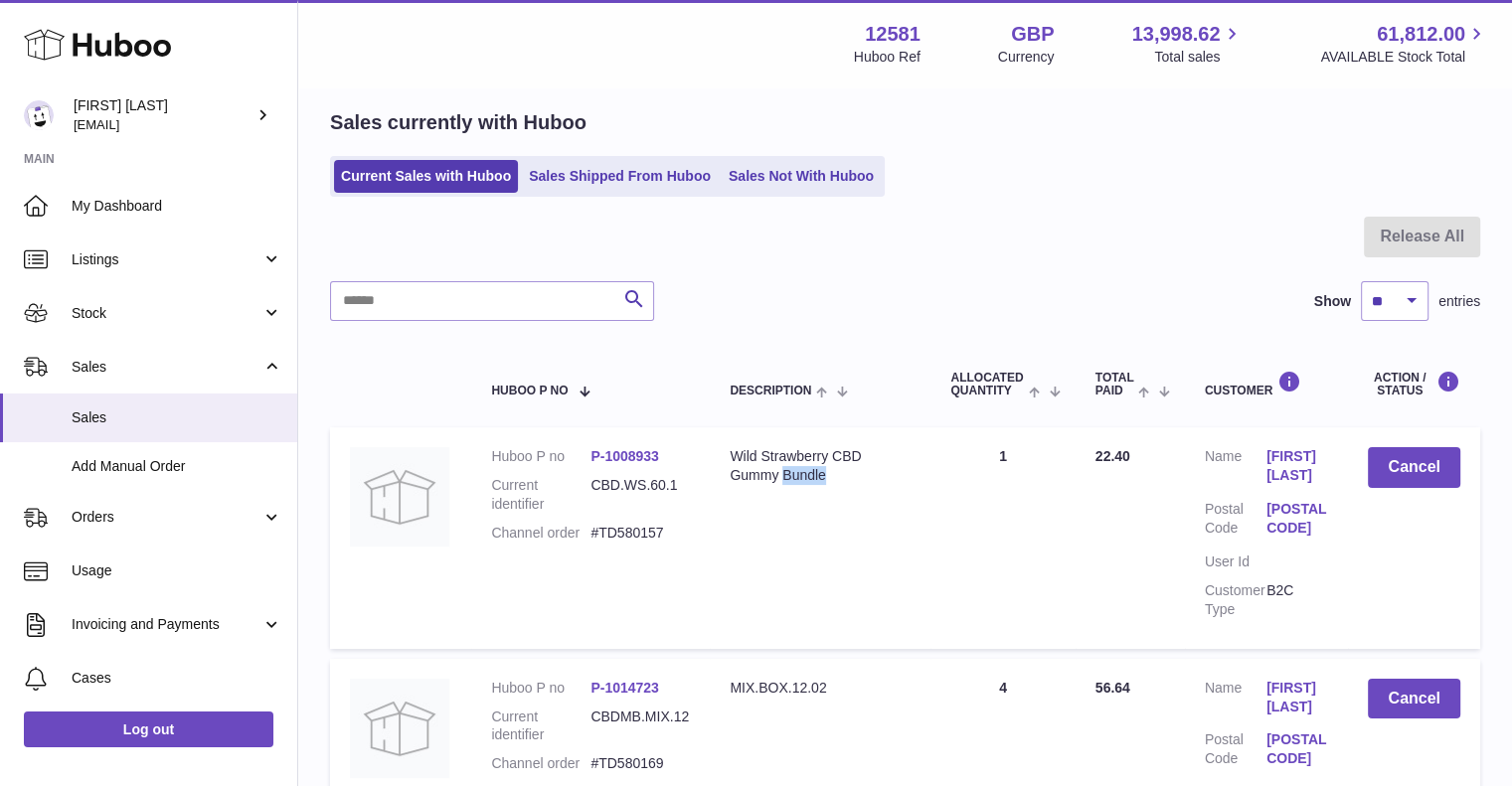 click on "Wild Strawberry CBD Gummy Bundle" at bounding box center (820, 466) 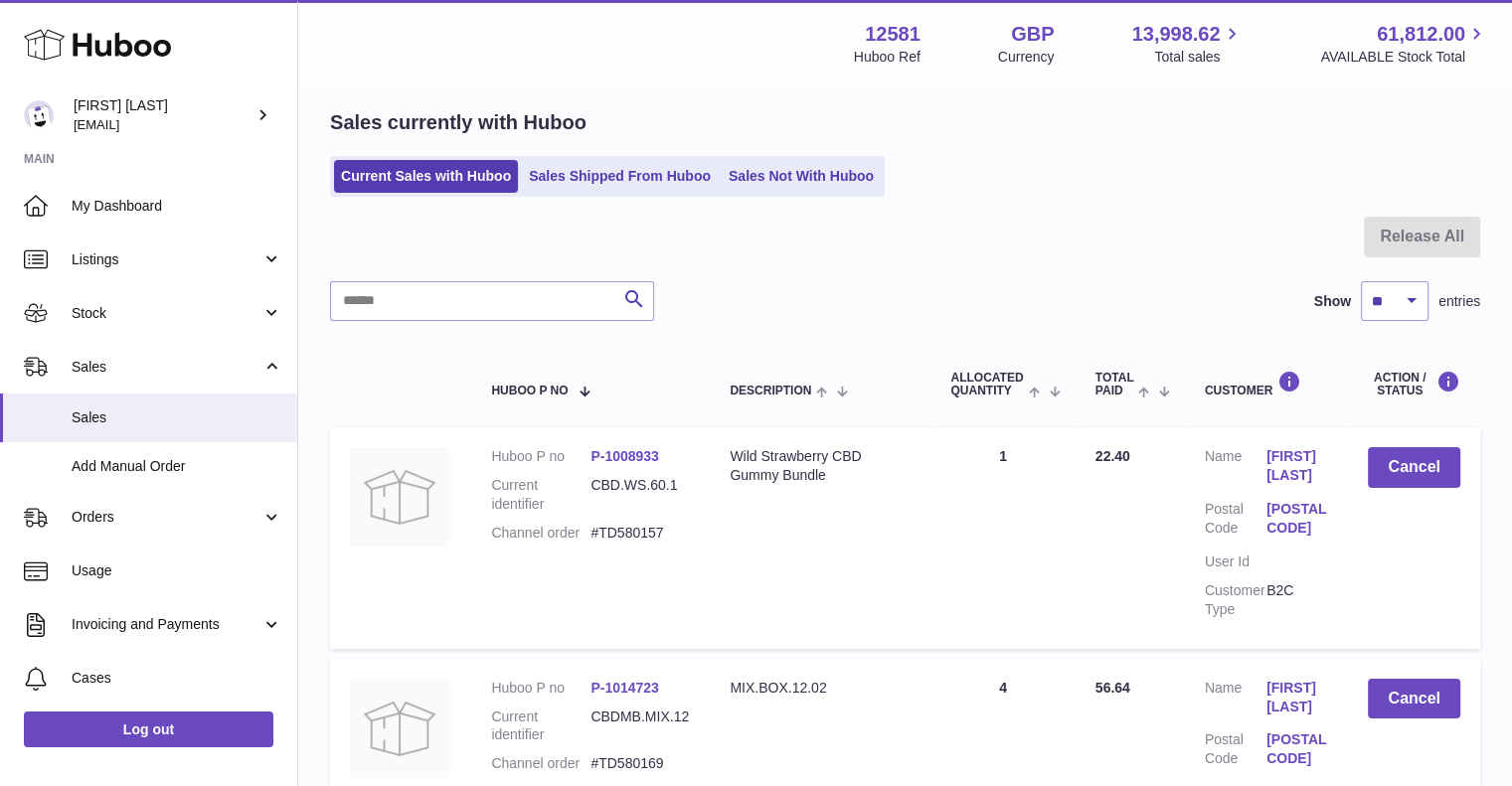 click on "Wild Strawberry CBD Gummy Bundle" at bounding box center [820, 466] 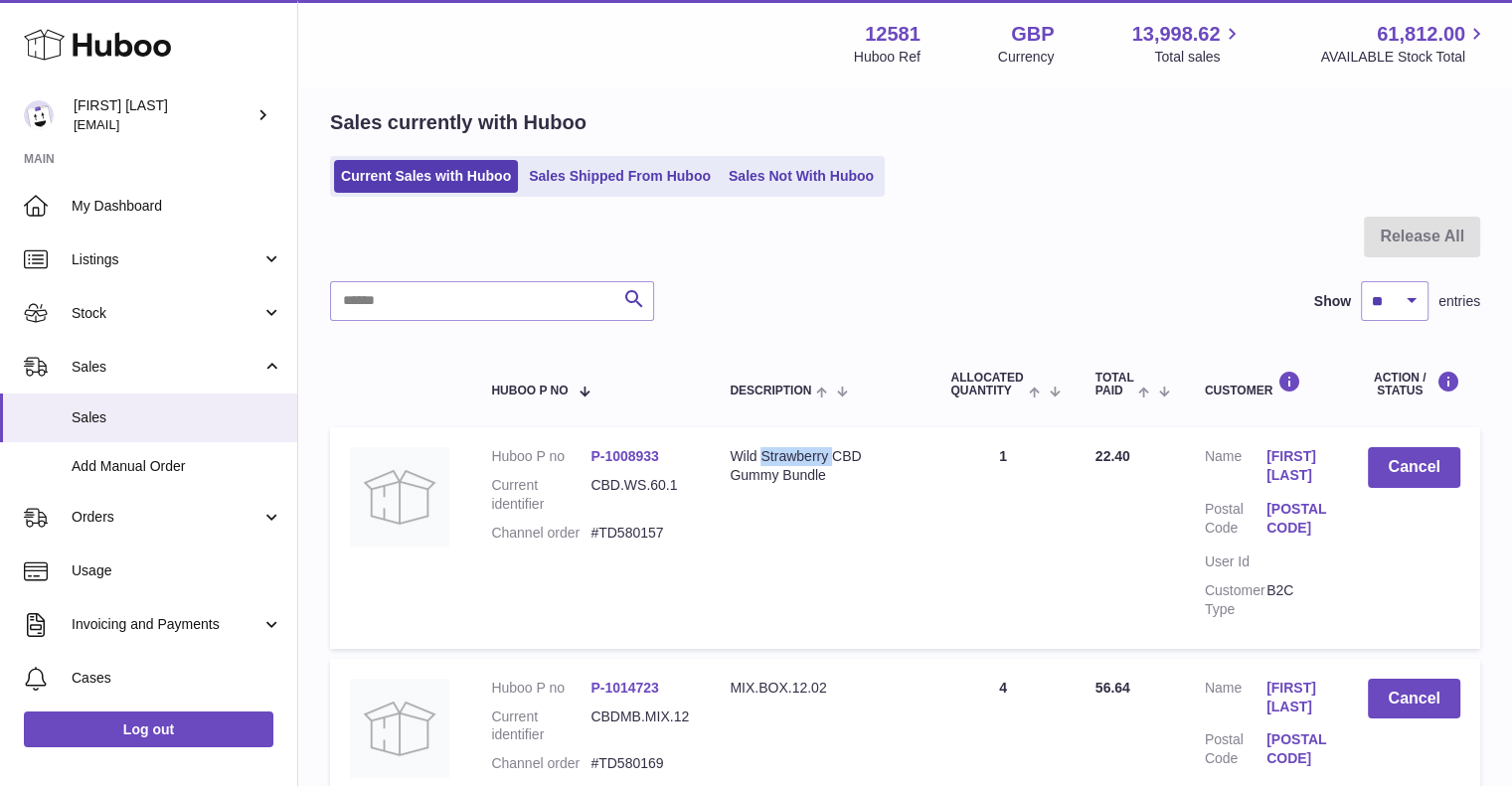 click on "Wild Strawberry CBD Gummy Bundle" at bounding box center [820, 466] 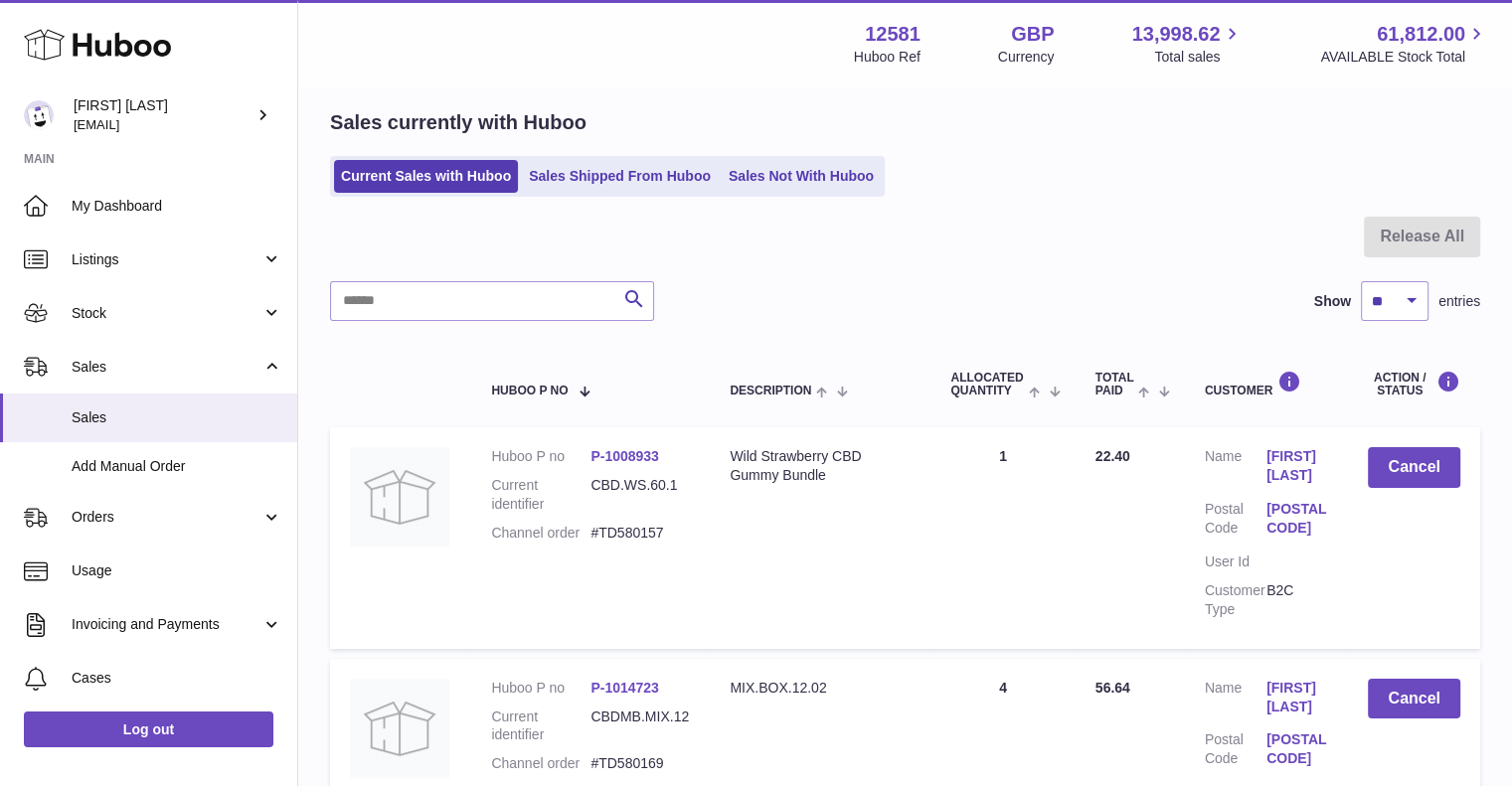 click on "Description   Wild Strawberry CBD Gummy Bundle" at bounding box center [820, 538] 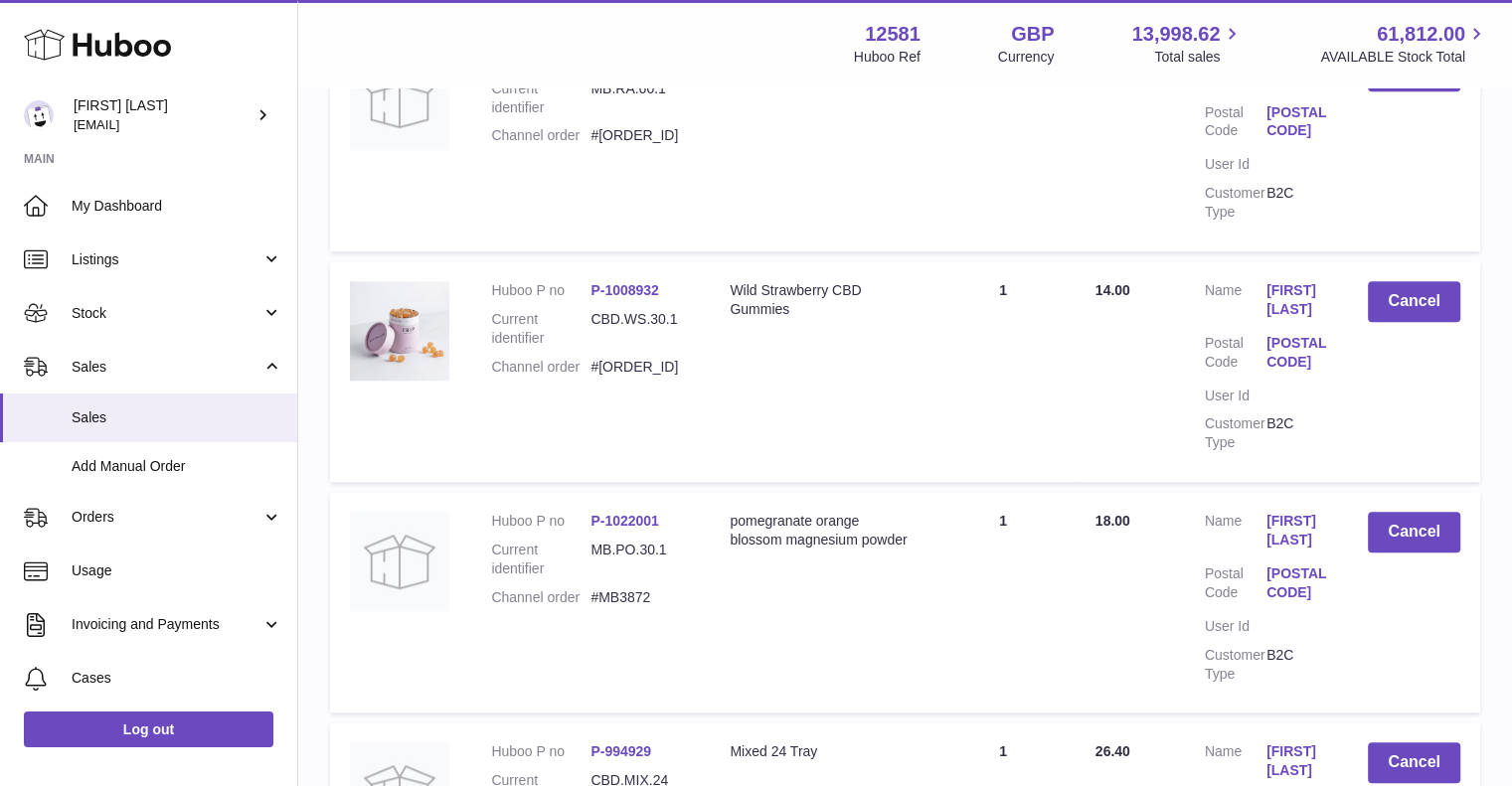 scroll, scrollTop: 2204, scrollLeft: 0, axis: vertical 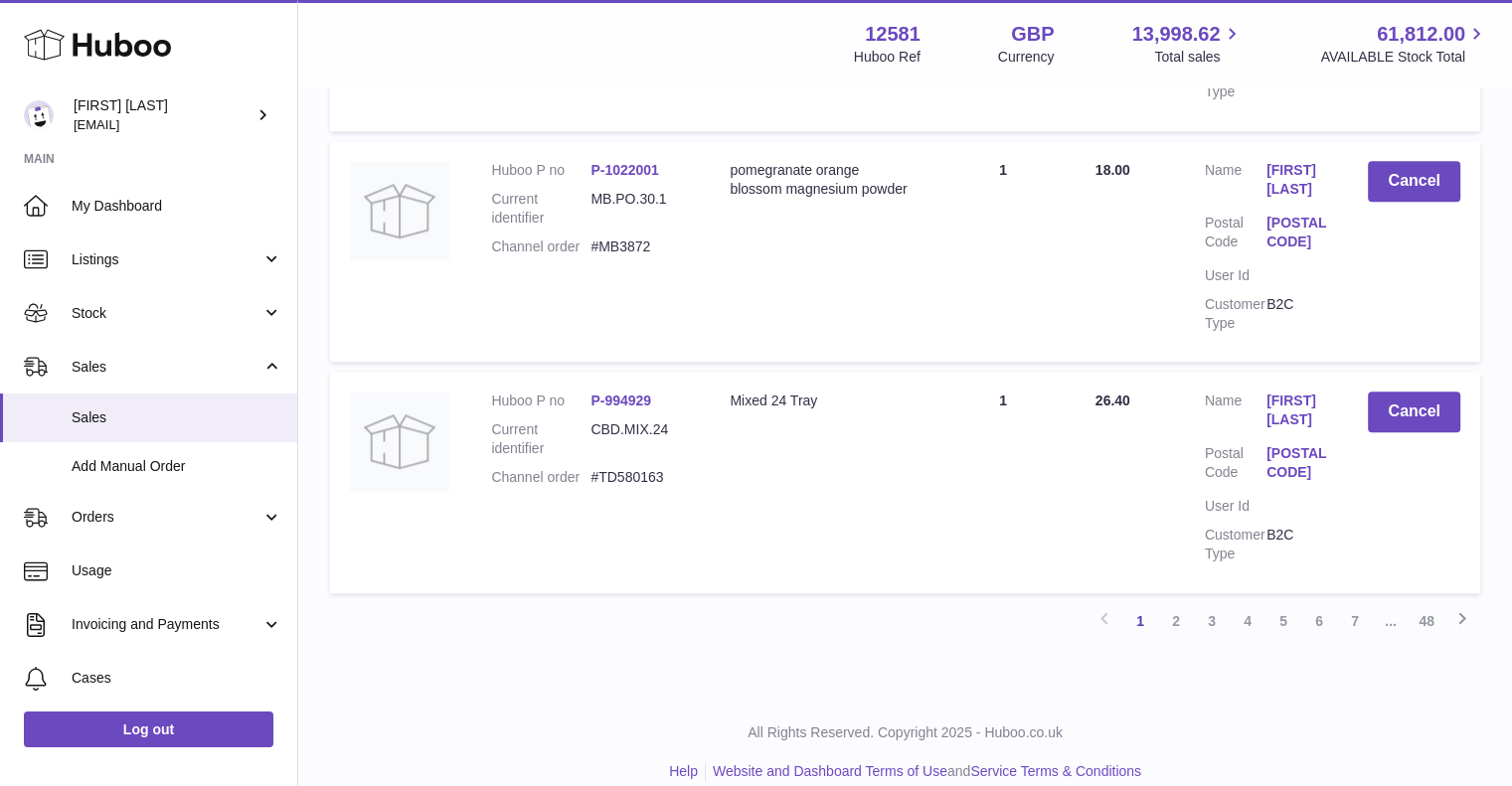 click on "All Rights Reserved. Copyright 2025 - Huboo.co.uk   Help
Website and Dashboard Terms of Use
and
Service Terms & Conditions" at bounding box center [905, 752] 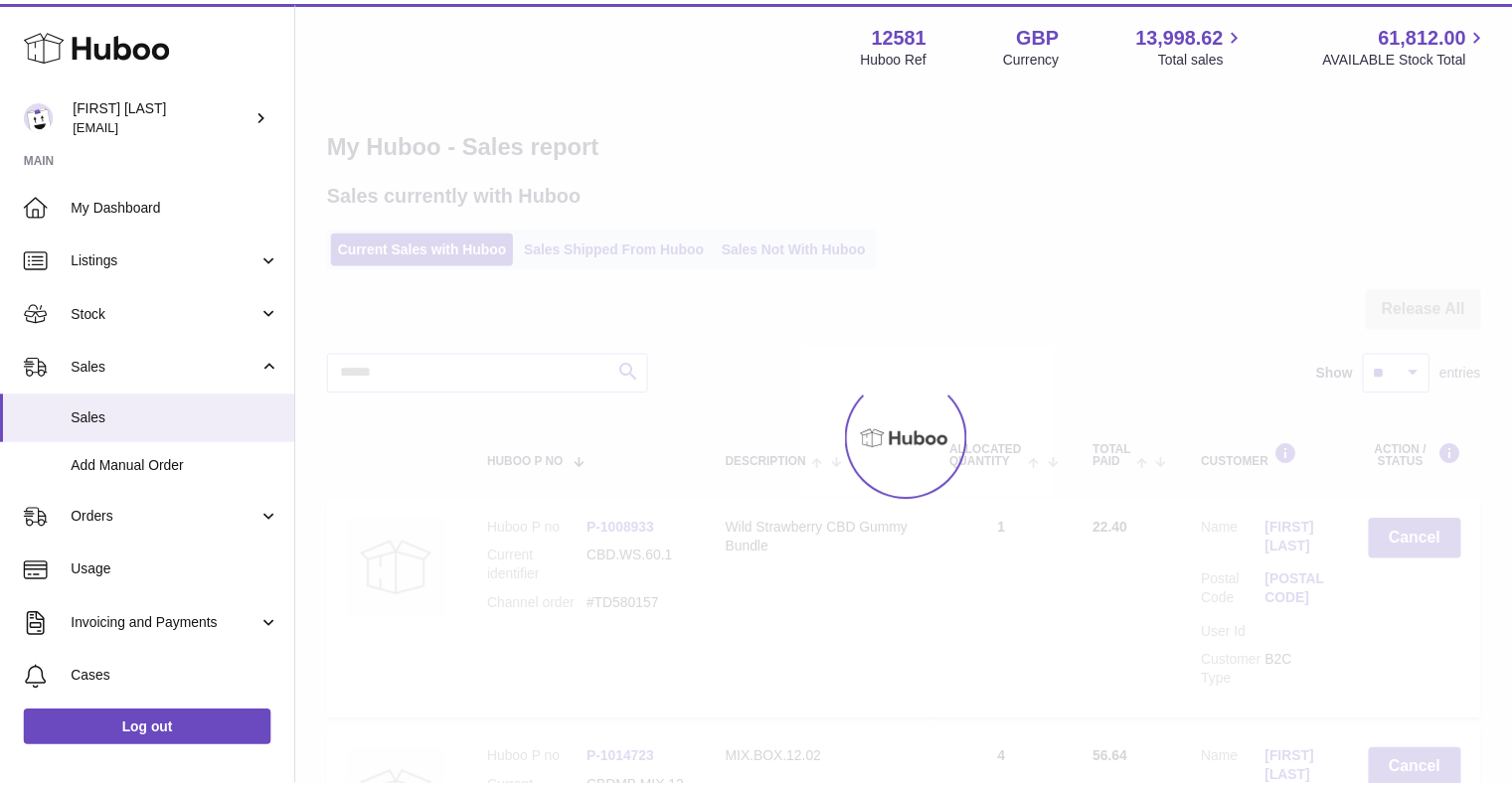 scroll, scrollTop: 0, scrollLeft: 0, axis: both 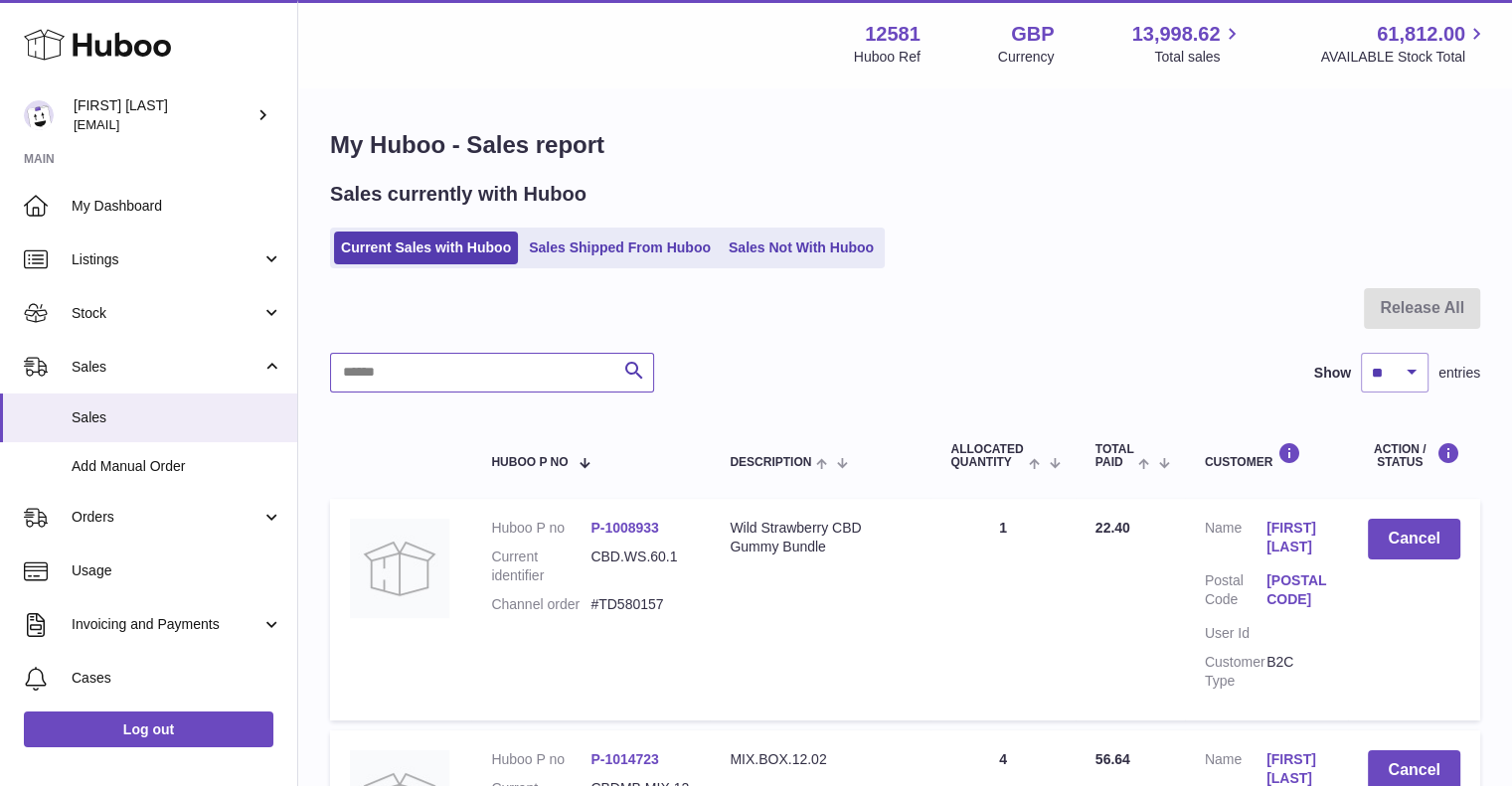 click at bounding box center (492, 373) 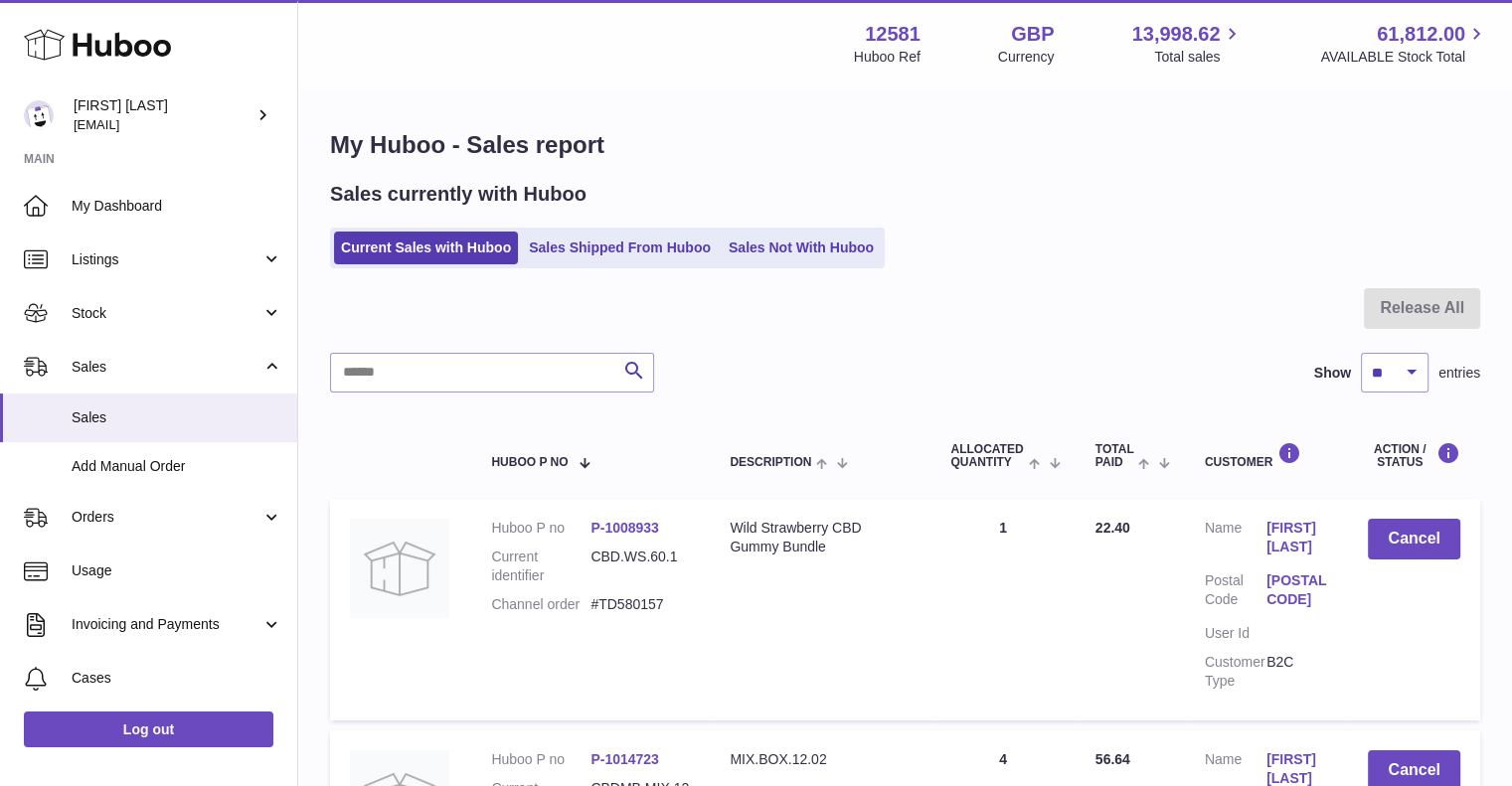 click on "My Huboo - Sales report   Sales currently with Huboo
Current Sales with Huboo
Sales Shipped From Huboo
Sales Not With Huboo
Release All
Search
Show
** ** ** ***
entries
Huboo P no       Description       ALLOCATED Quantity       Total paid
Customer
Action / Status
Huboo P no
P-1008933
Current identifier   CBD.WS.60.1
Channel order
#TD580157     Description   Wild Strawberry CBD Gummy Bundle     Quantity Sold
1
Total Paid   22.40   Customer  Name   Myah Gilvey   Postal Code   NR7 9UY   User Id     Customer Type   B2C" at bounding box center (905, 1493) 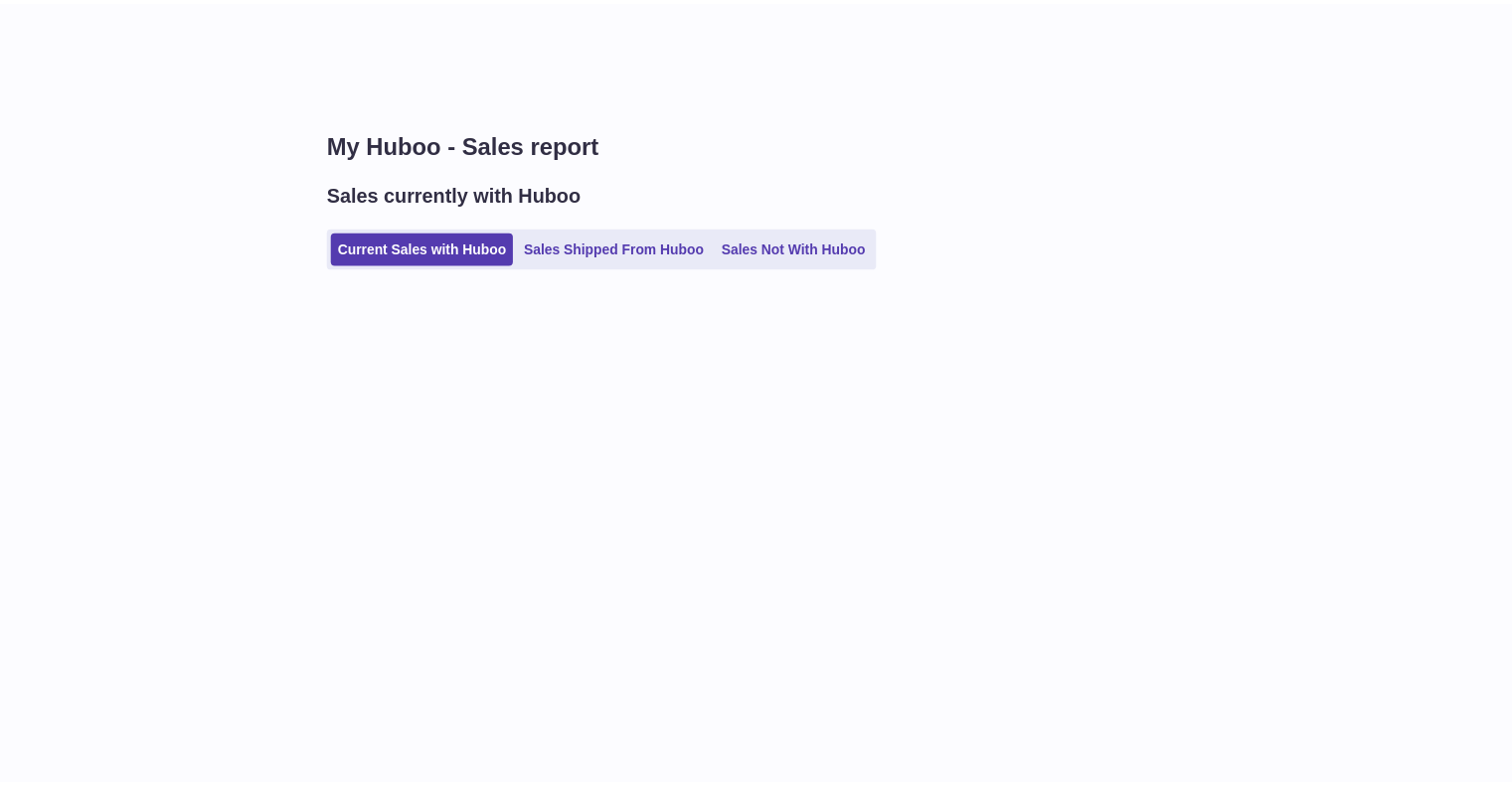 scroll, scrollTop: 0, scrollLeft: 0, axis: both 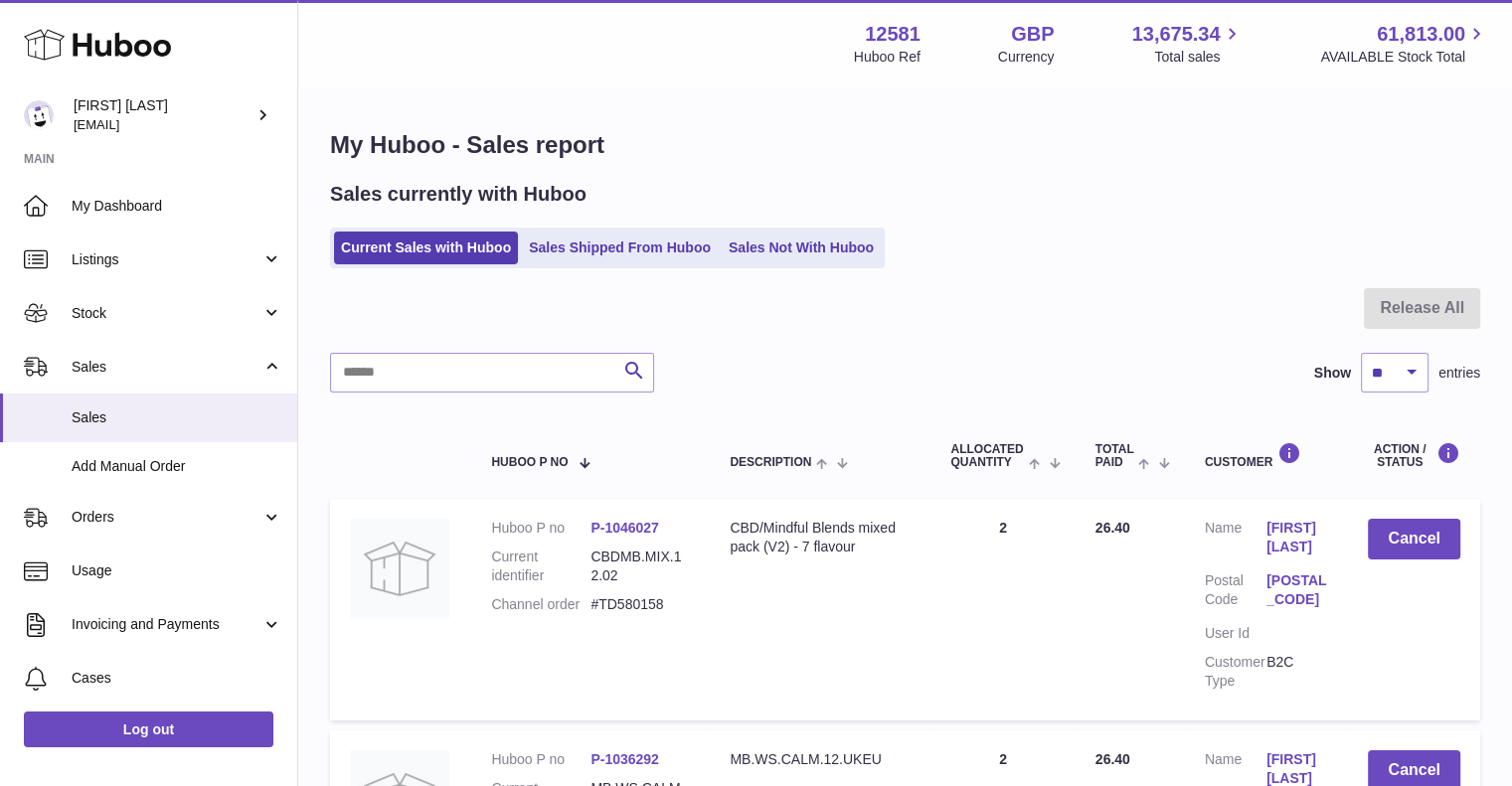 click on "#TD580158" at bounding box center (640, 604) 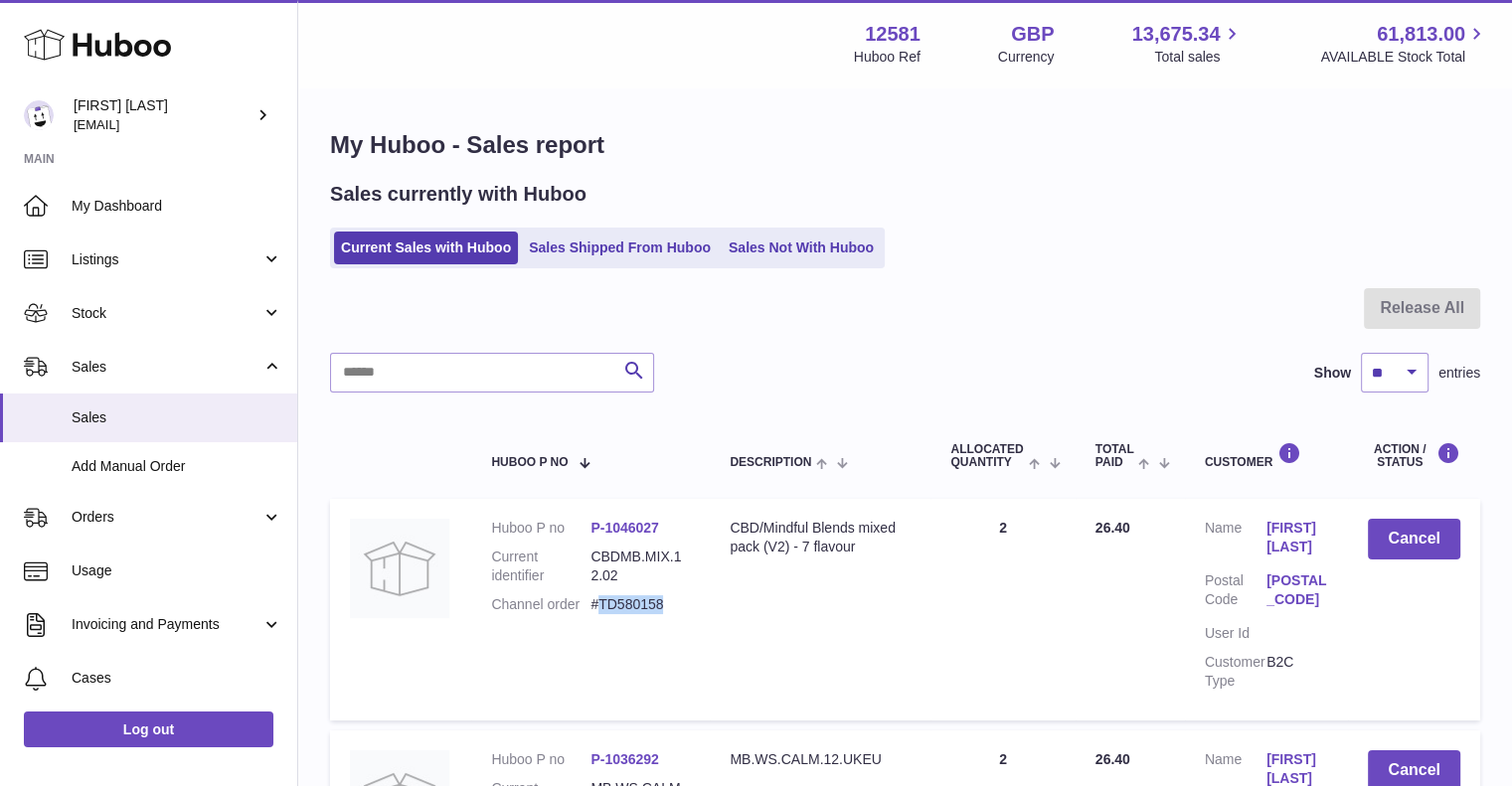 click on "#TD580158" at bounding box center [640, 604] 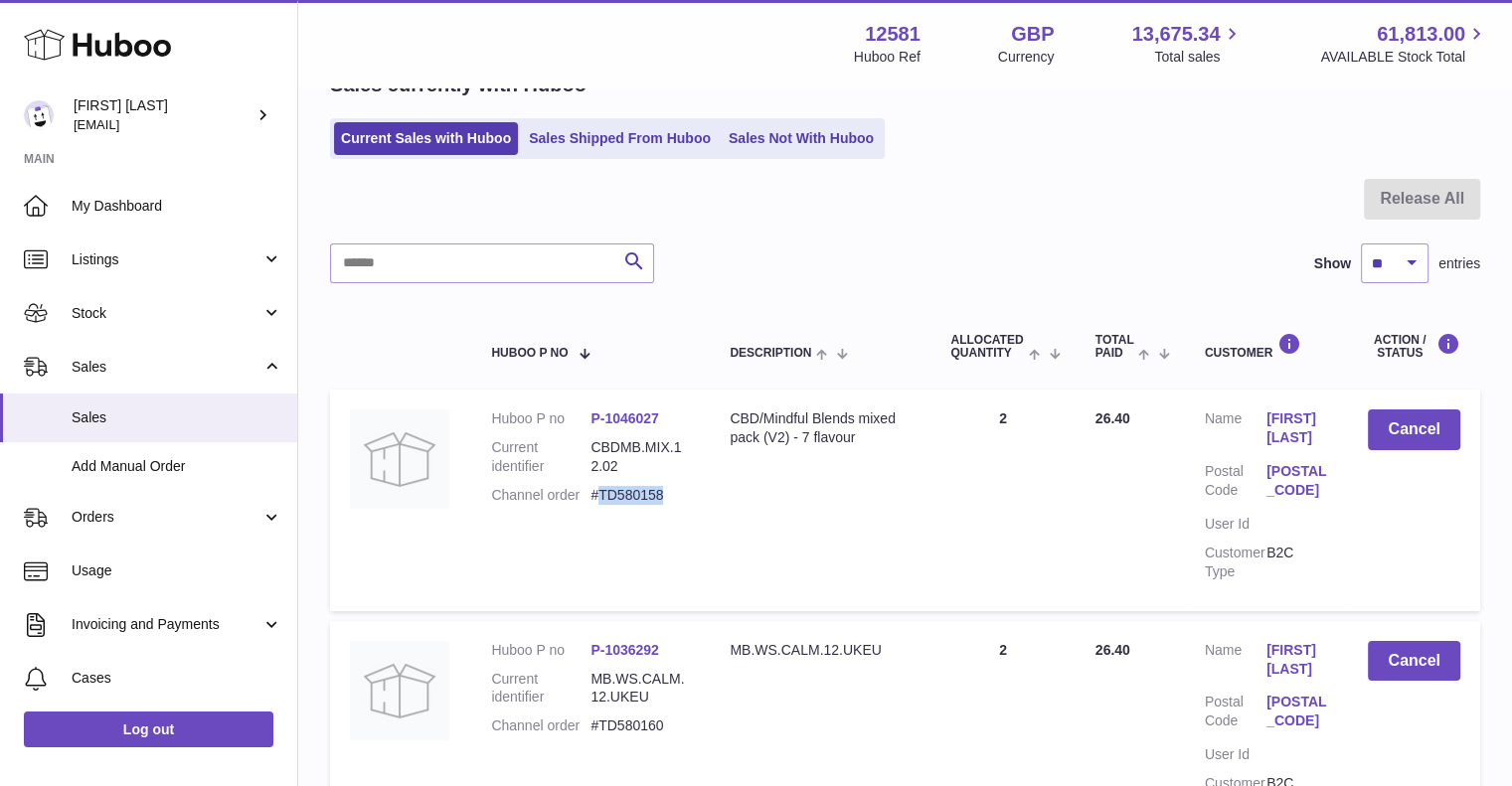 scroll, scrollTop: 106, scrollLeft: 0, axis: vertical 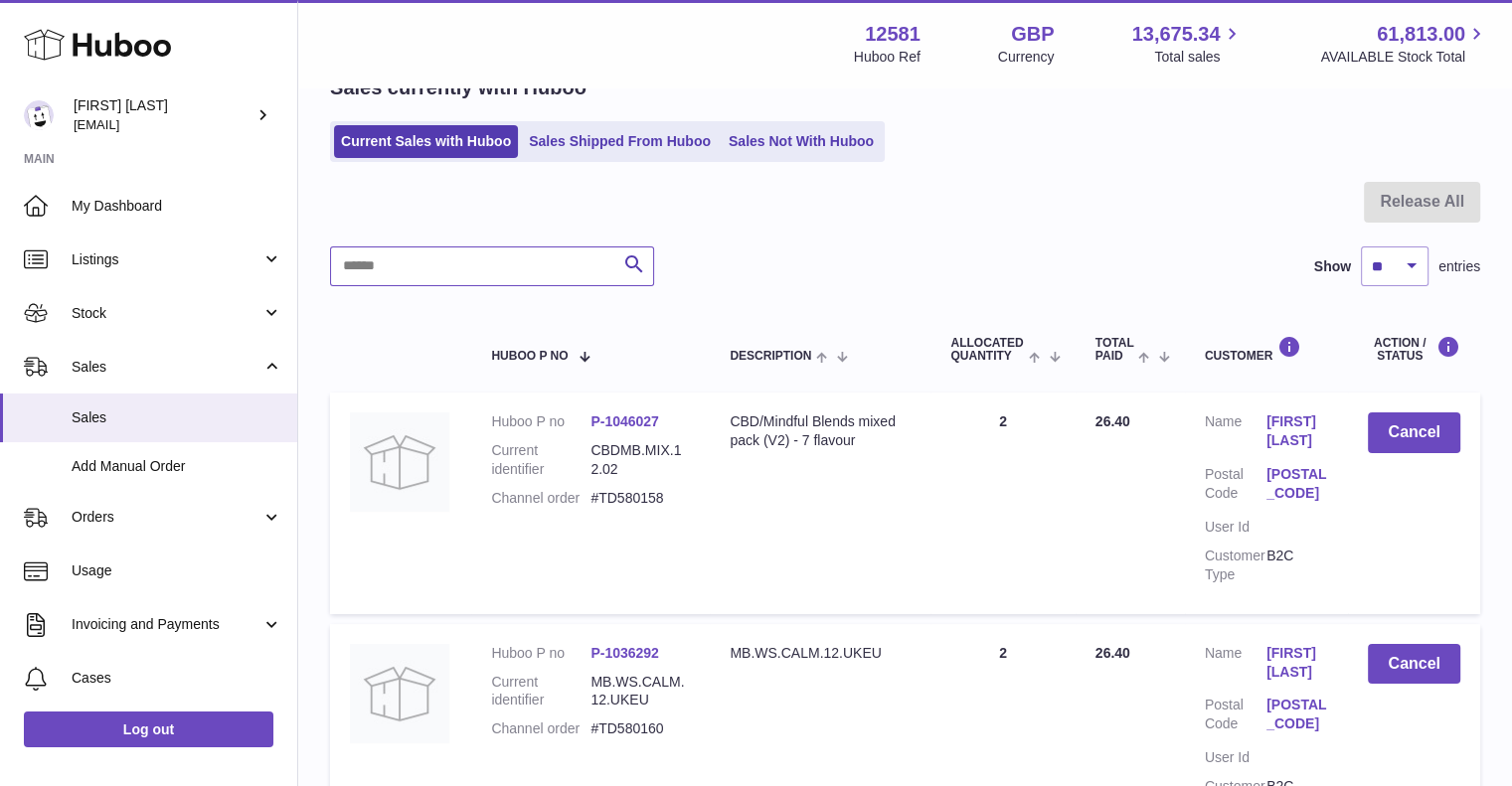 click at bounding box center [492, 266] 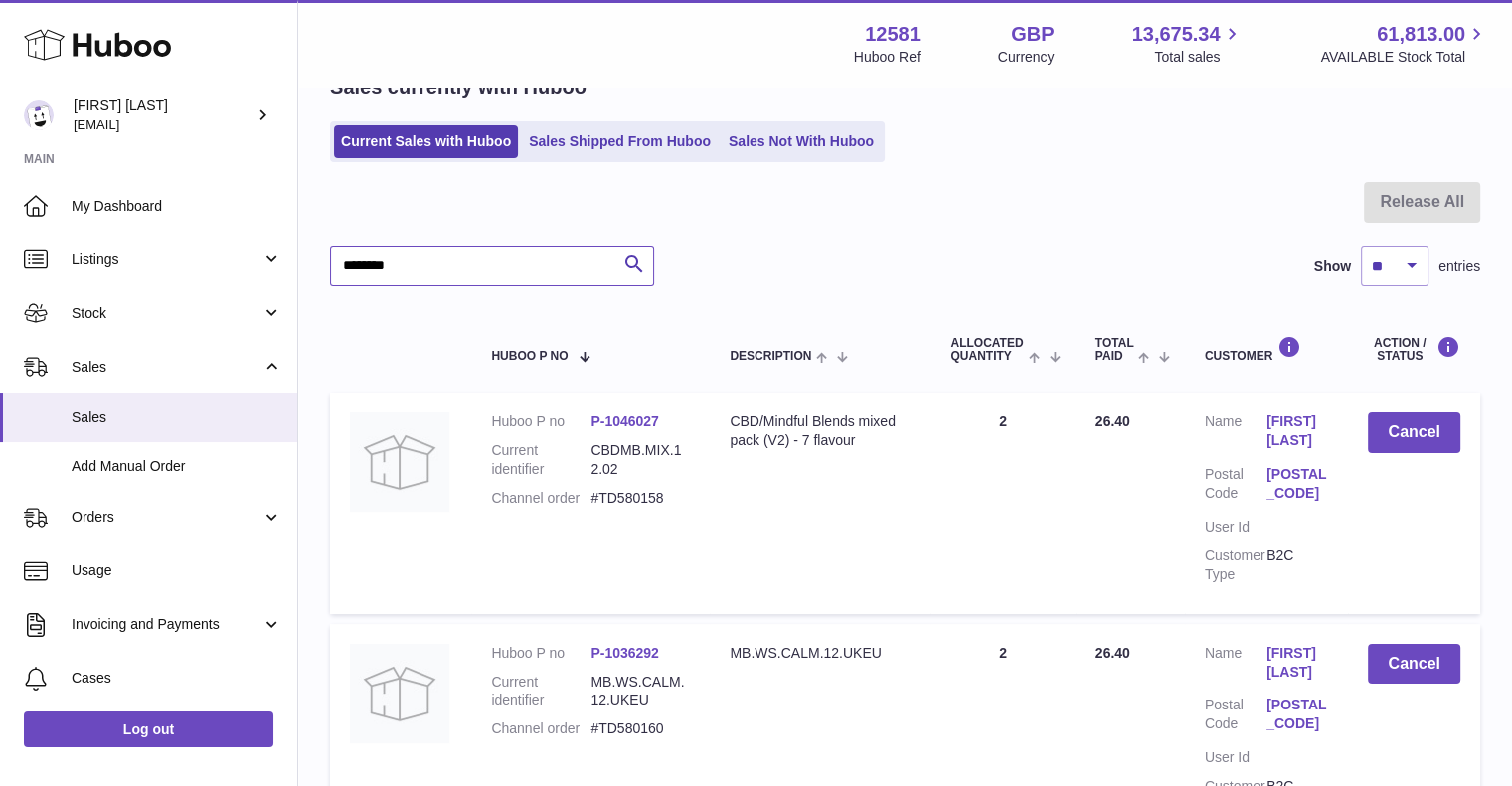 type on "********" 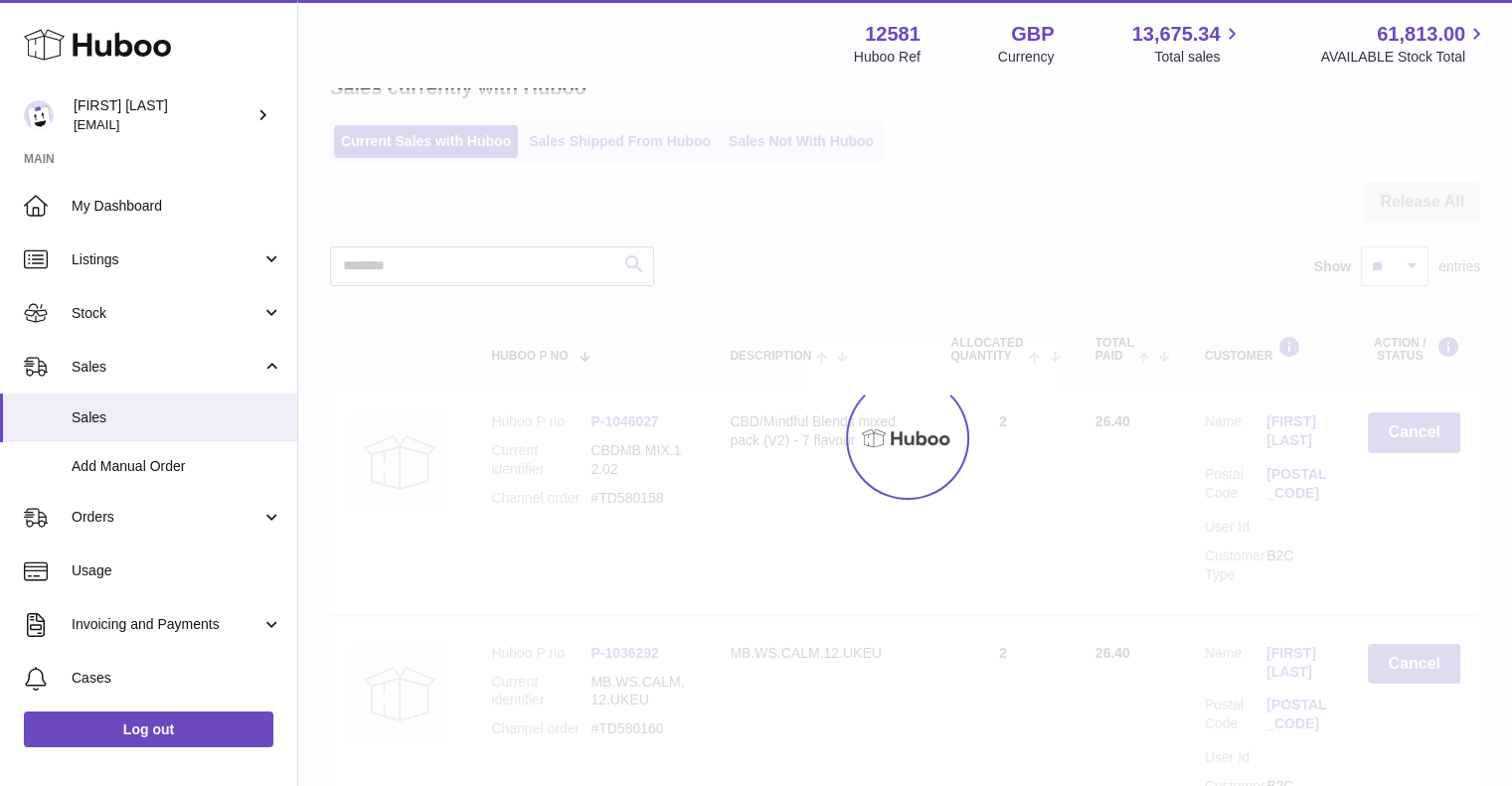 scroll, scrollTop: 0, scrollLeft: 0, axis: both 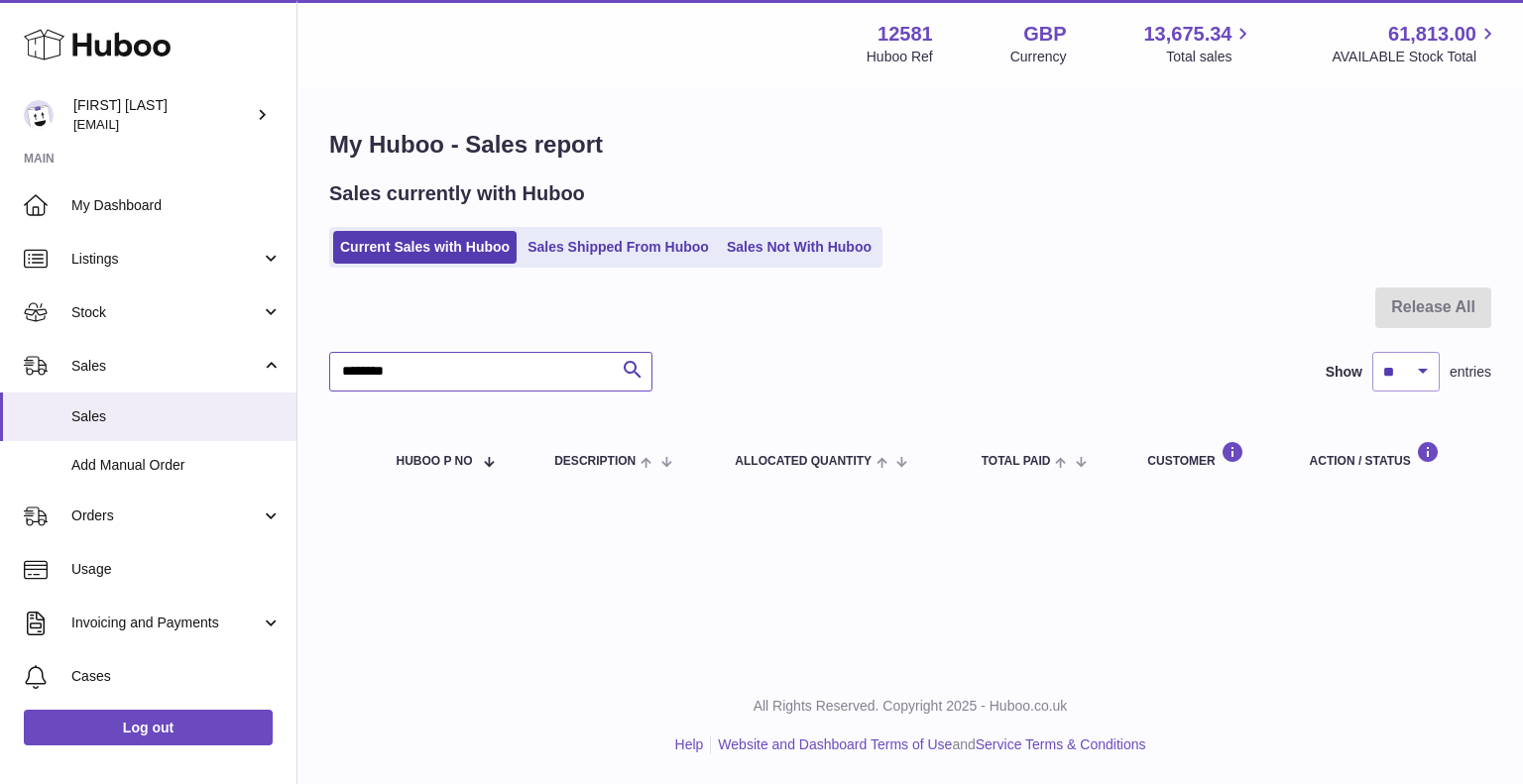 click on "********" at bounding box center (491, 372) 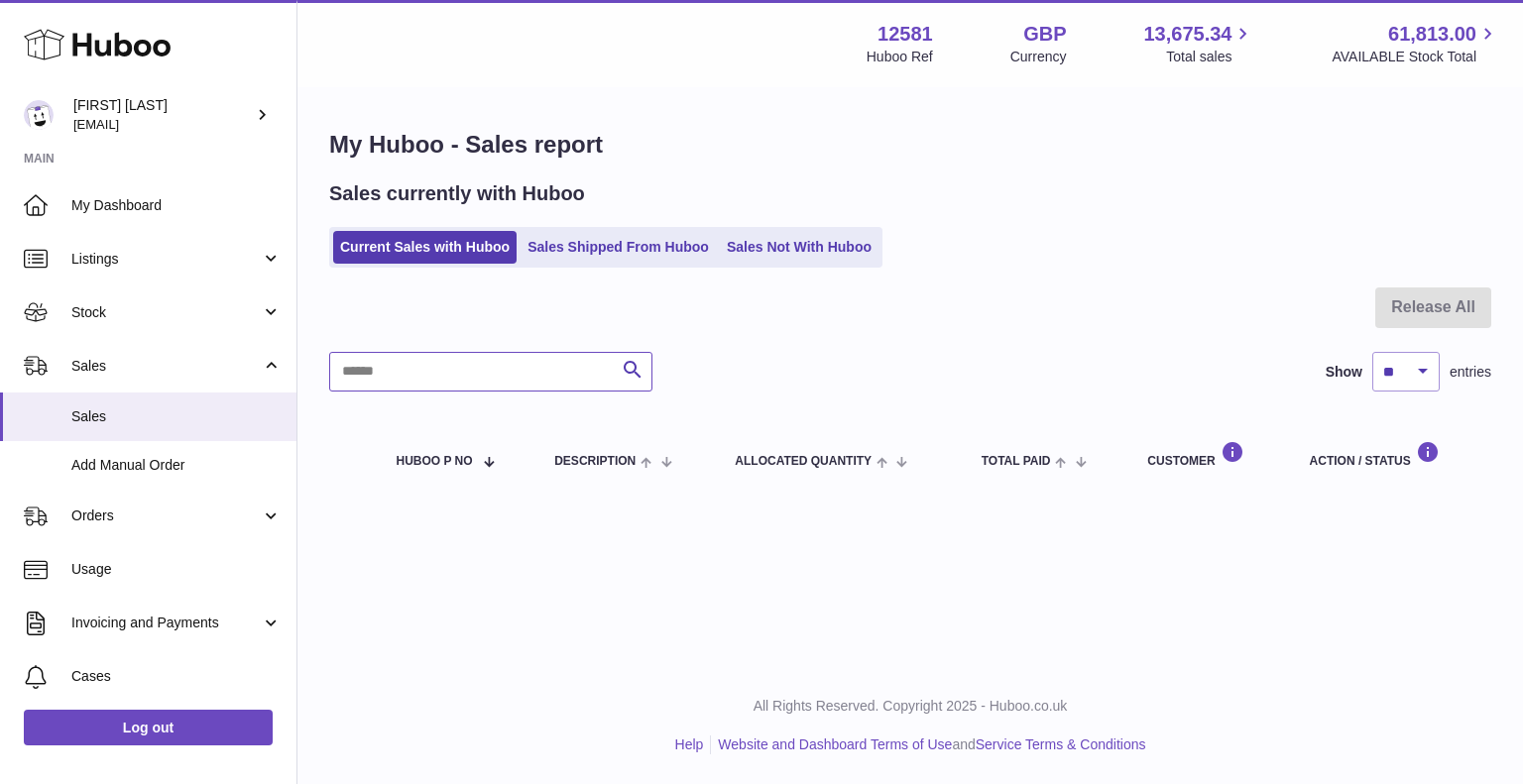 type 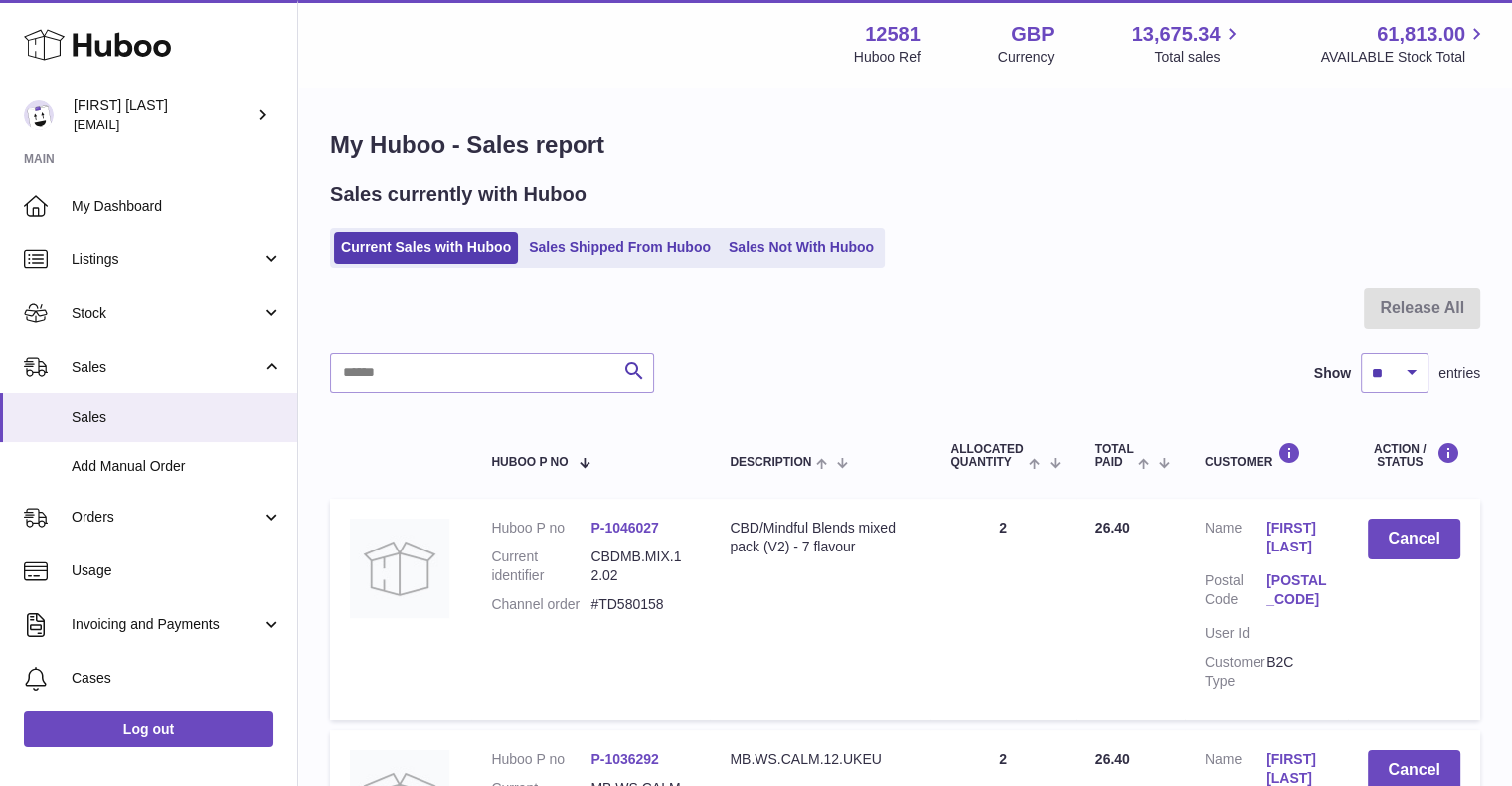 click on "#TD580158" at bounding box center (640, 604) 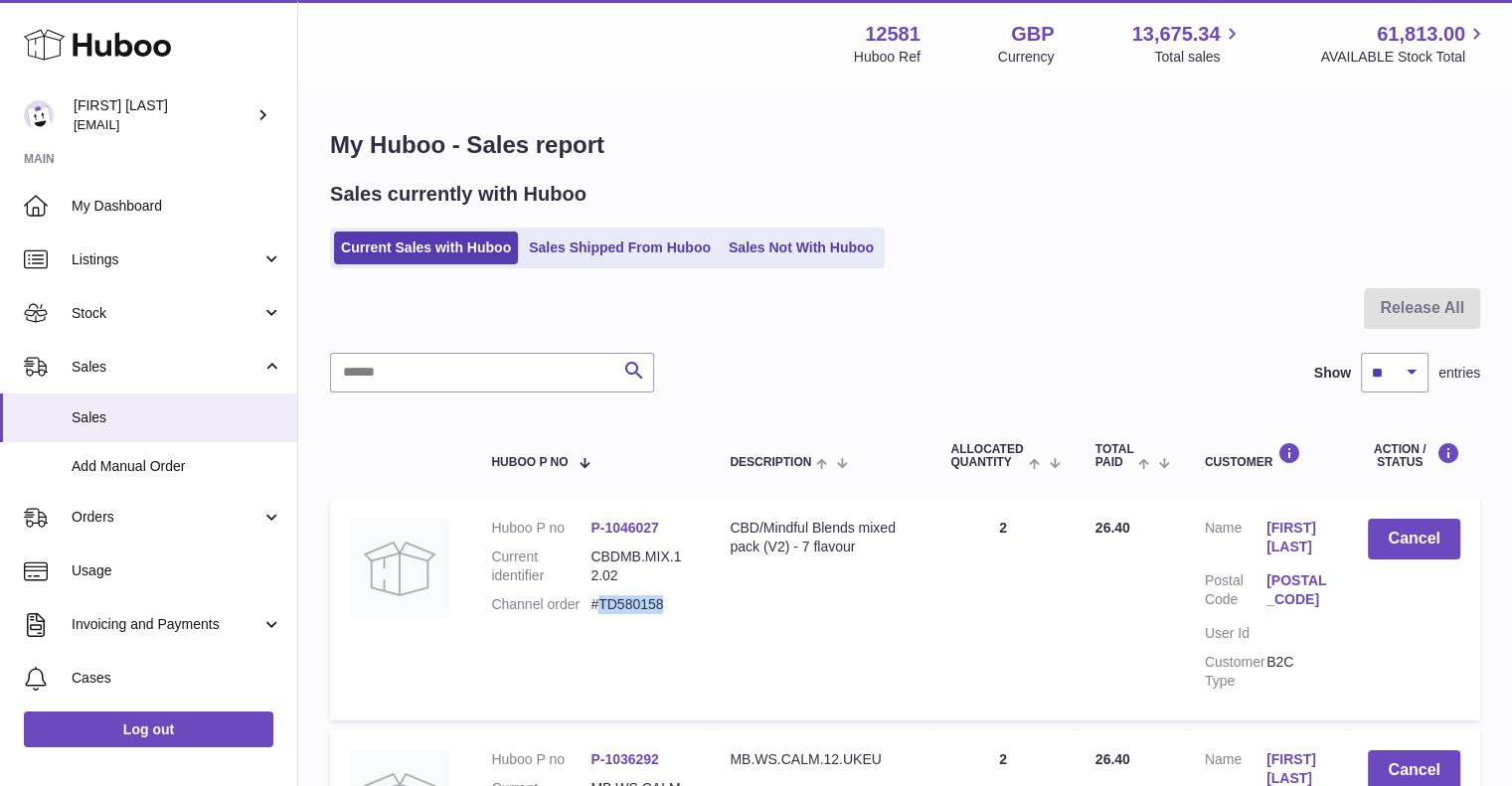 click on "#TD580158" at bounding box center (640, 604) 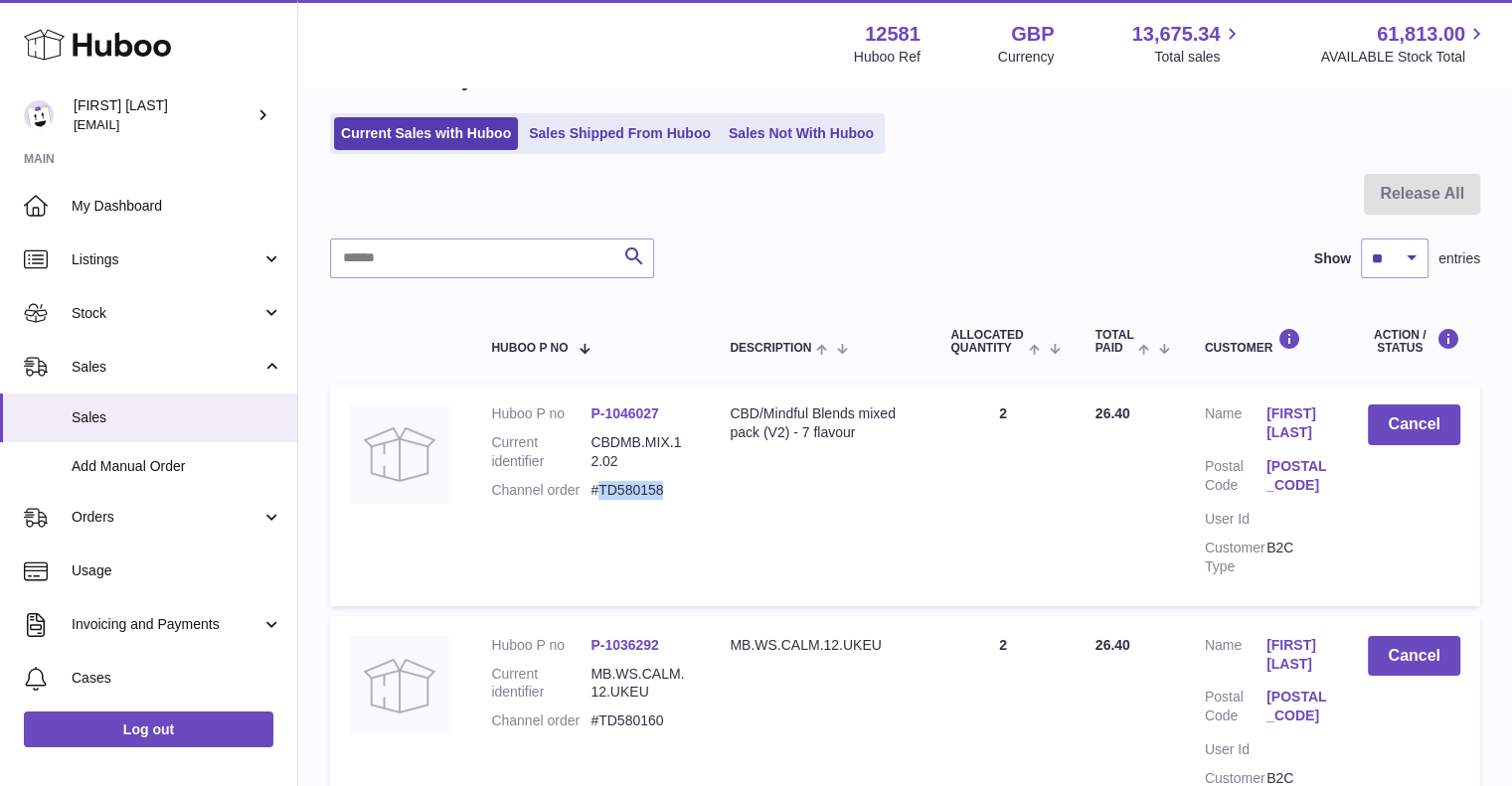 scroll, scrollTop: 0, scrollLeft: 0, axis: both 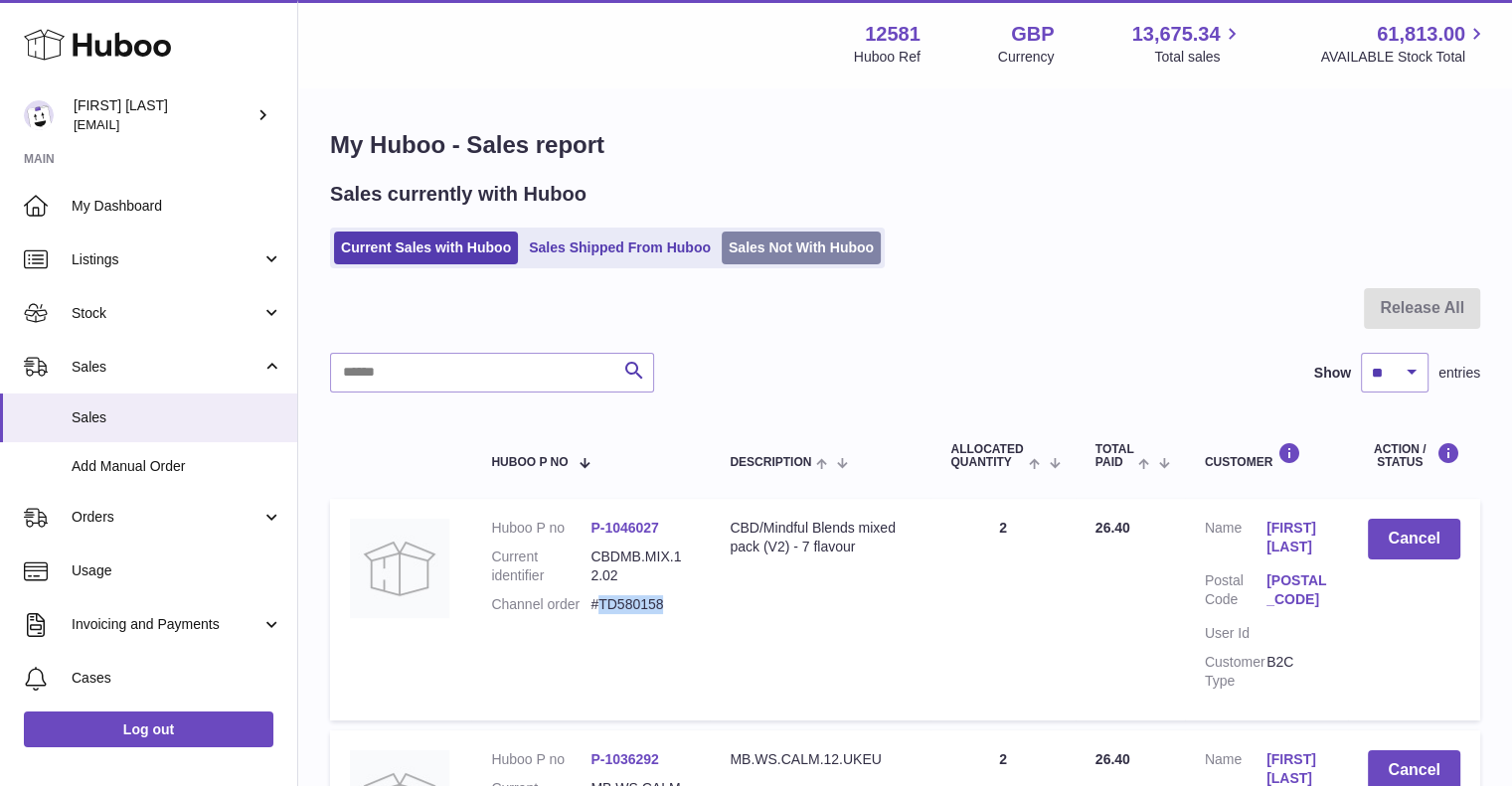click on "Sales Not With Huboo" at bounding box center [801, 247] 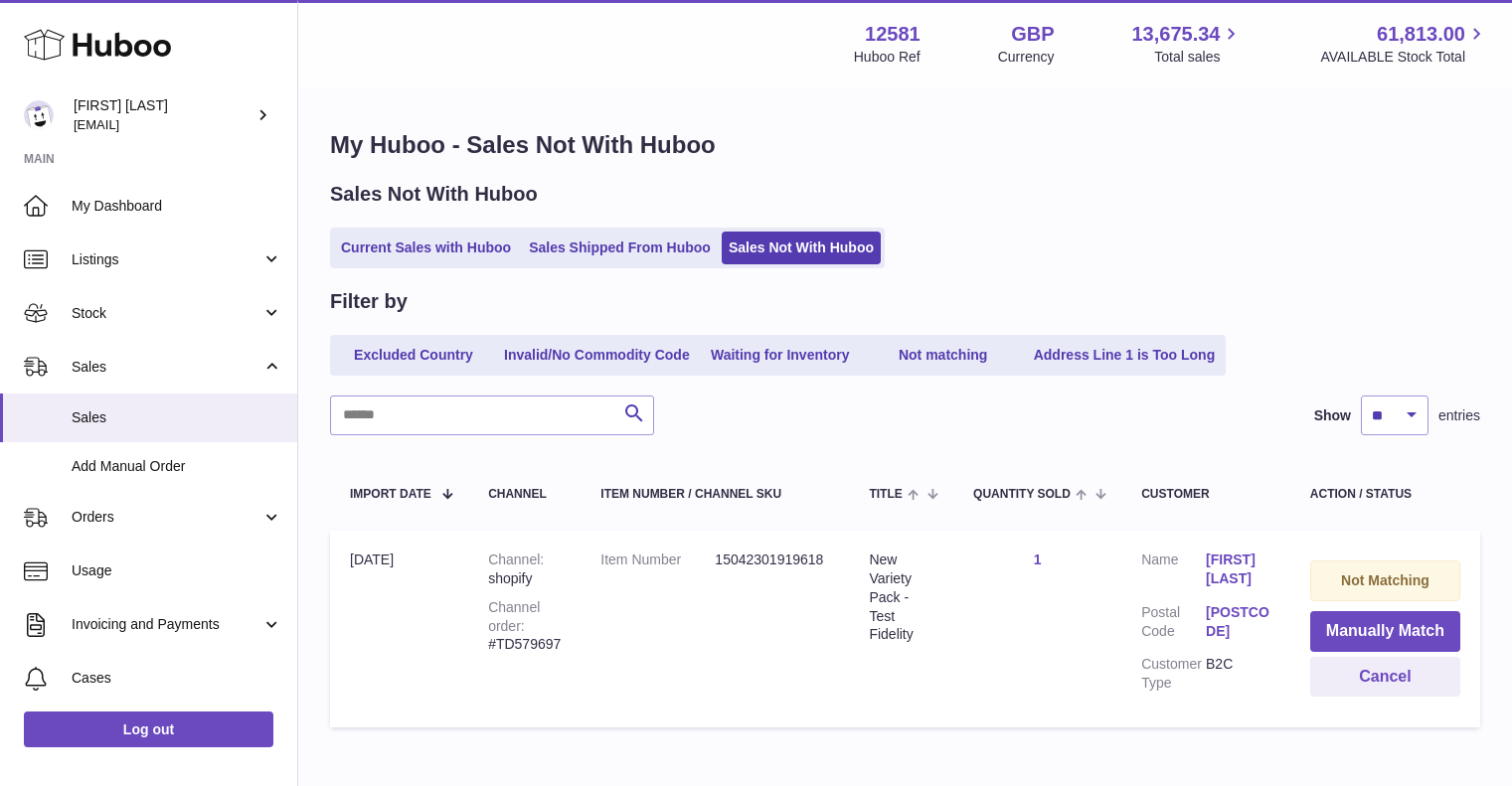 scroll, scrollTop: 0, scrollLeft: 0, axis: both 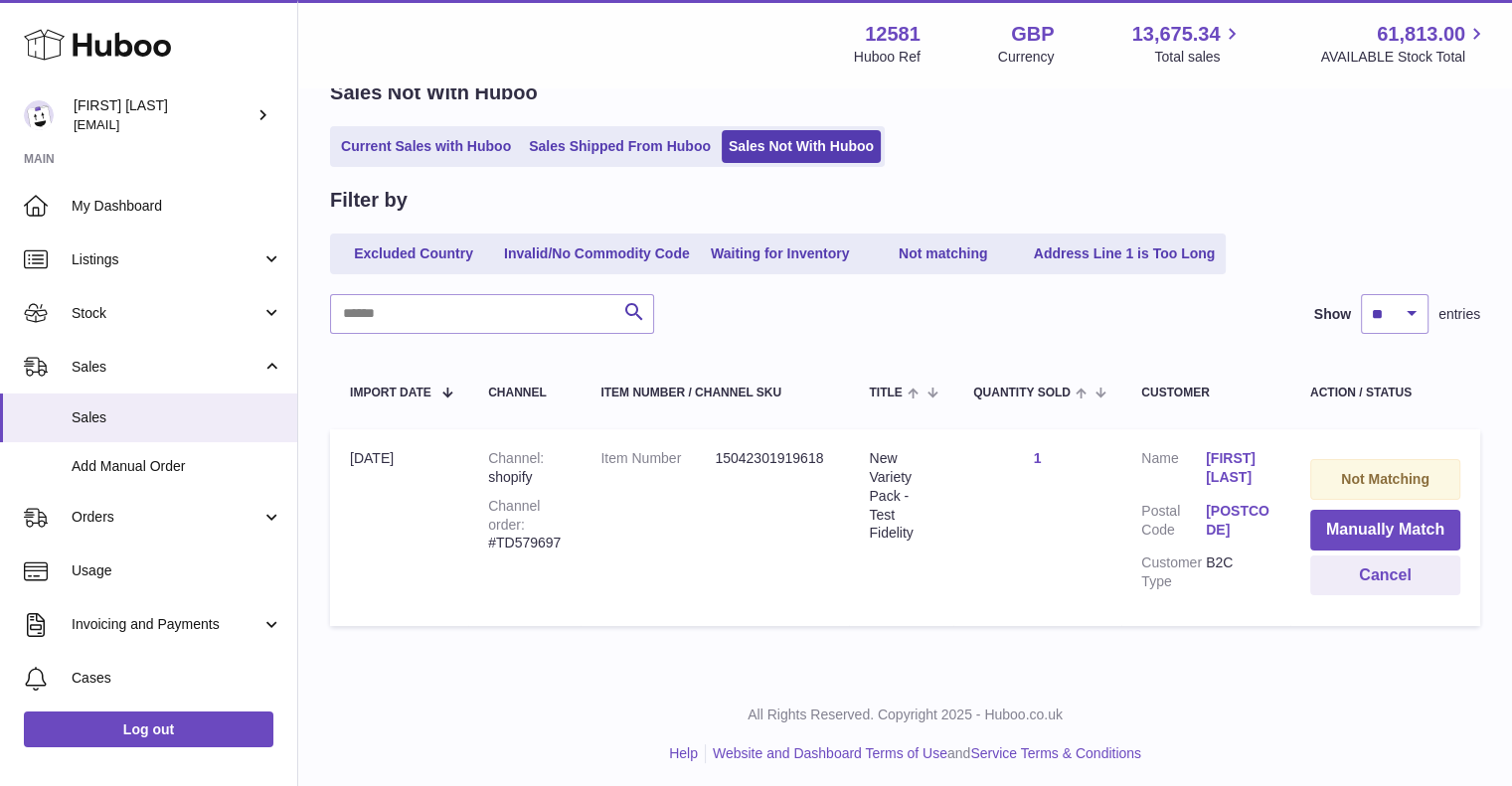 click on "Current Sales with Huboo
Sales Shipped From Huboo
Sales Not With Huboo" at bounding box center (607, 146) 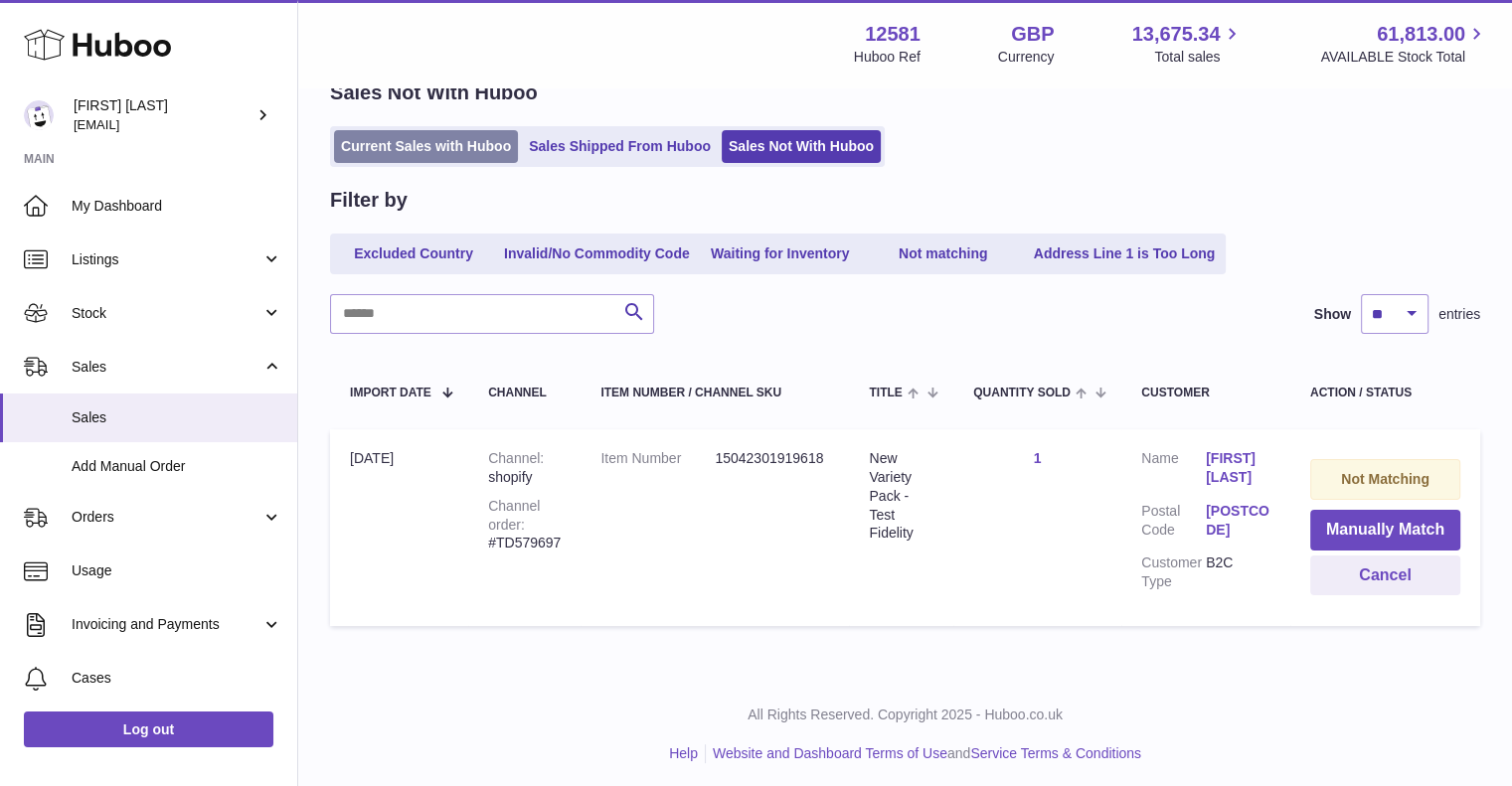 click on "Current Sales with Huboo" at bounding box center (425, 146) 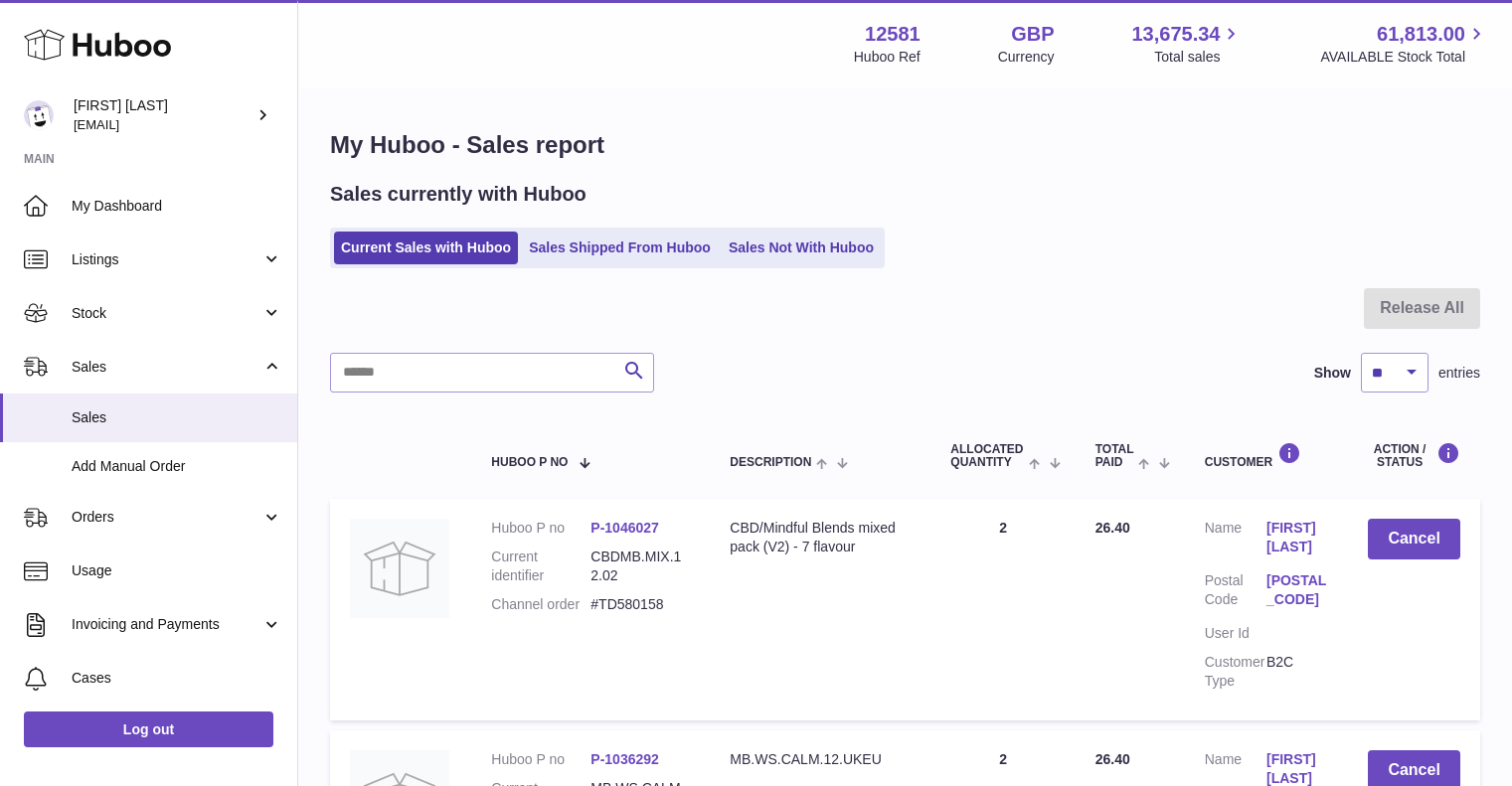 scroll, scrollTop: 0, scrollLeft: 0, axis: both 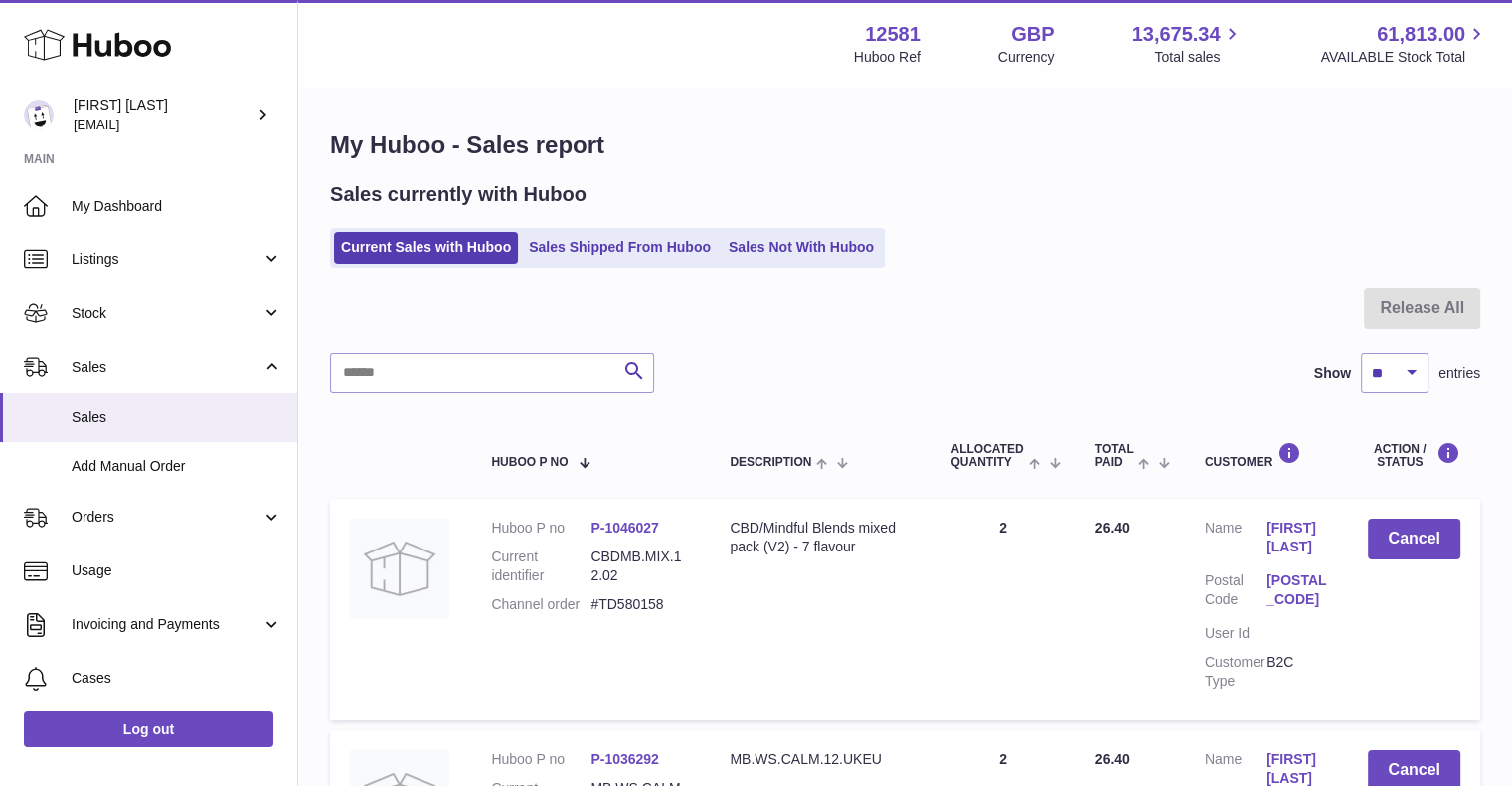 click on "Search
Show
** ** ** ***
entries" at bounding box center [905, 373] 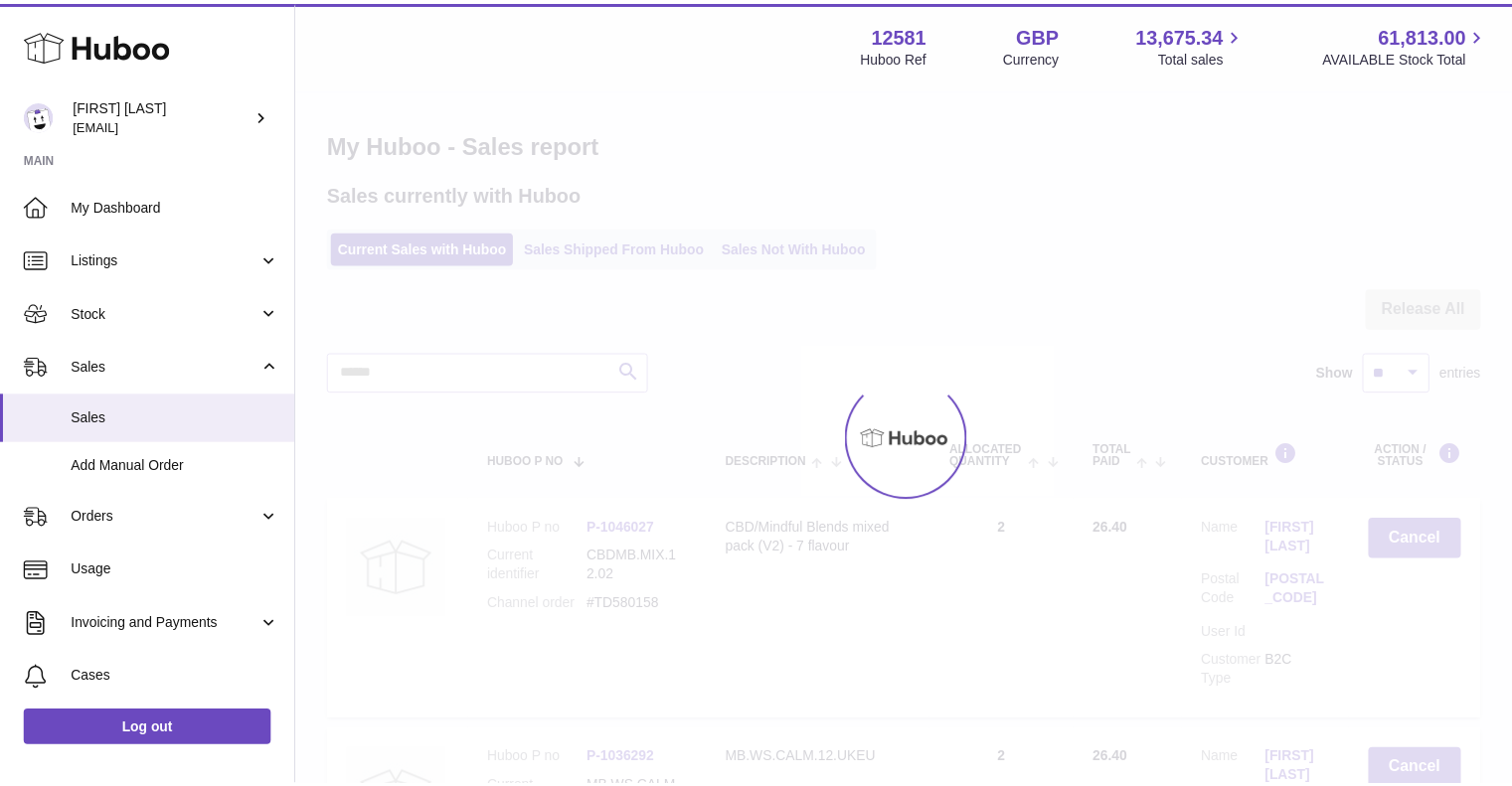 scroll, scrollTop: 0, scrollLeft: 0, axis: both 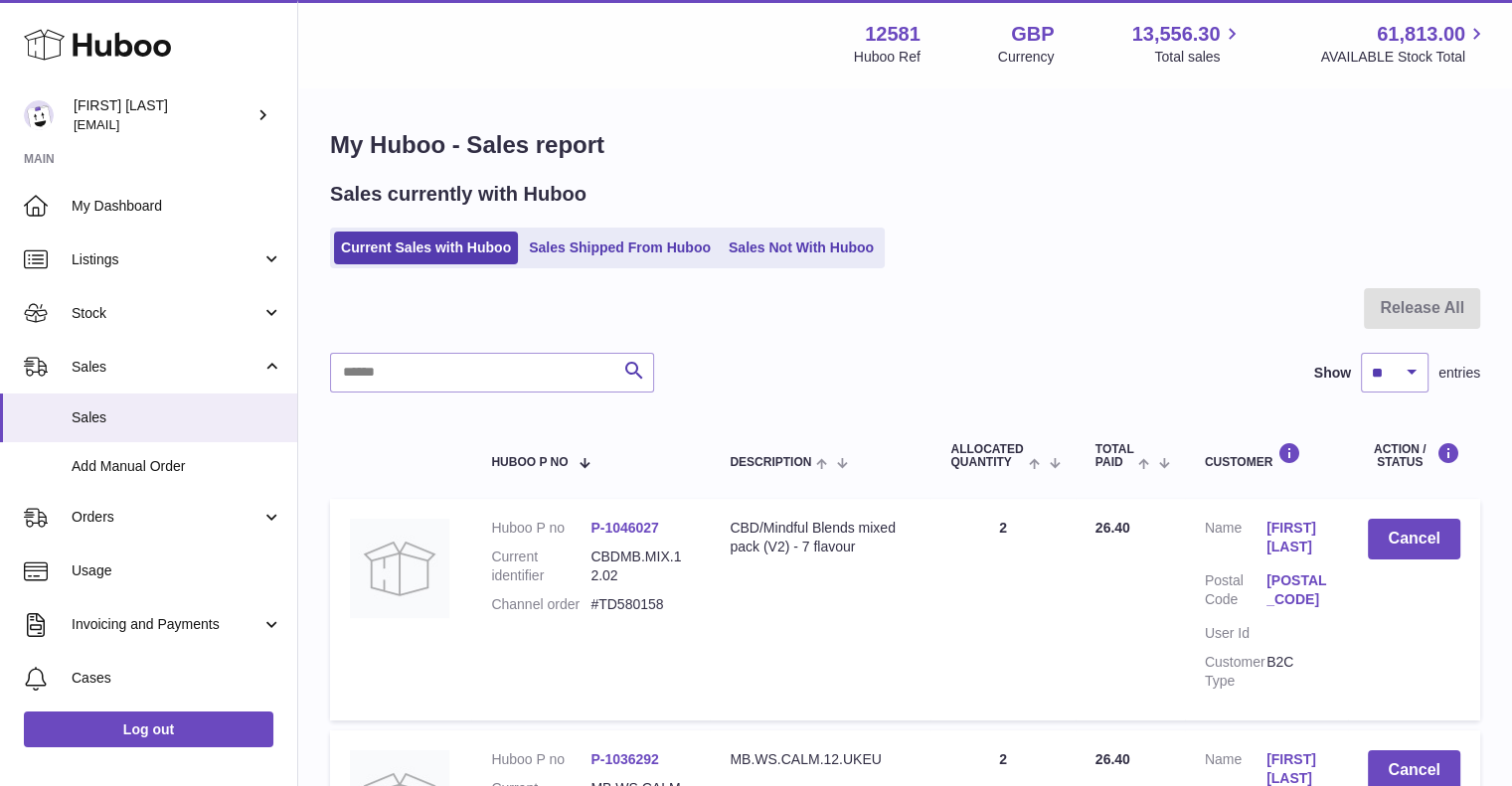 click at bounding box center (905, 320) 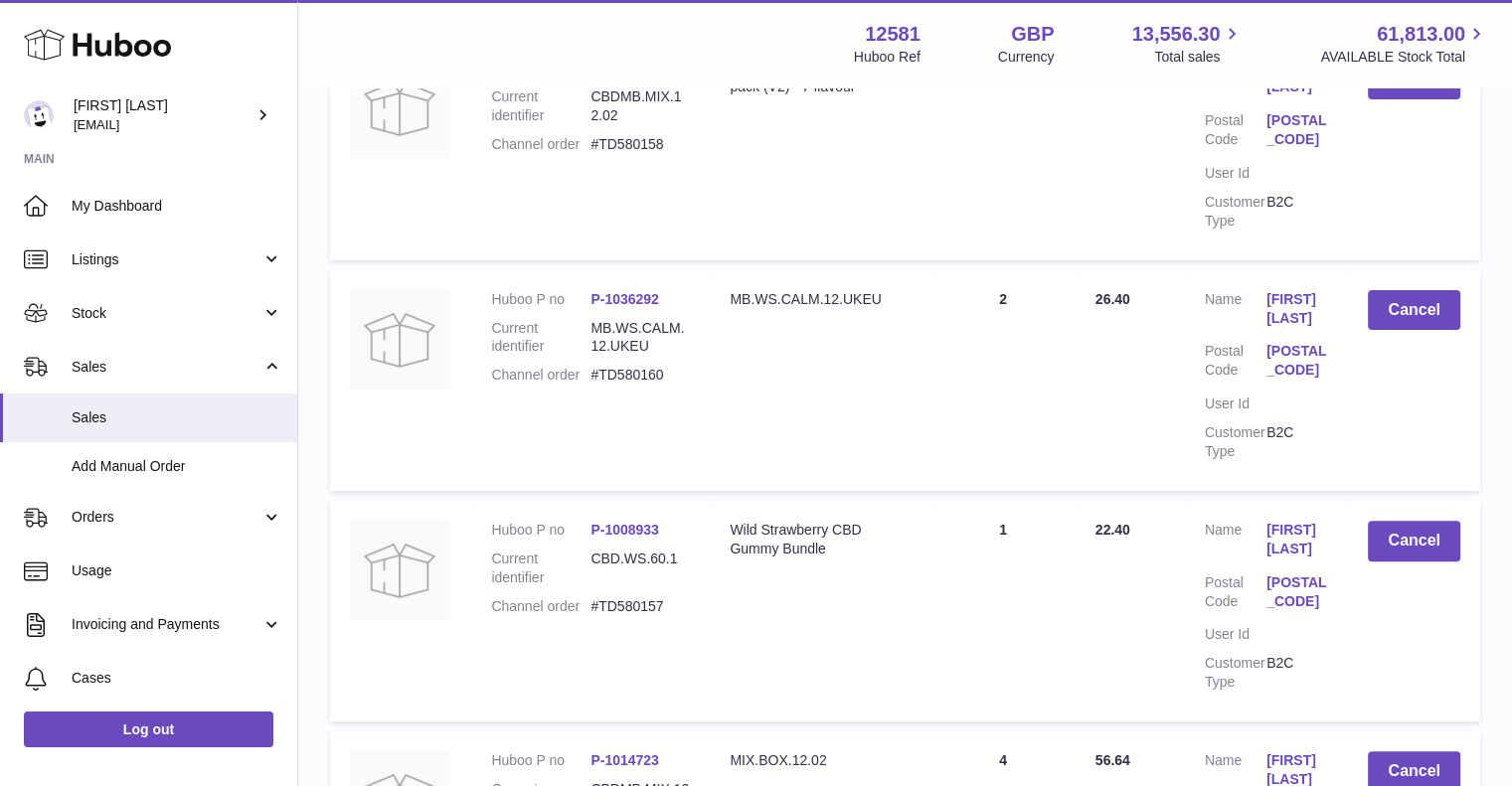 scroll, scrollTop: 0, scrollLeft: 0, axis: both 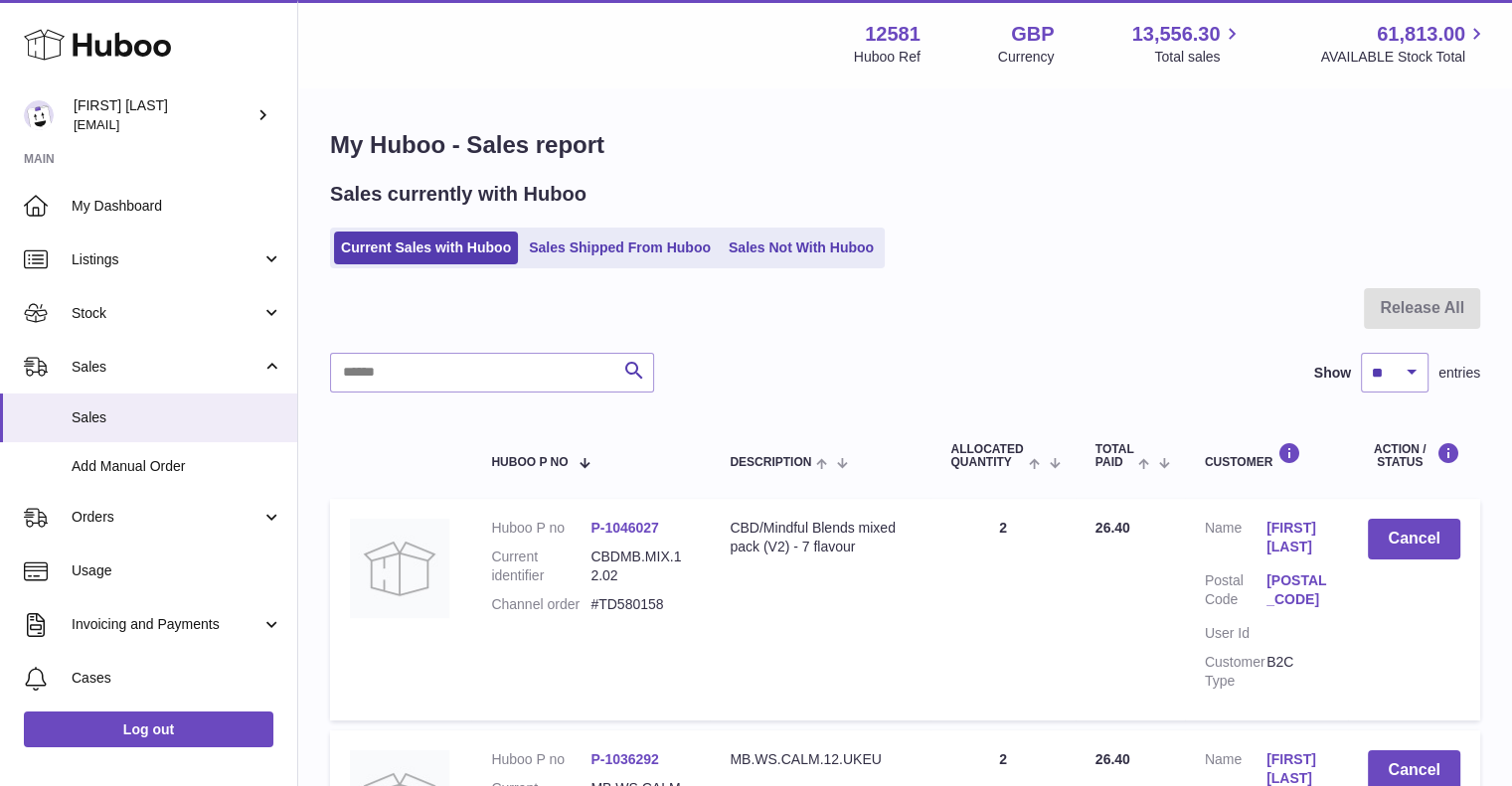 click on "Huboo P no
P-1046027
Current identifier   CBDMB.MIX.12.02
Channel order
#TD580158" at bounding box center (590, 571) 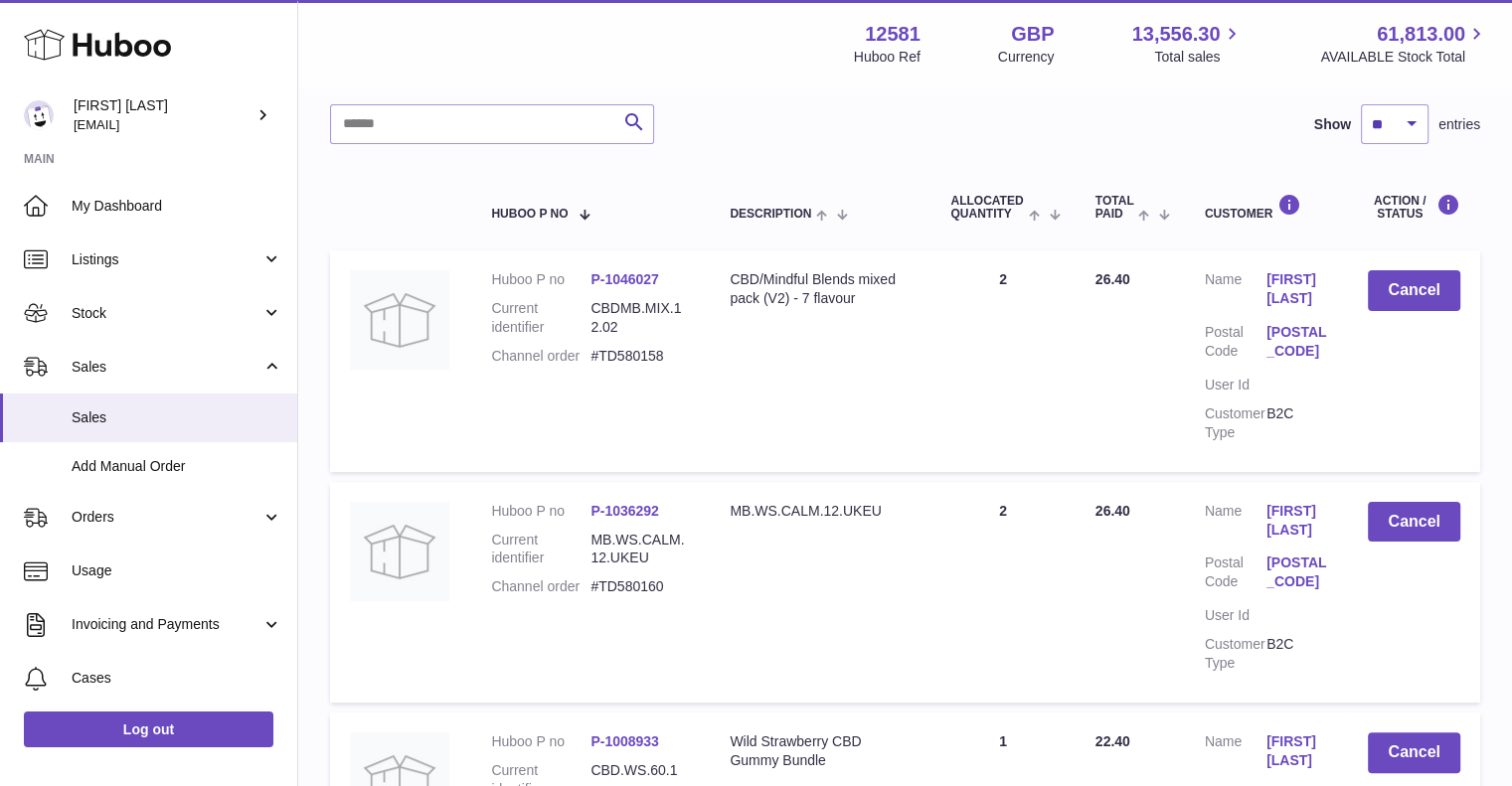 scroll, scrollTop: 0, scrollLeft: 0, axis: both 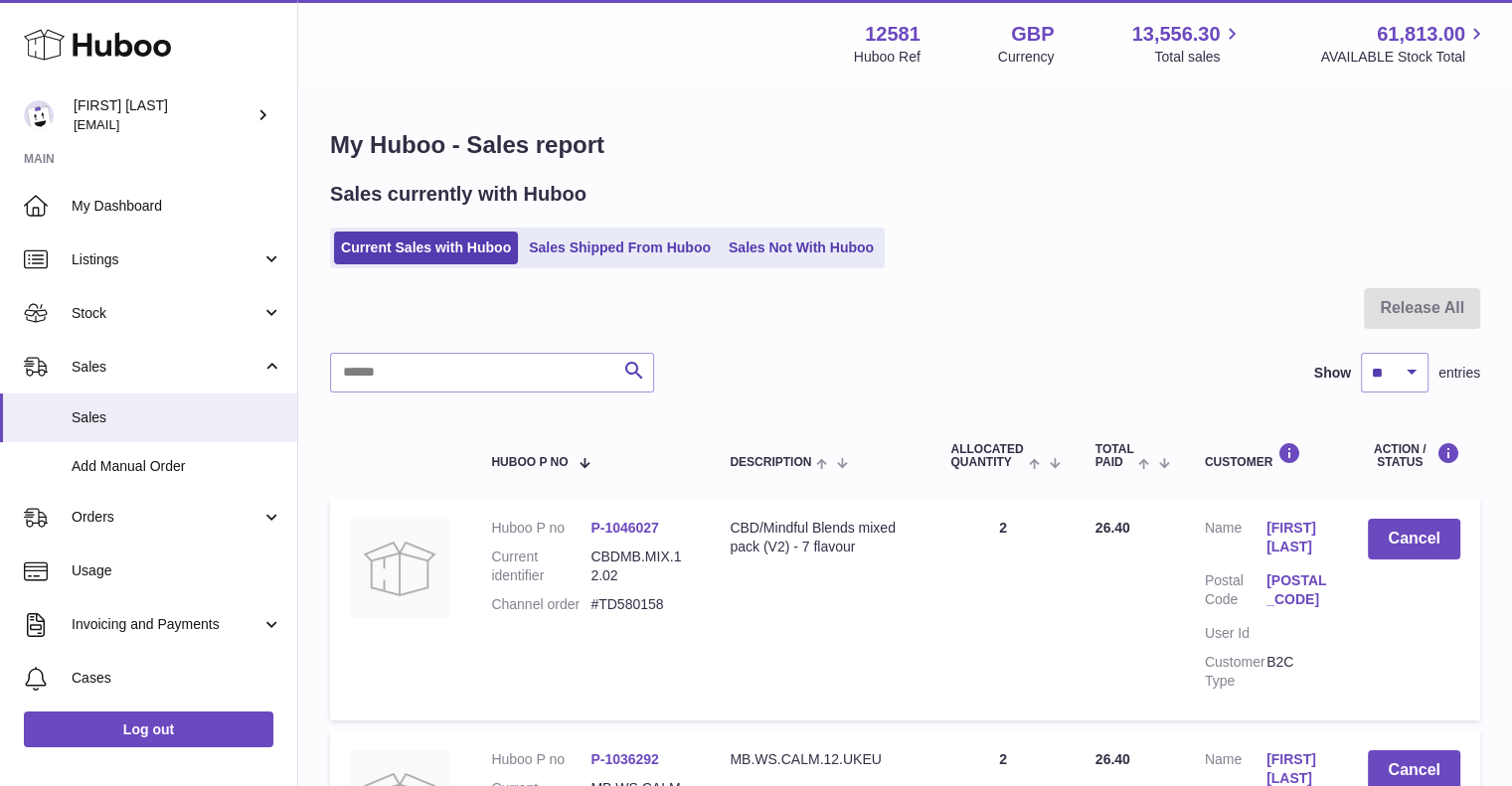 click at bounding box center [905, 320] 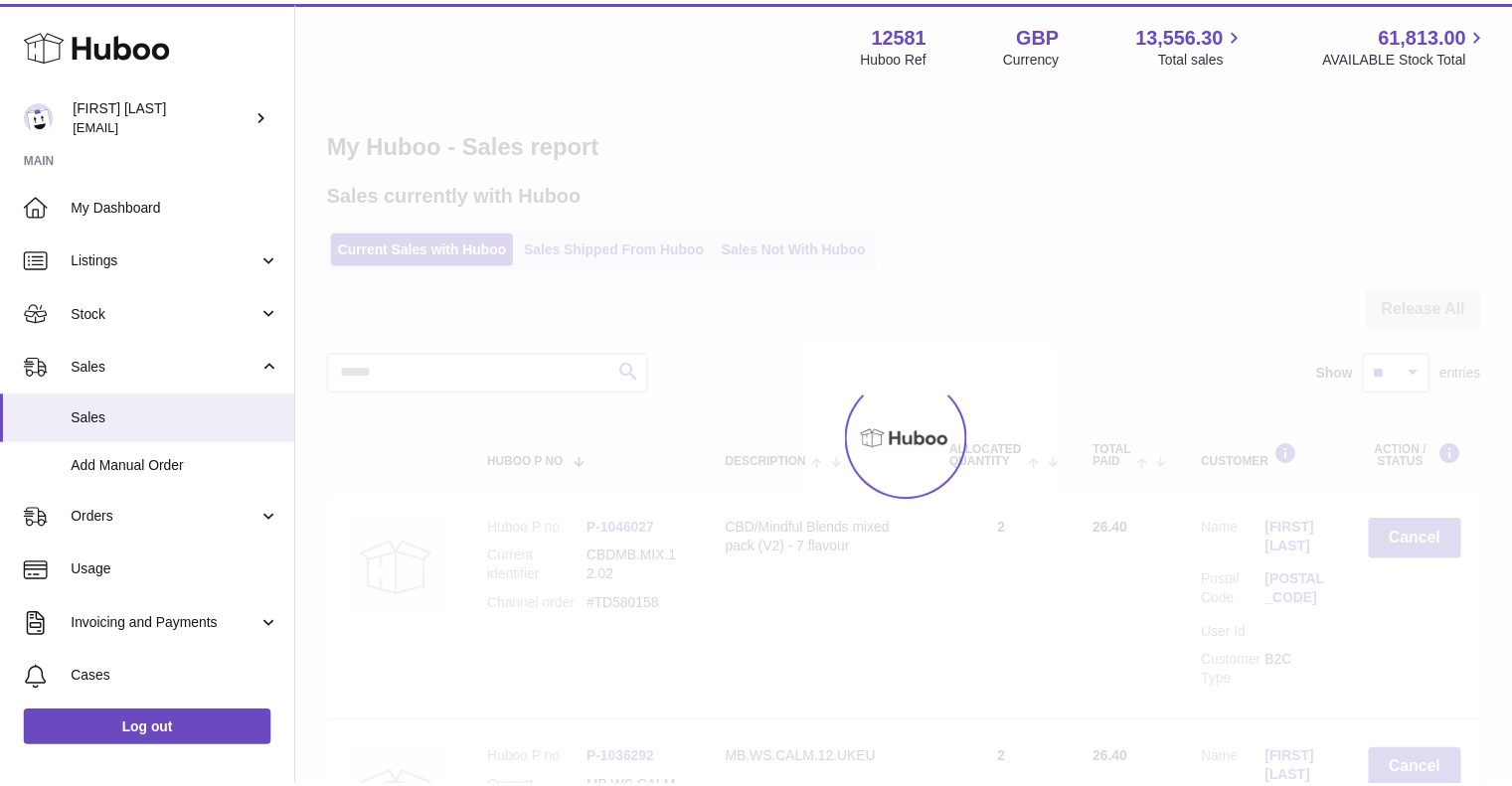 scroll, scrollTop: 0, scrollLeft: 0, axis: both 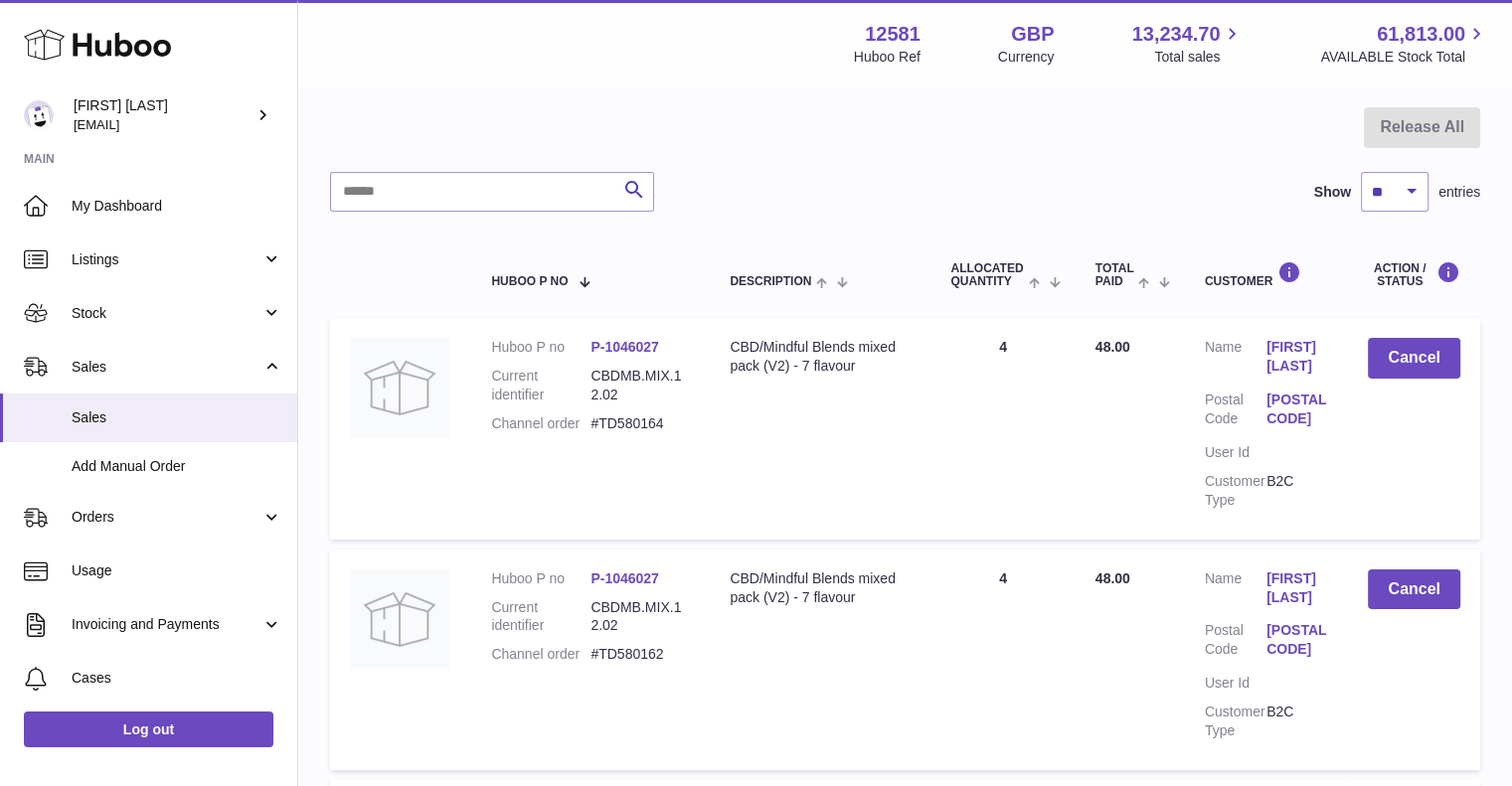 click on "#TD580164" at bounding box center [640, 423] 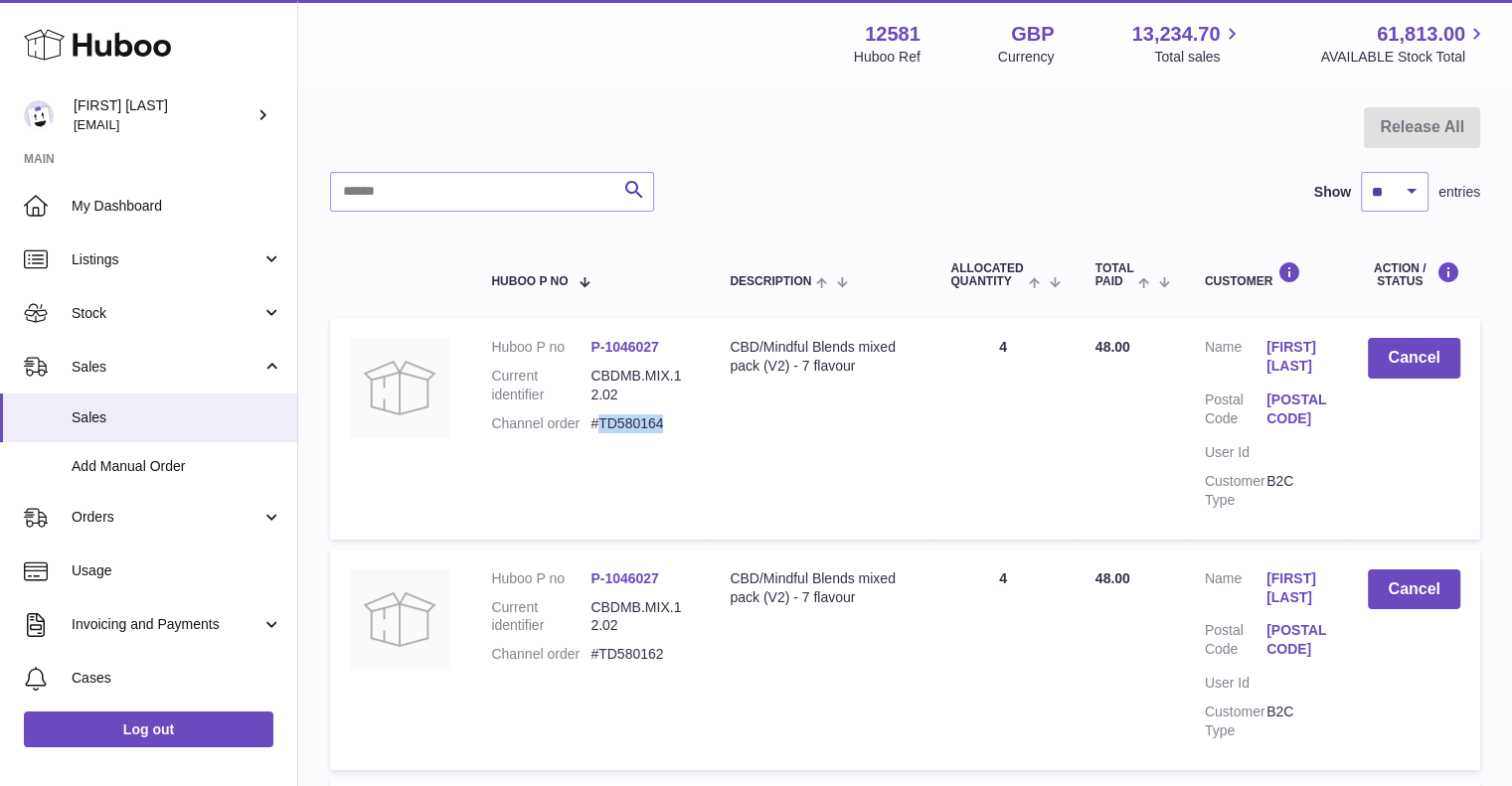 click on "#TD580164" at bounding box center (640, 423) 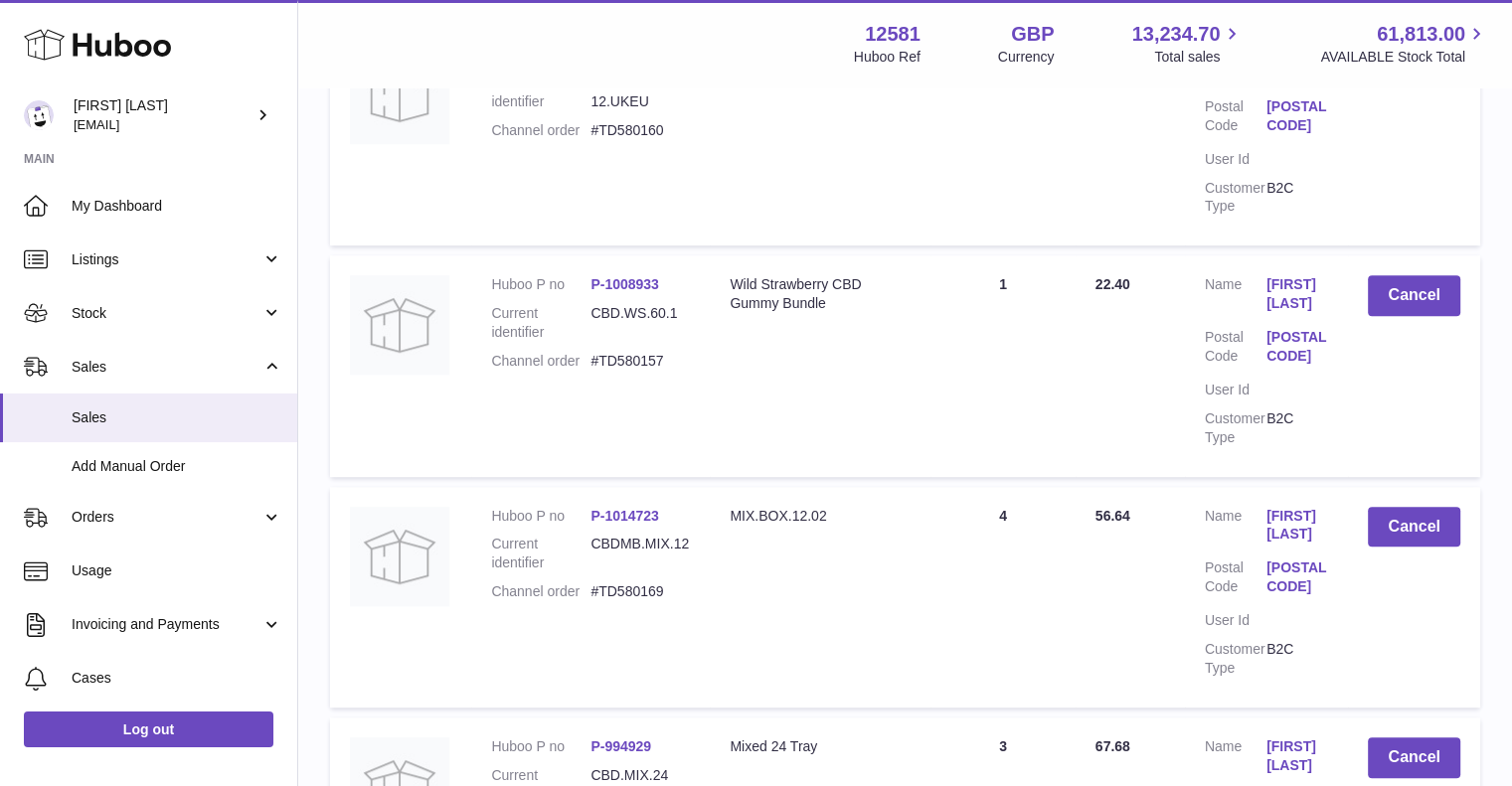 scroll, scrollTop: 1168, scrollLeft: 0, axis: vertical 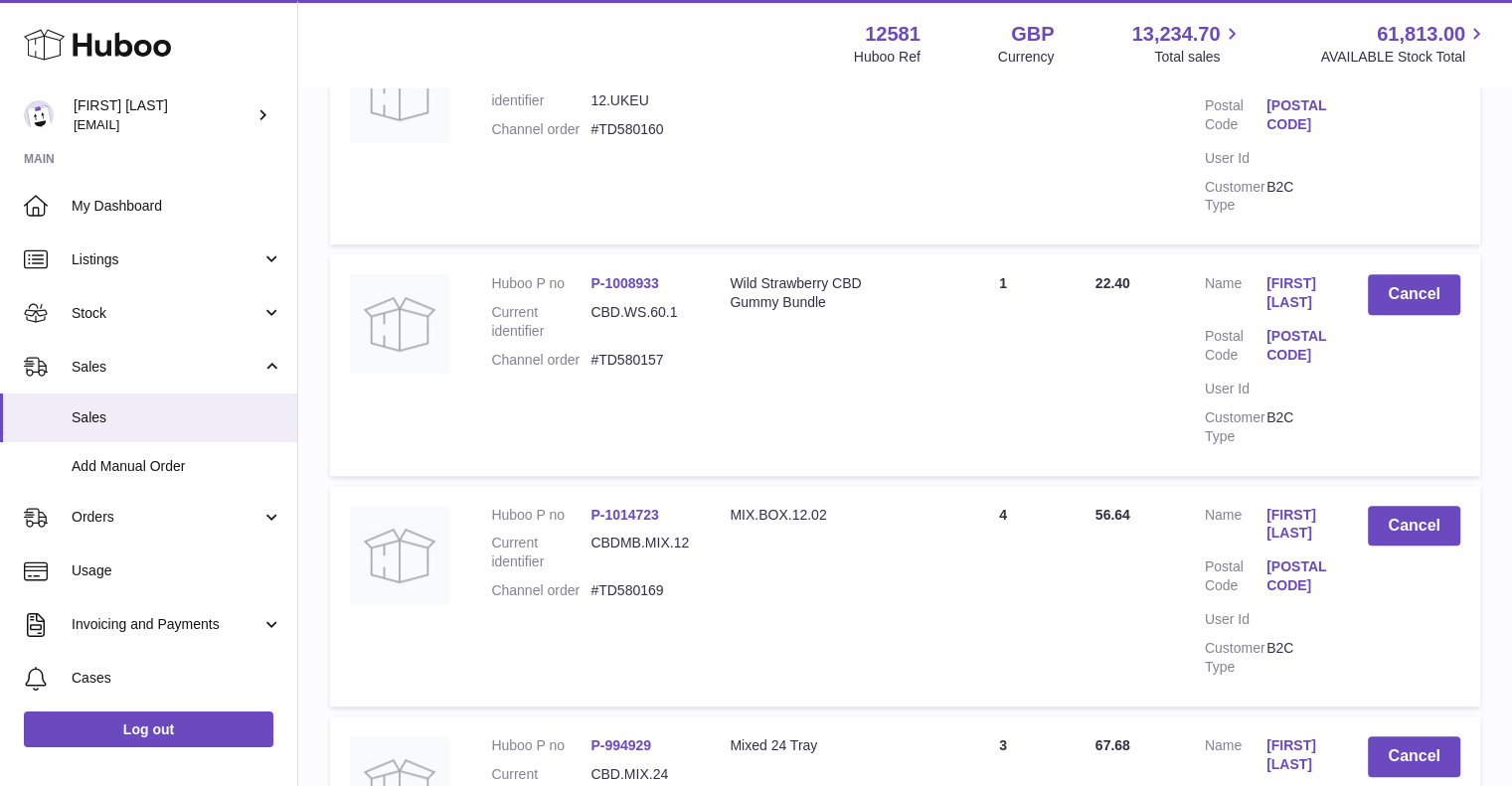 click on "#TD580157" at bounding box center (640, 360) 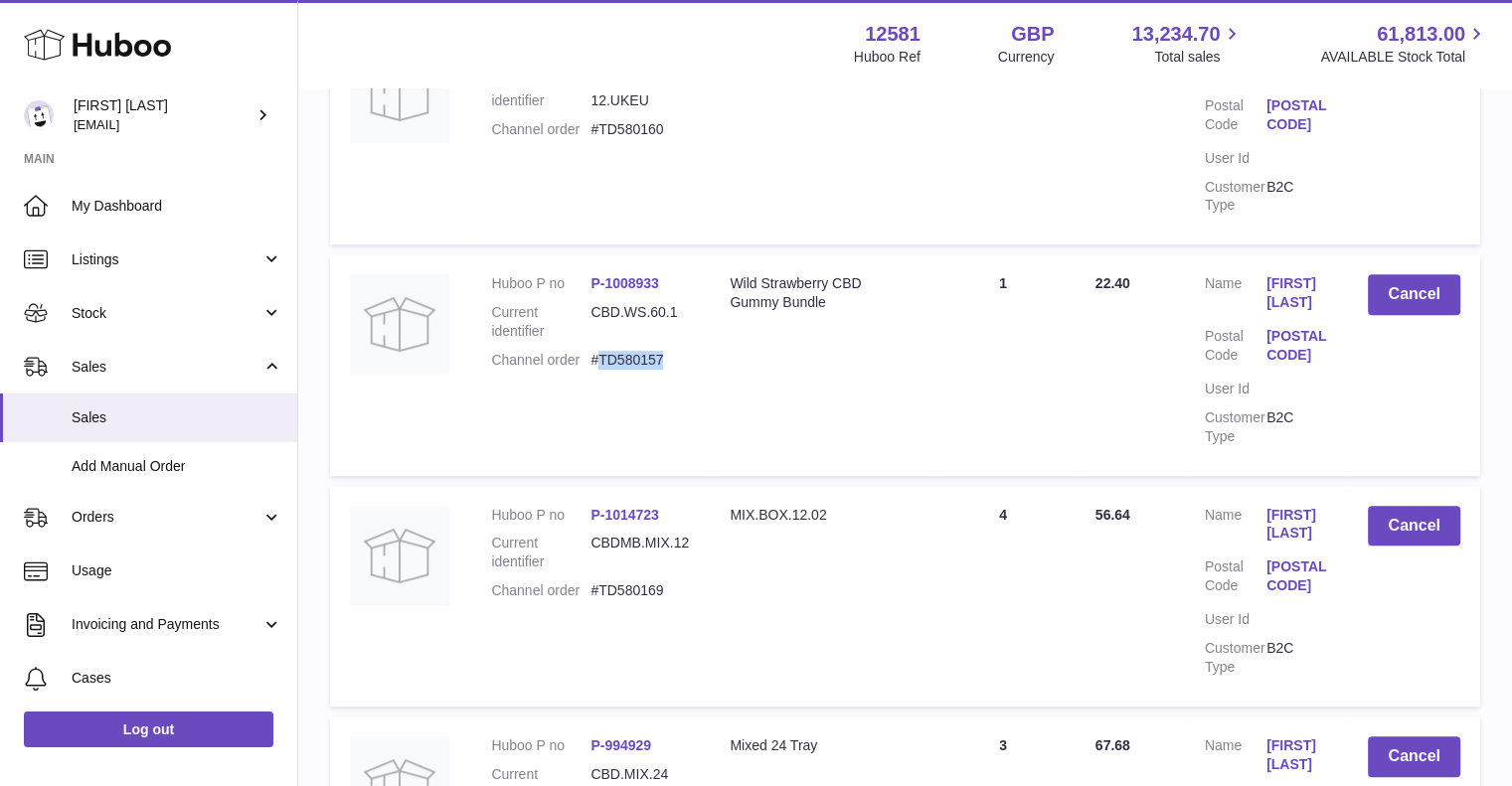 click on "#TD580157" at bounding box center (640, 360) 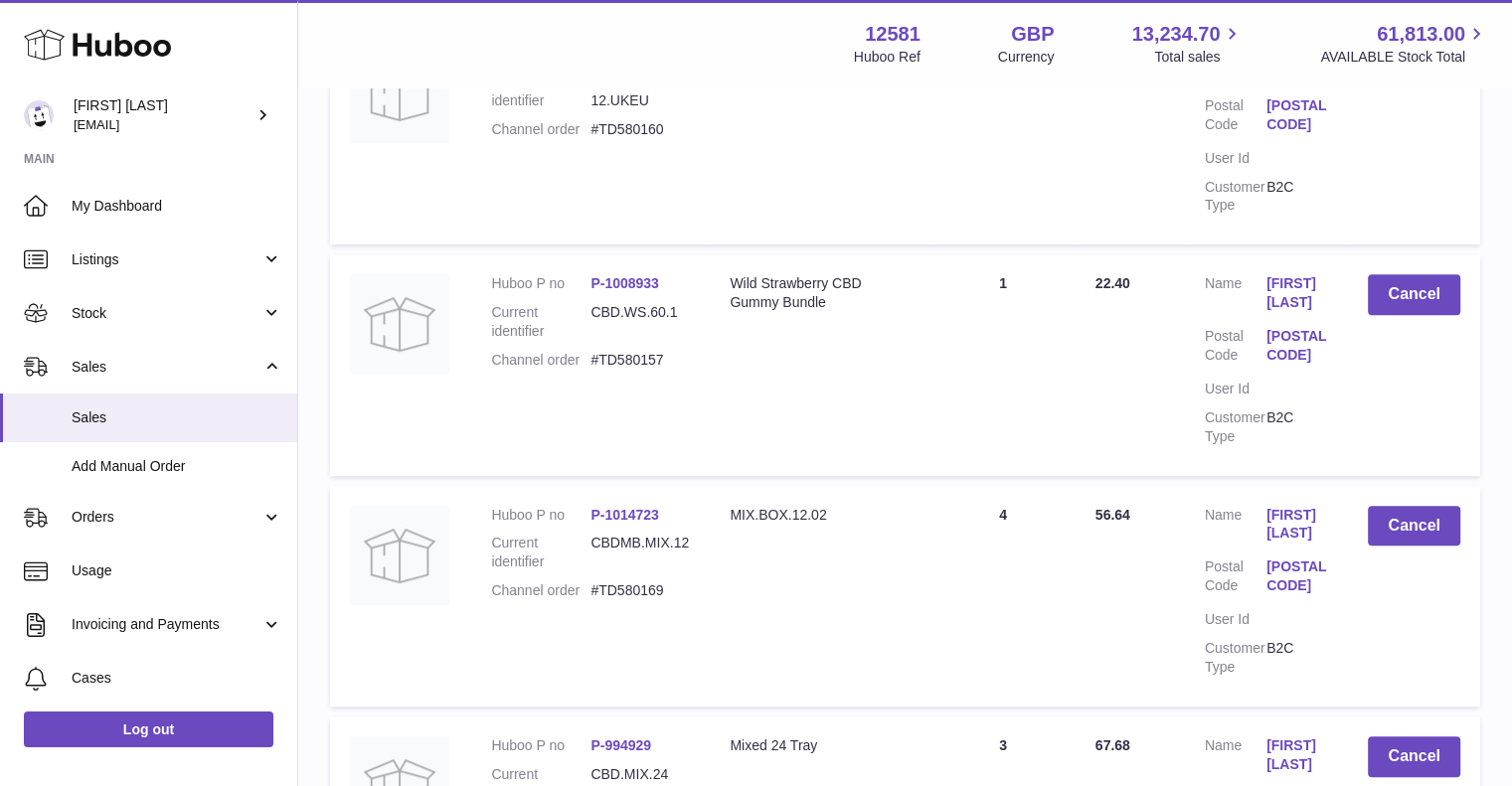 click on "Description   Wild Strawberry CBD Gummy Bundle" at bounding box center (820, 365) 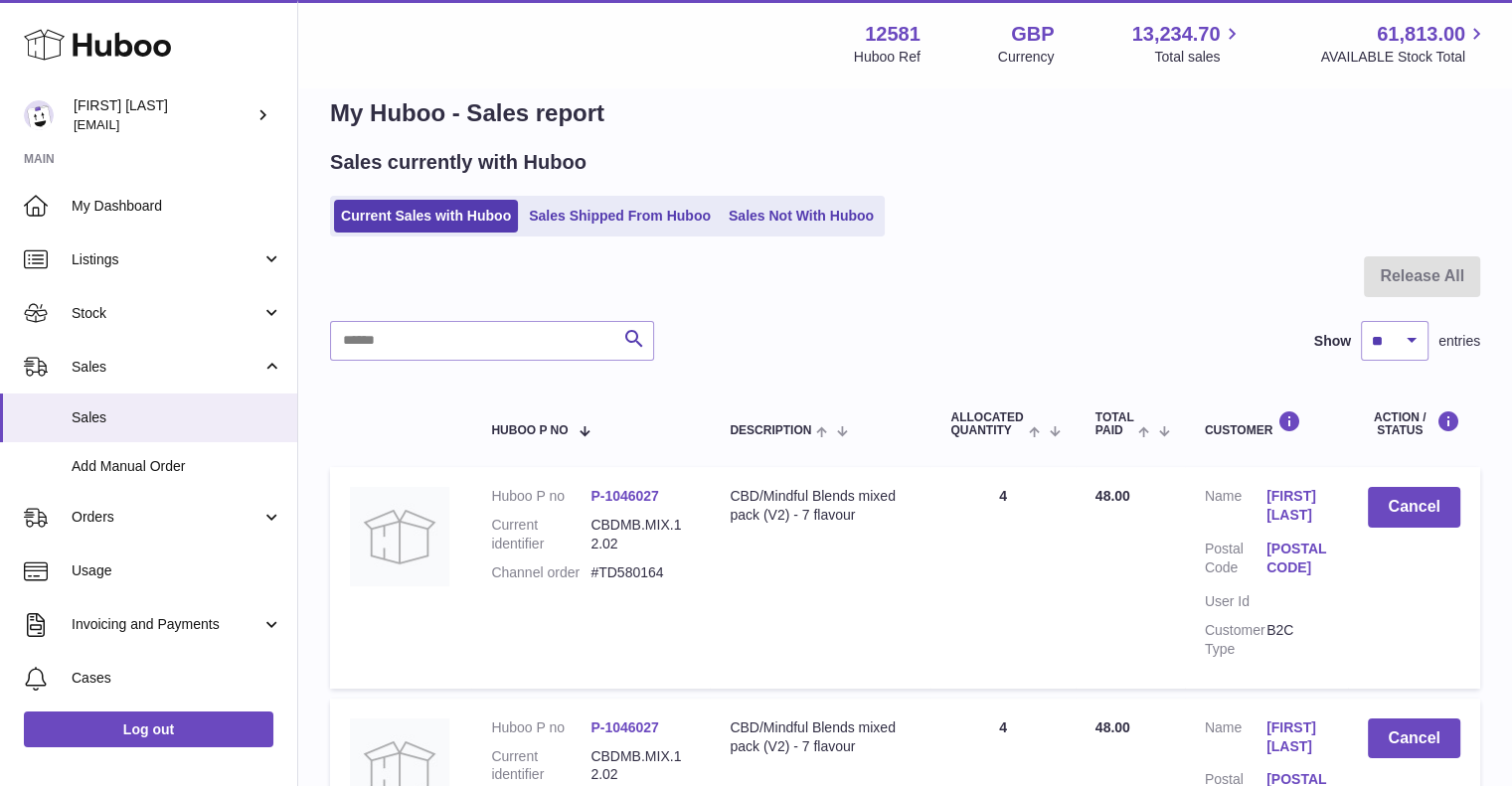scroll, scrollTop: 0, scrollLeft: 0, axis: both 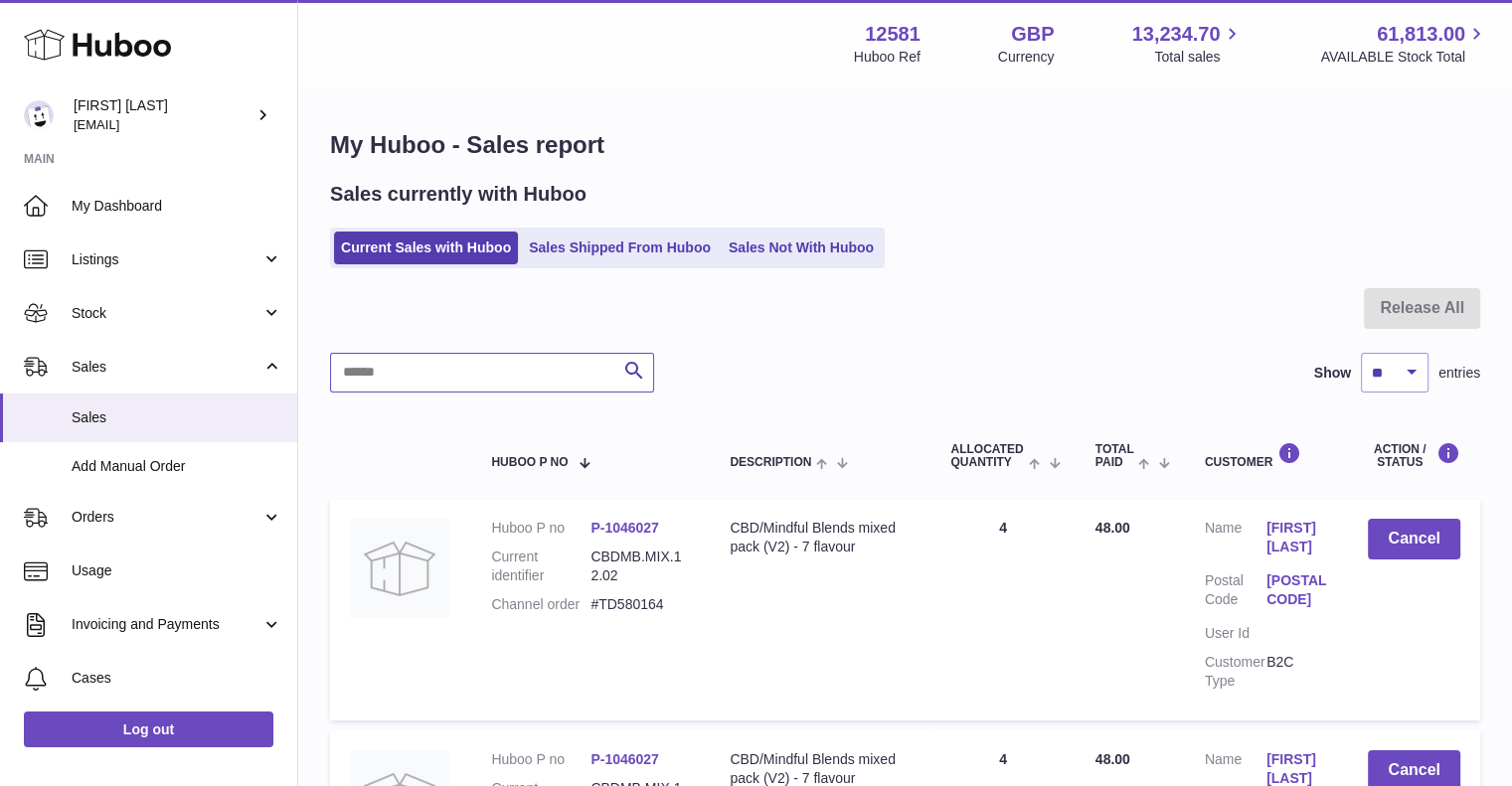 click at bounding box center (492, 373) 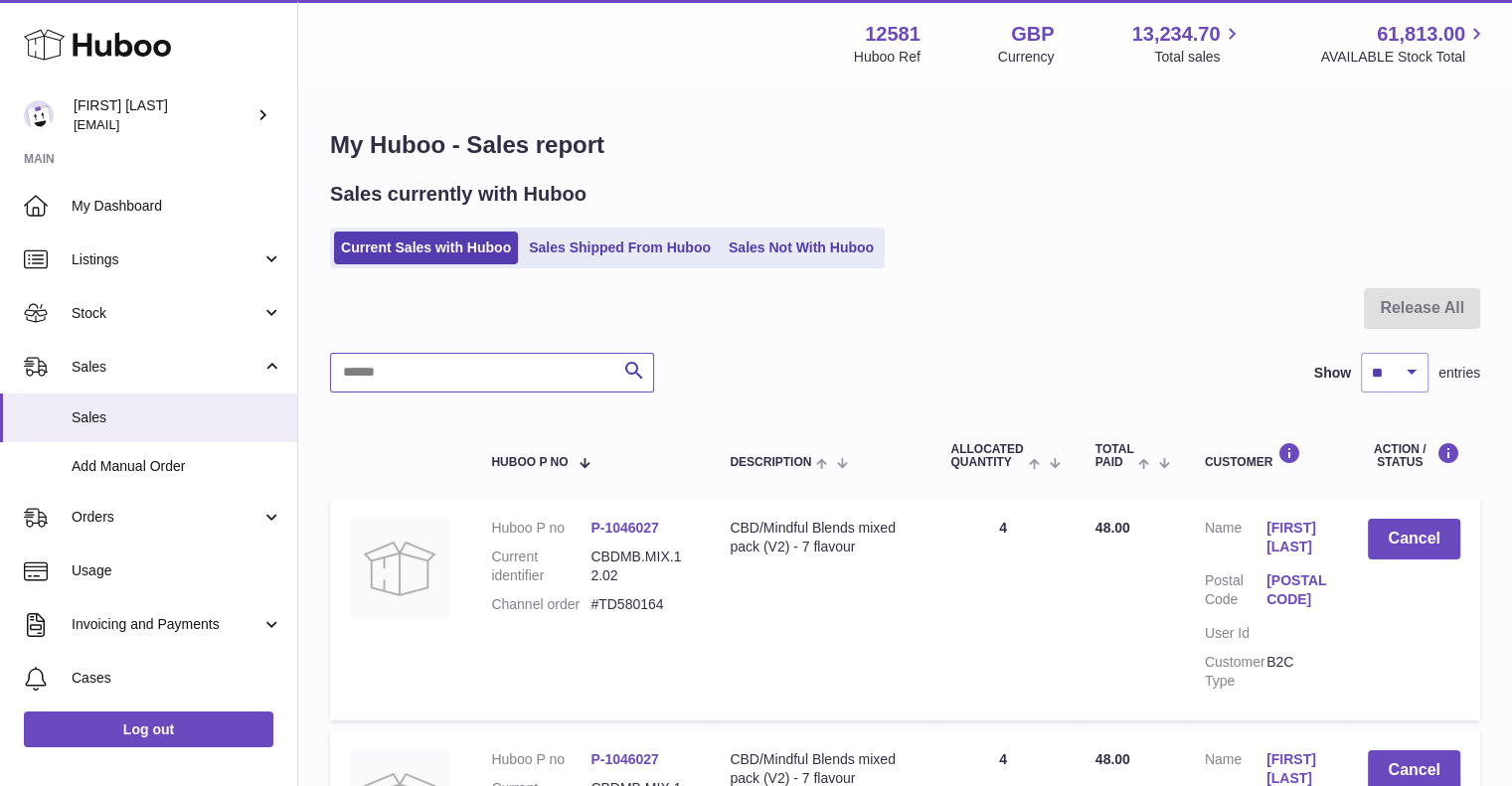 paste on "********" 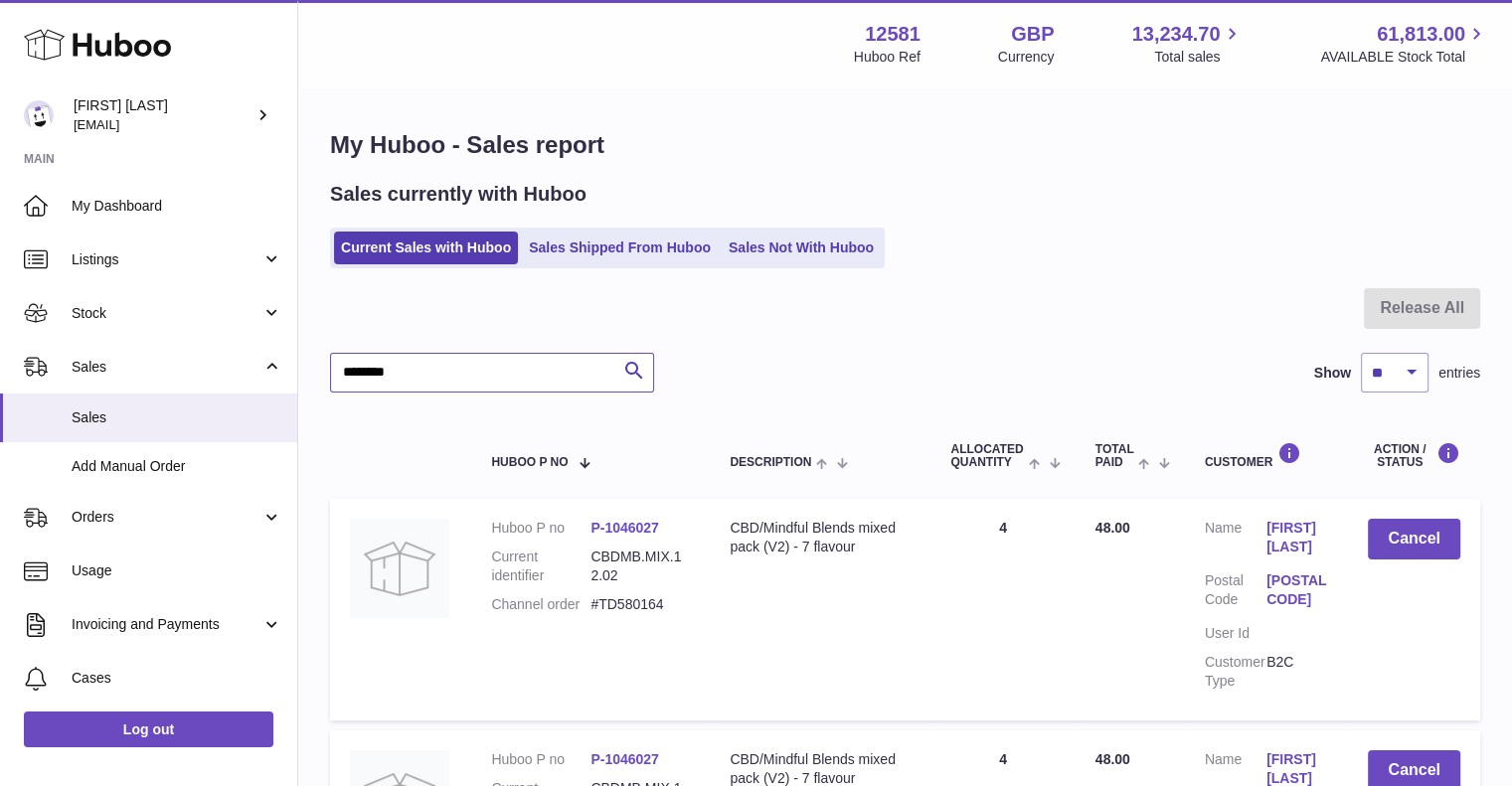 type on "********" 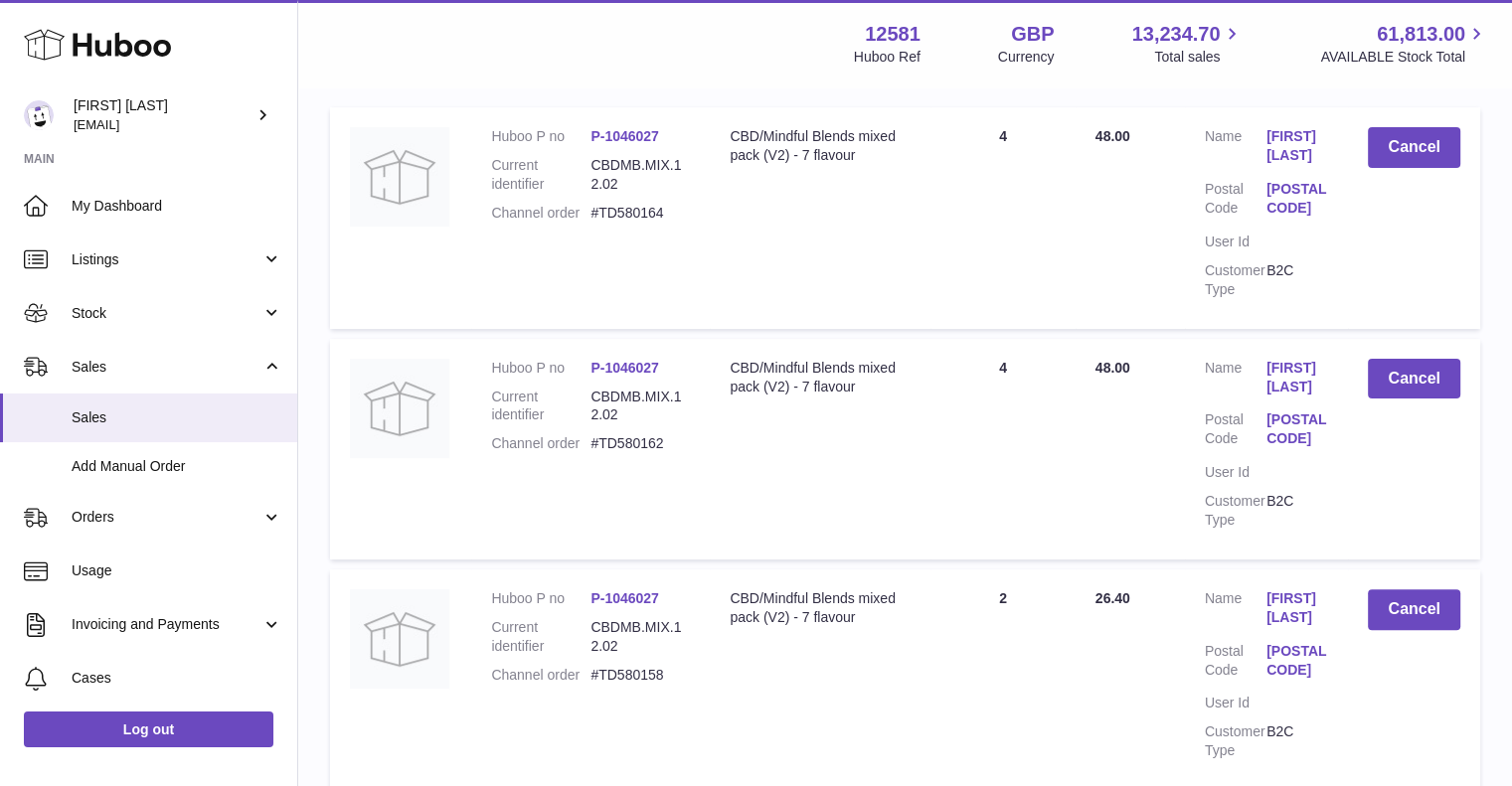 scroll, scrollTop: 0, scrollLeft: 0, axis: both 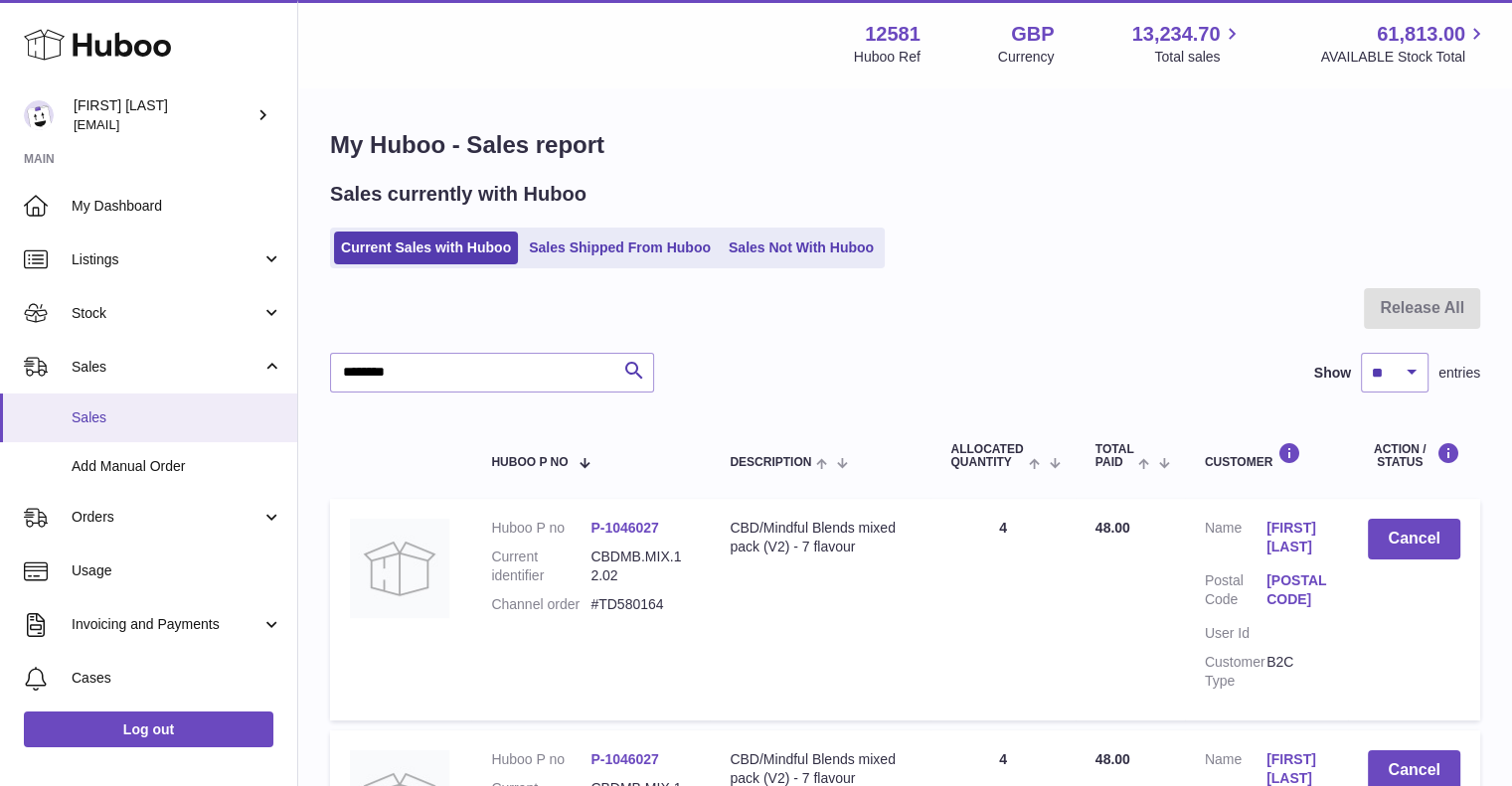 click on "Sales" at bounding box center (148, 417) 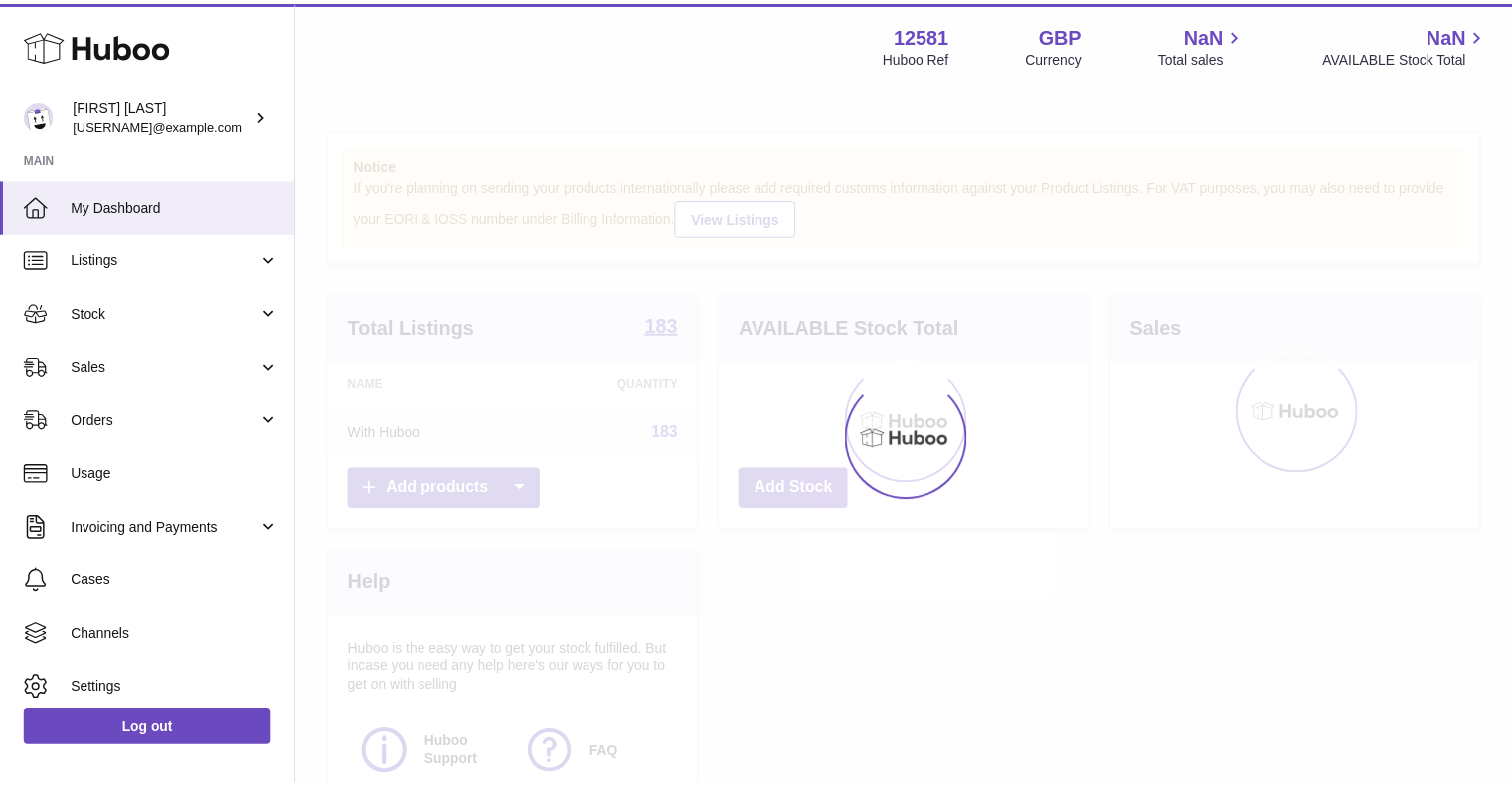 scroll, scrollTop: 0, scrollLeft: 0, axis: both 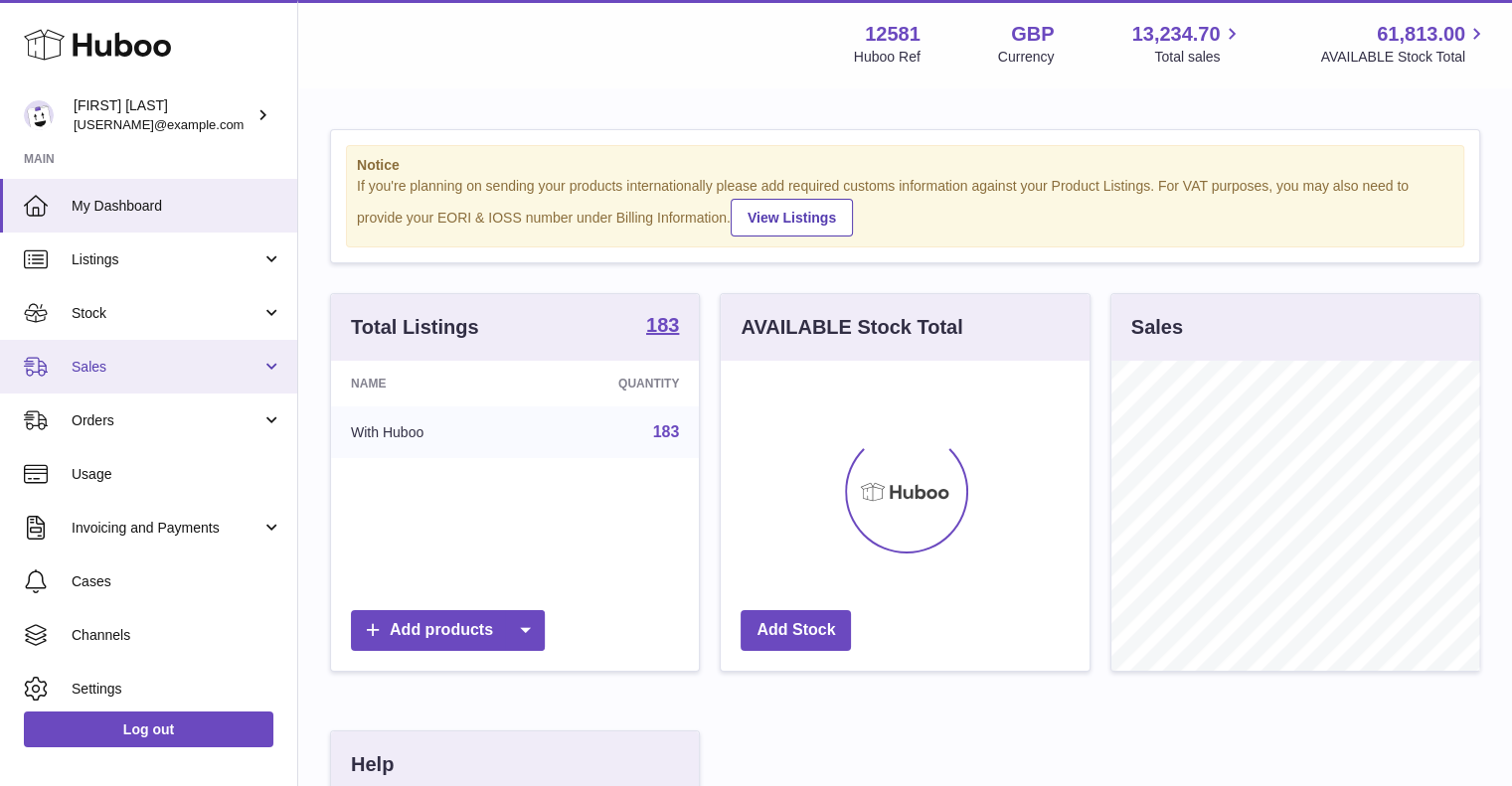 click on "Sales" at bounding box center [148, 367] 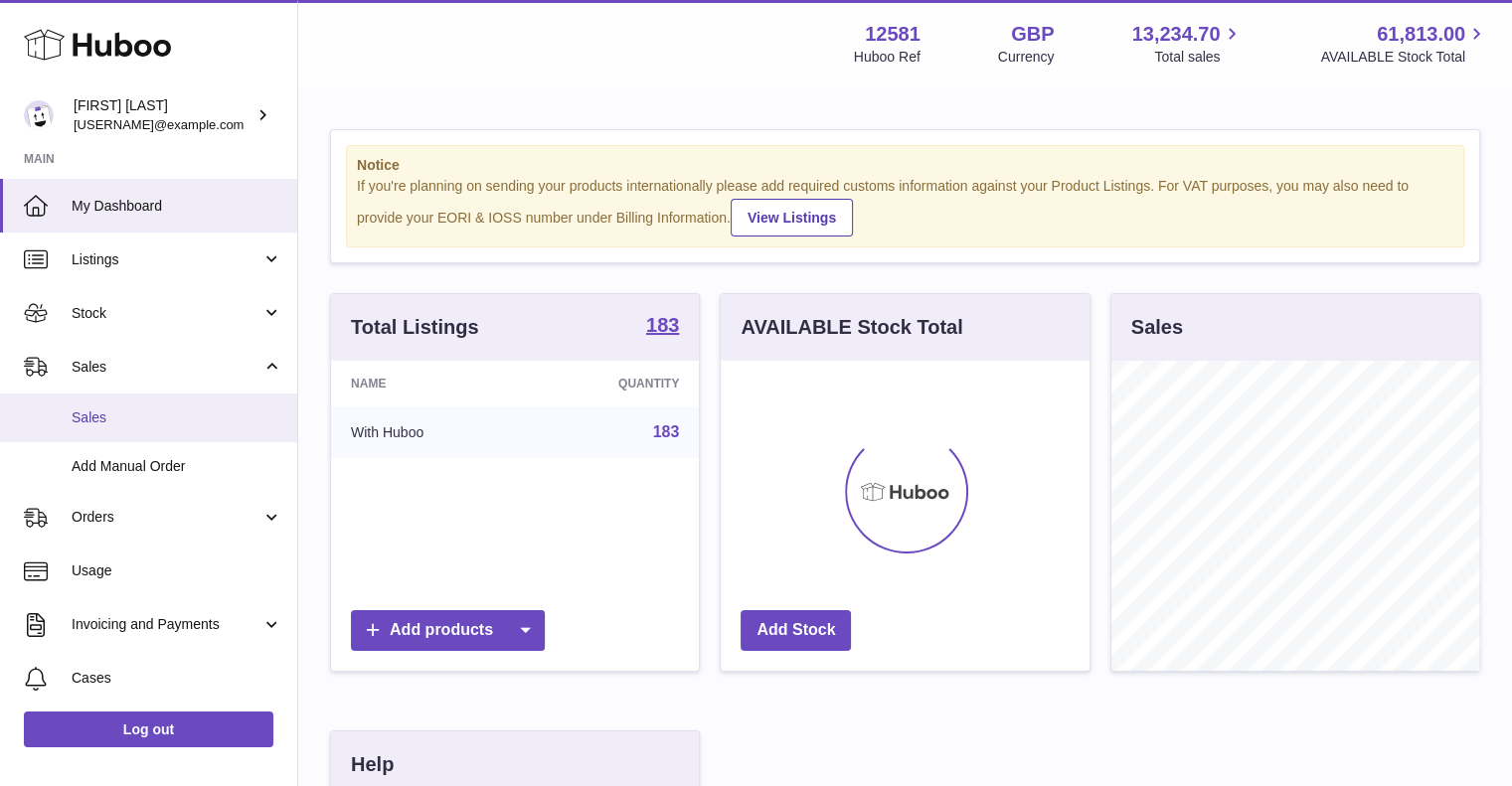 click on "Sales" at bounding box center [177, 417] 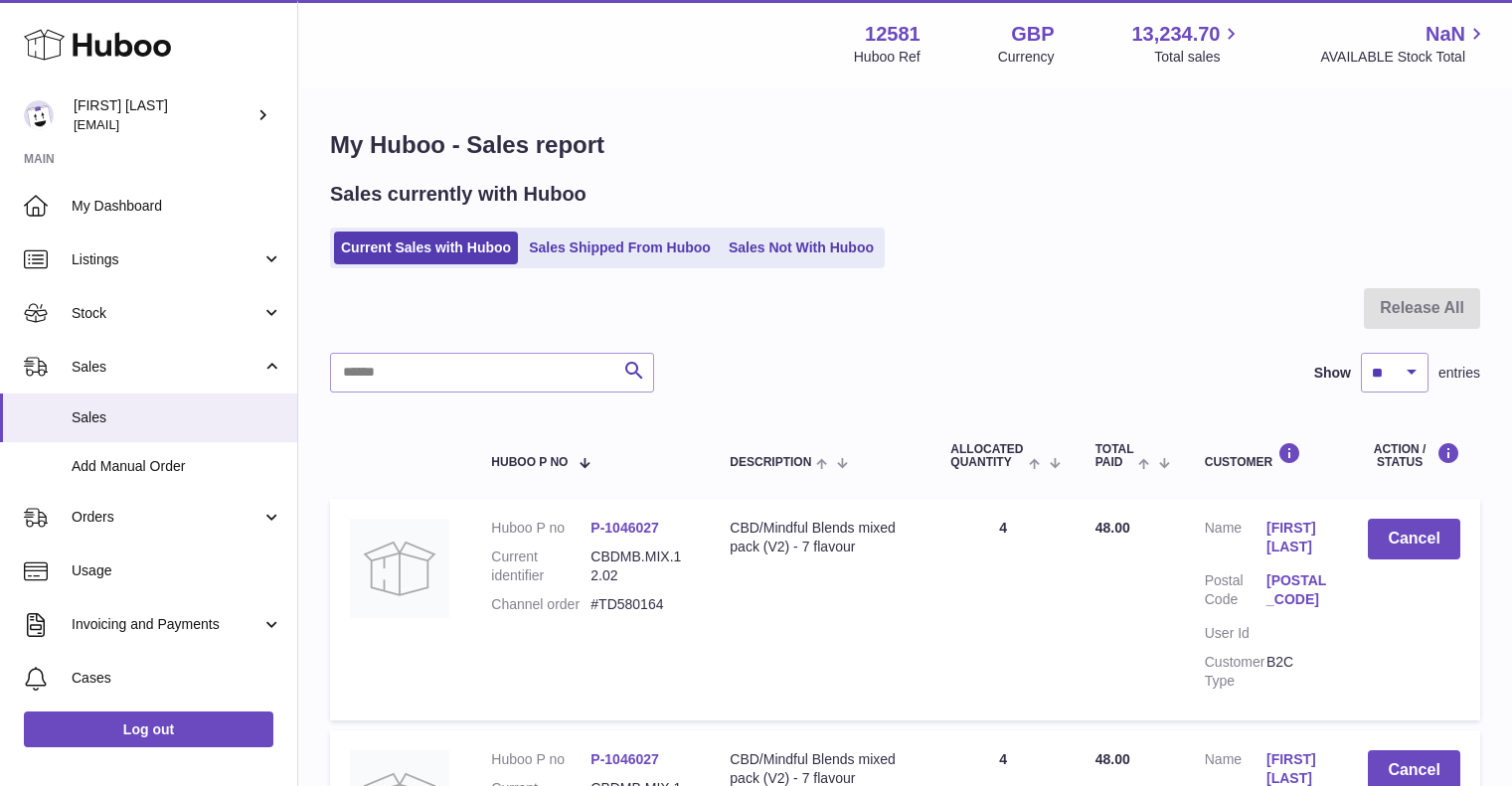 scroll, scrollTop: 0, scrollLeft: 0, axis: both 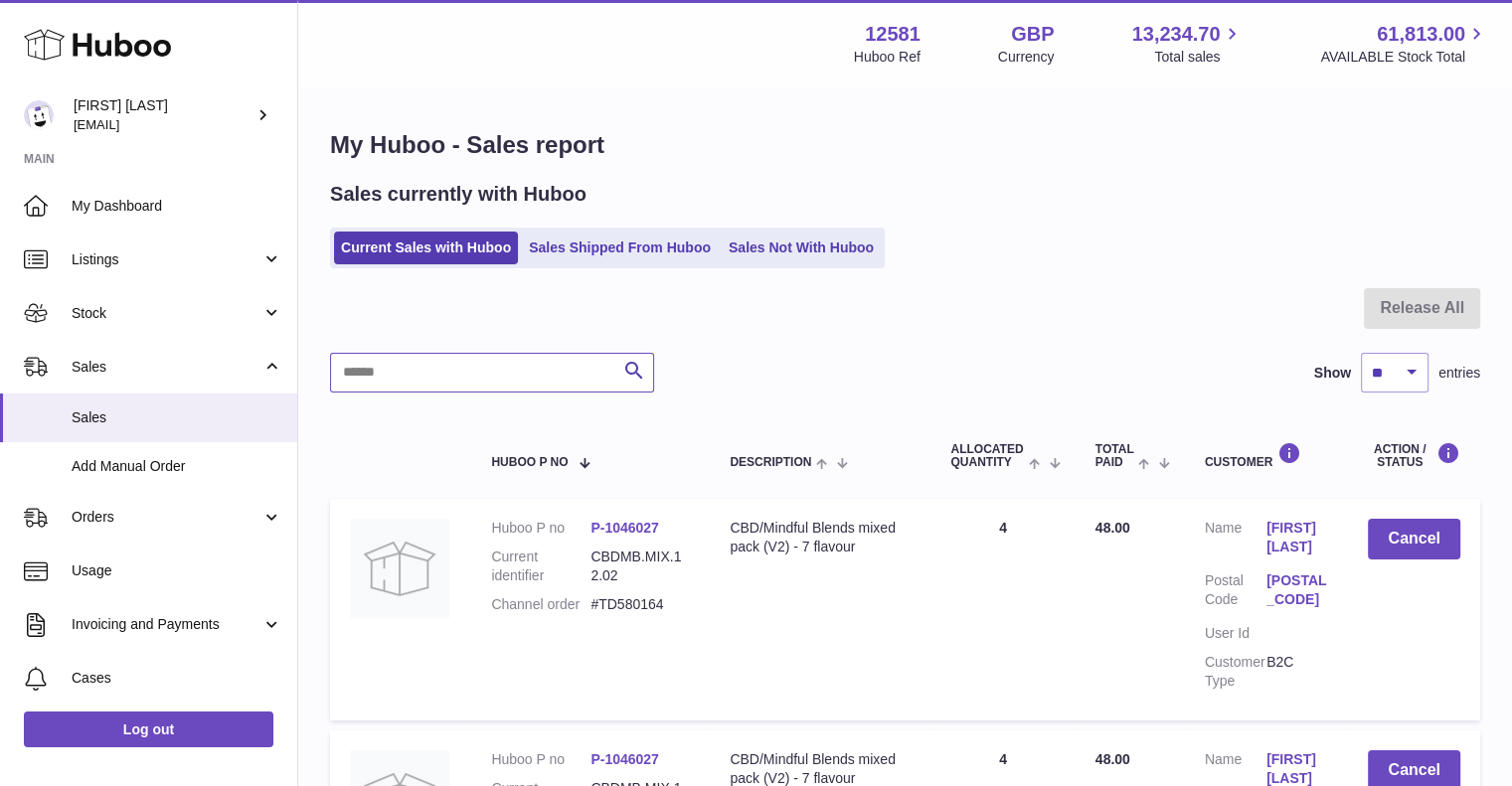 click at bounding box center (492, 373) 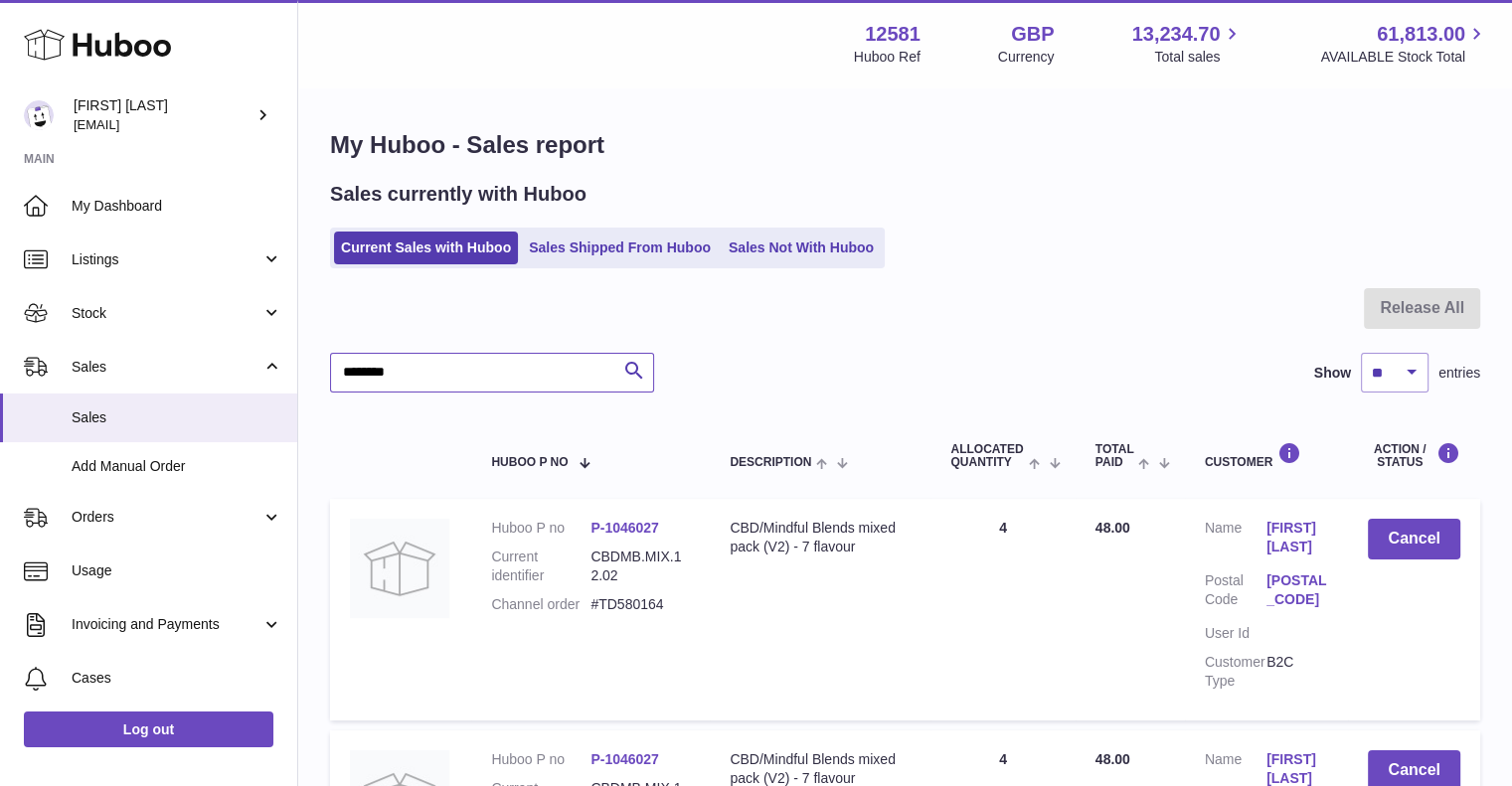 type on "********" 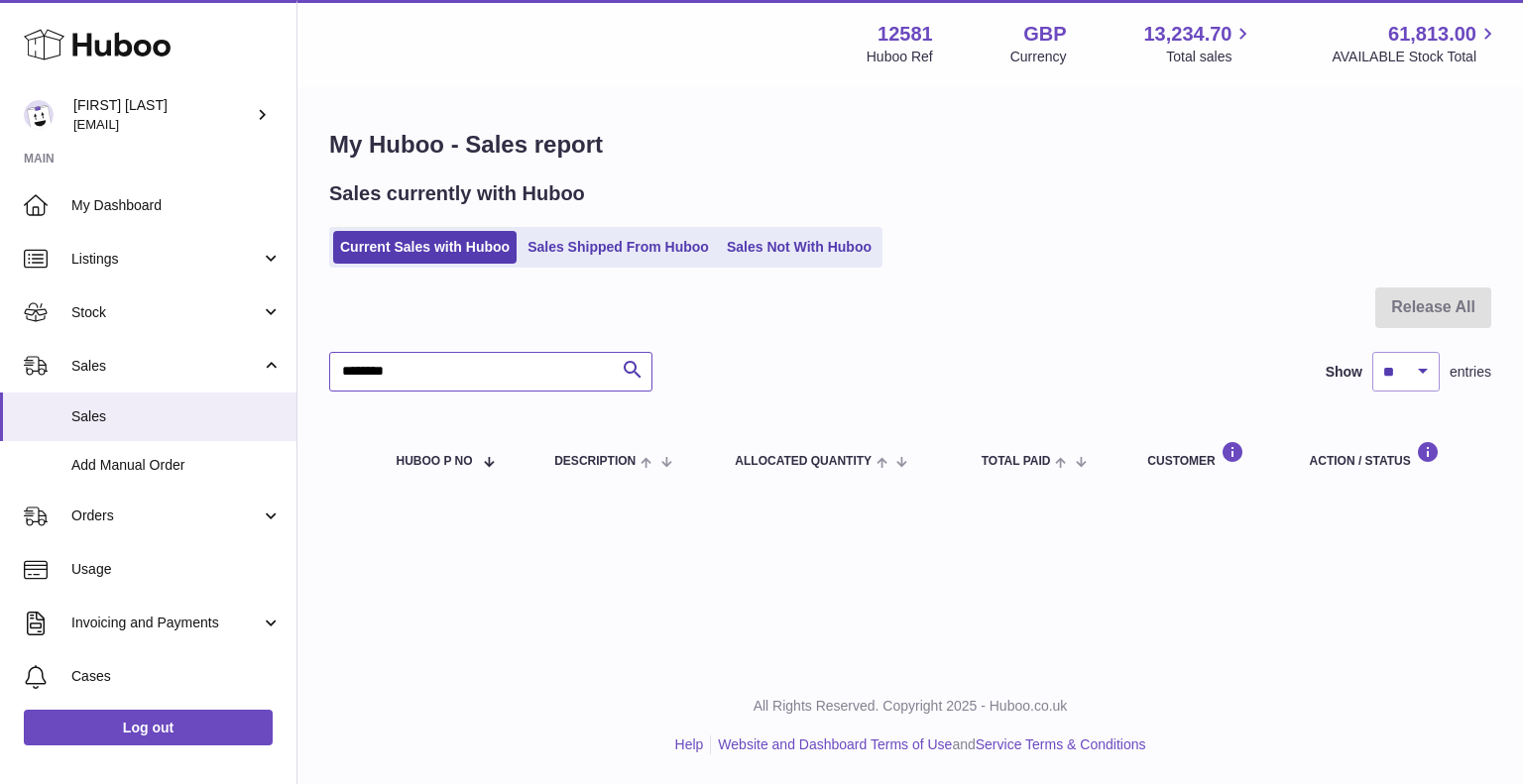 click on "********" at bounding box center (491, 372) 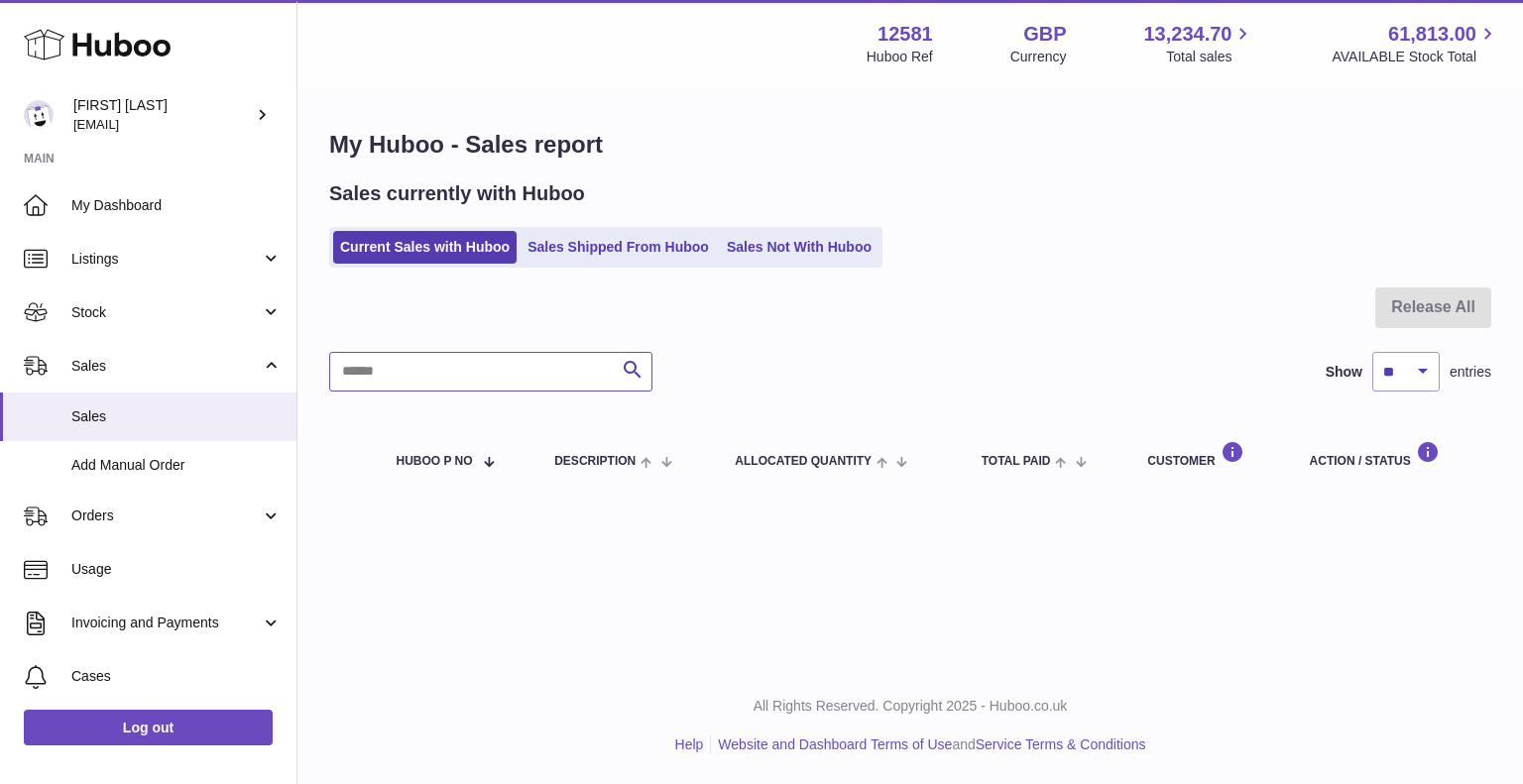 type 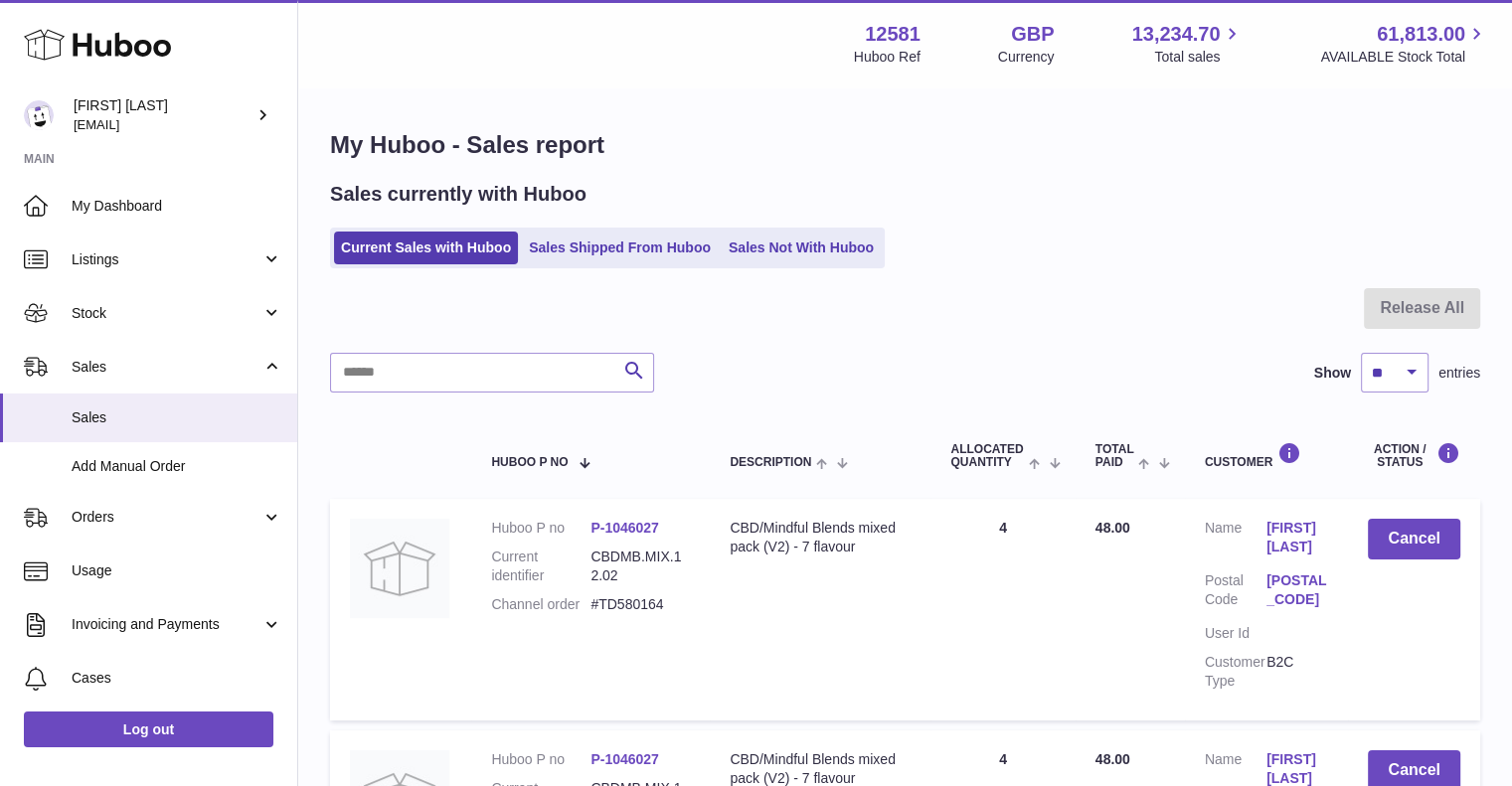click on "Search
Show
** ** ** ***
entries" at bounding box center (905, 373) 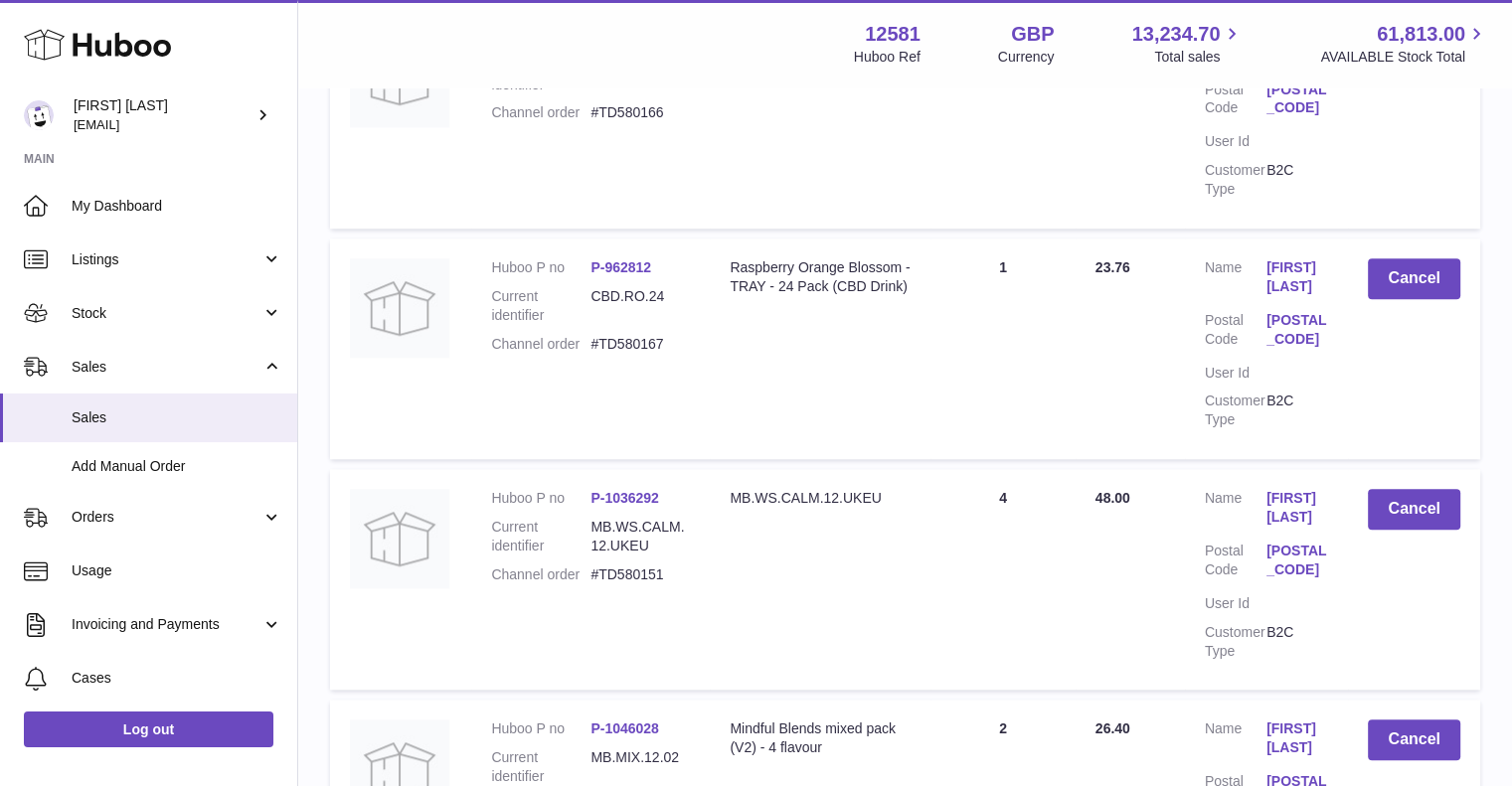 scroll, scrollTop: 1875, scrollLeft: 0, axis: vertical 